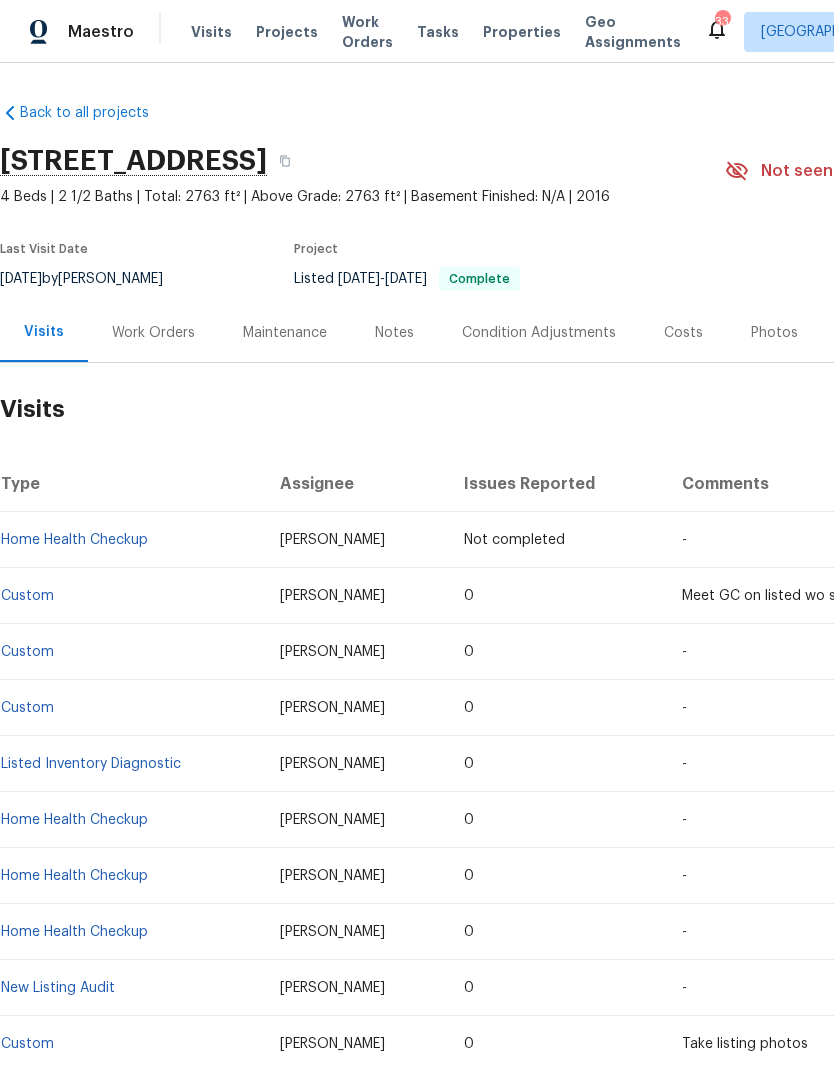 scroll, scrollTop: 0, scrollLeft: 0, axis: both 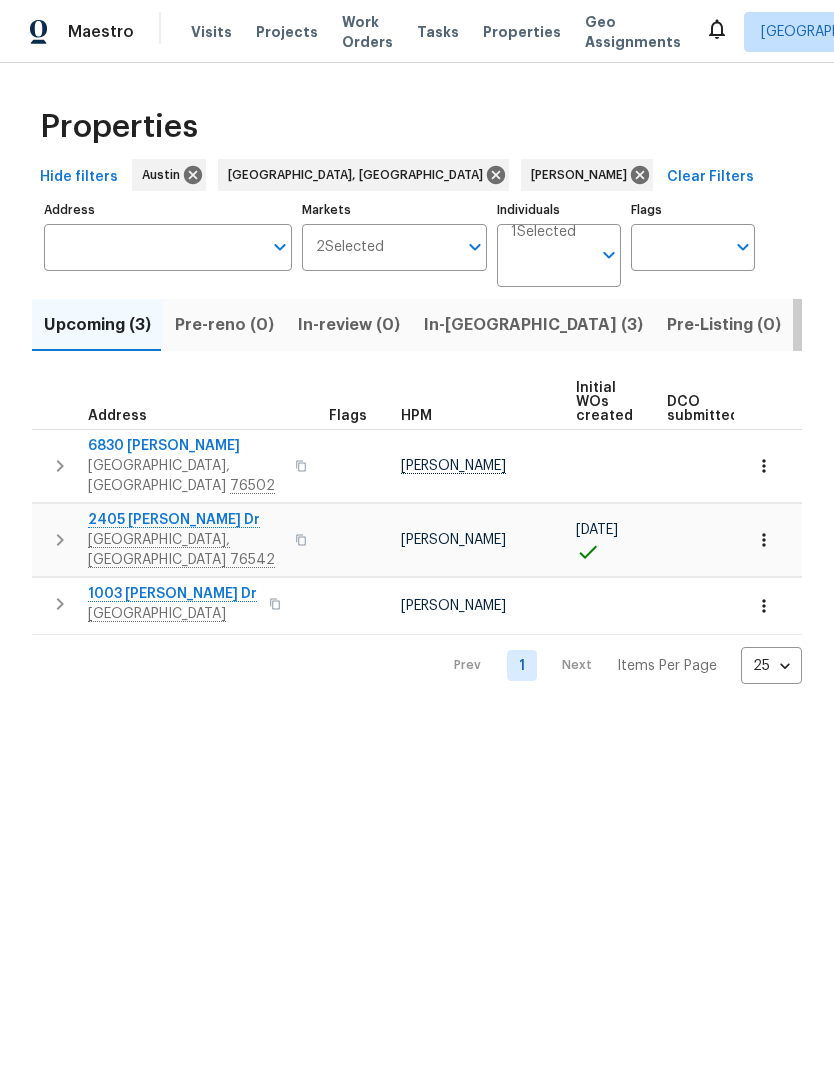 click on "Listed (12)" at bounding box center [846, 325] 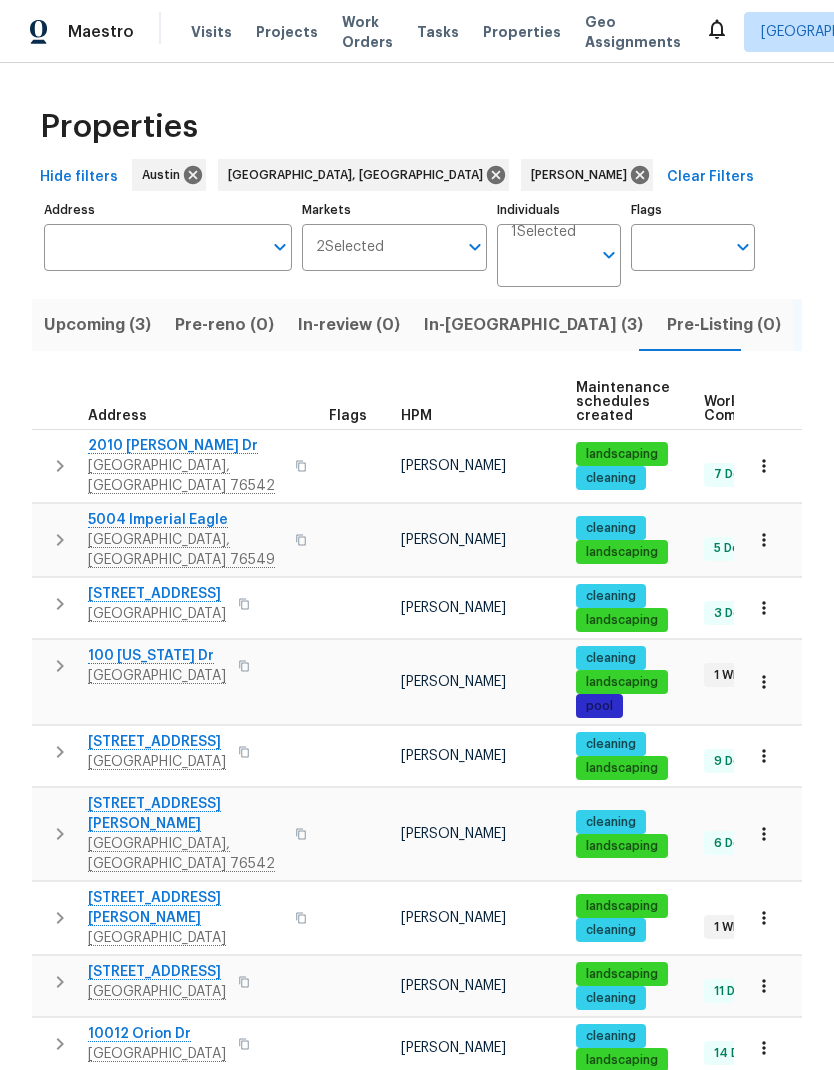 click on "5342 Dauphin Dr" at bounding box center (157, 742) 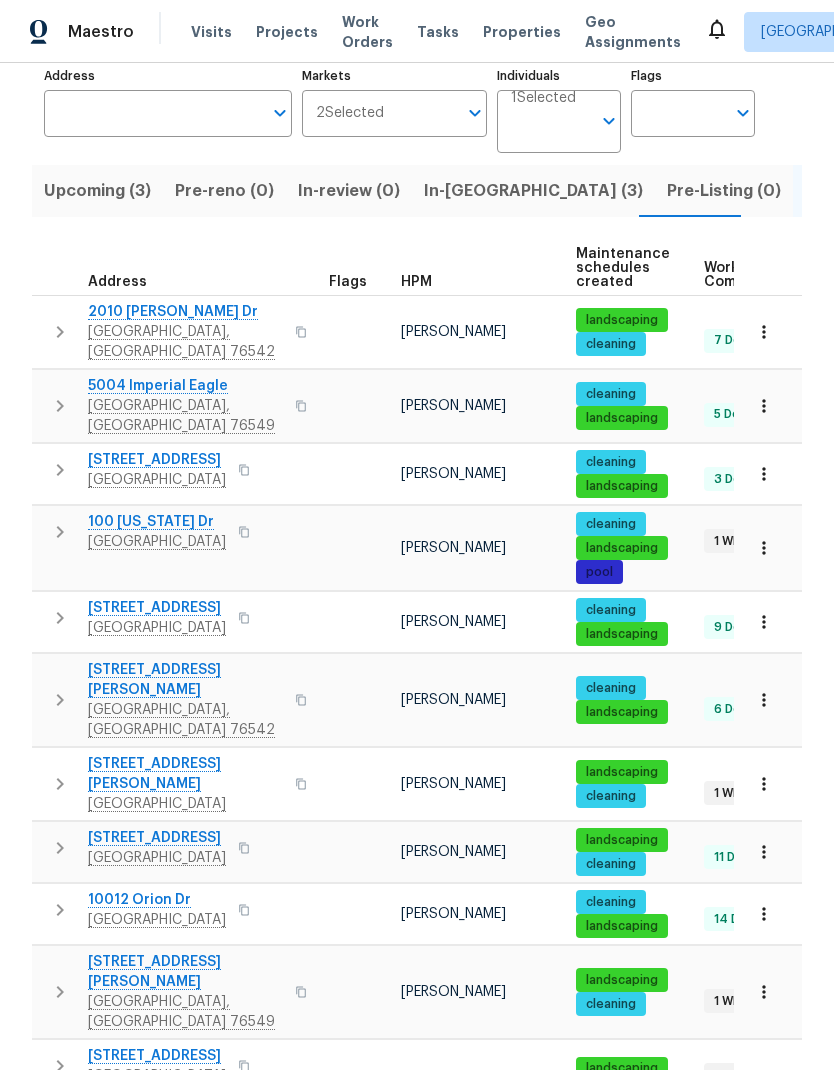 scroll, scrollTop: 133, scrollLeft: 0, axis: vertical 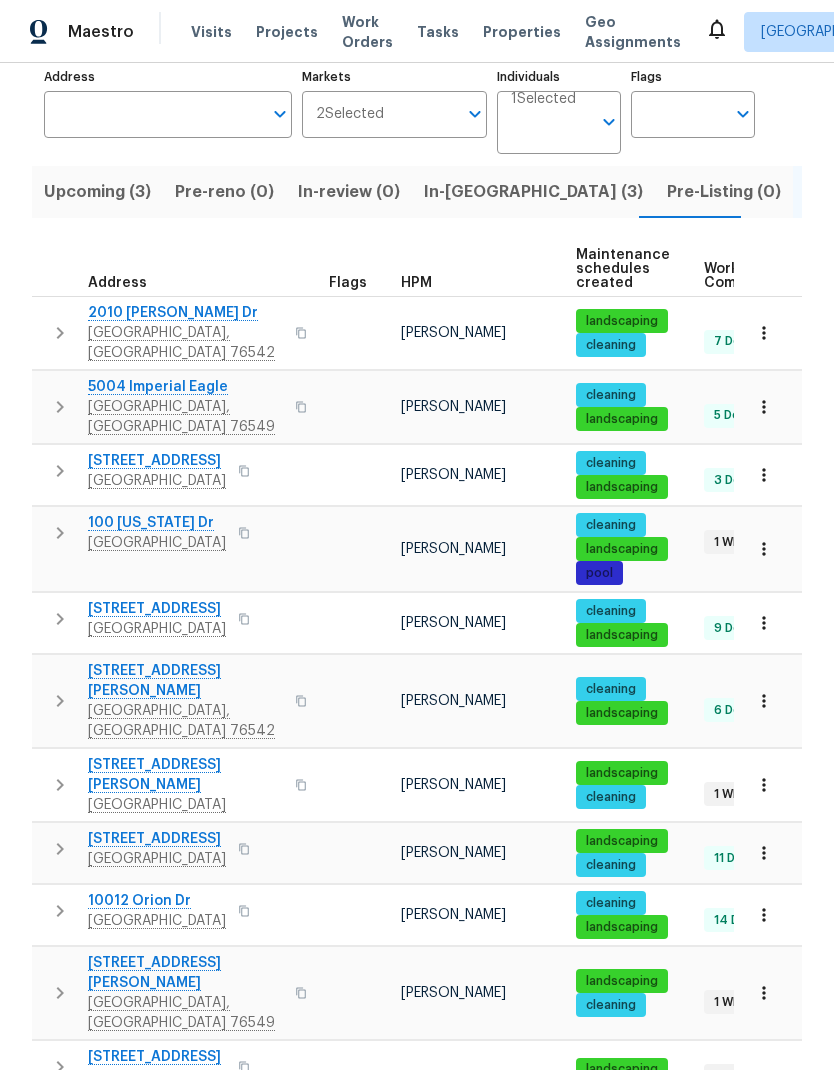 click on "In-reno (3)" at bounding box center (533, 192) 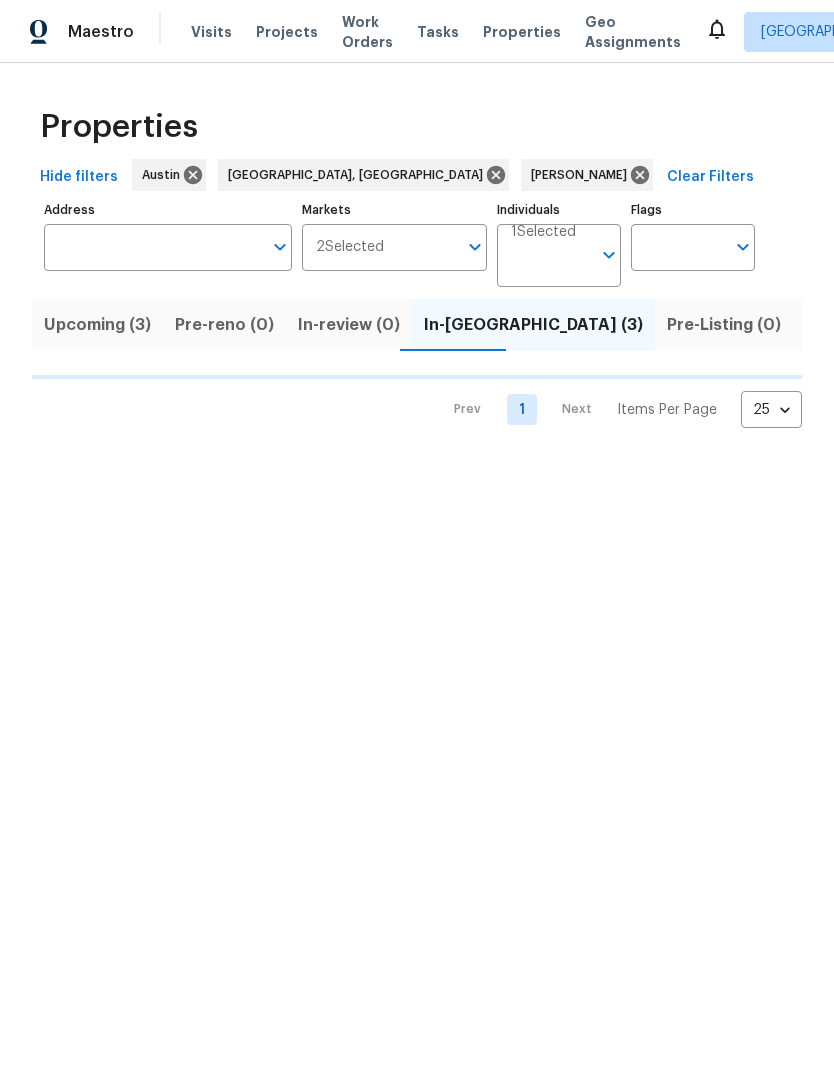 scroll, scrollTop: 0, scrollLeft: 0, axis: both 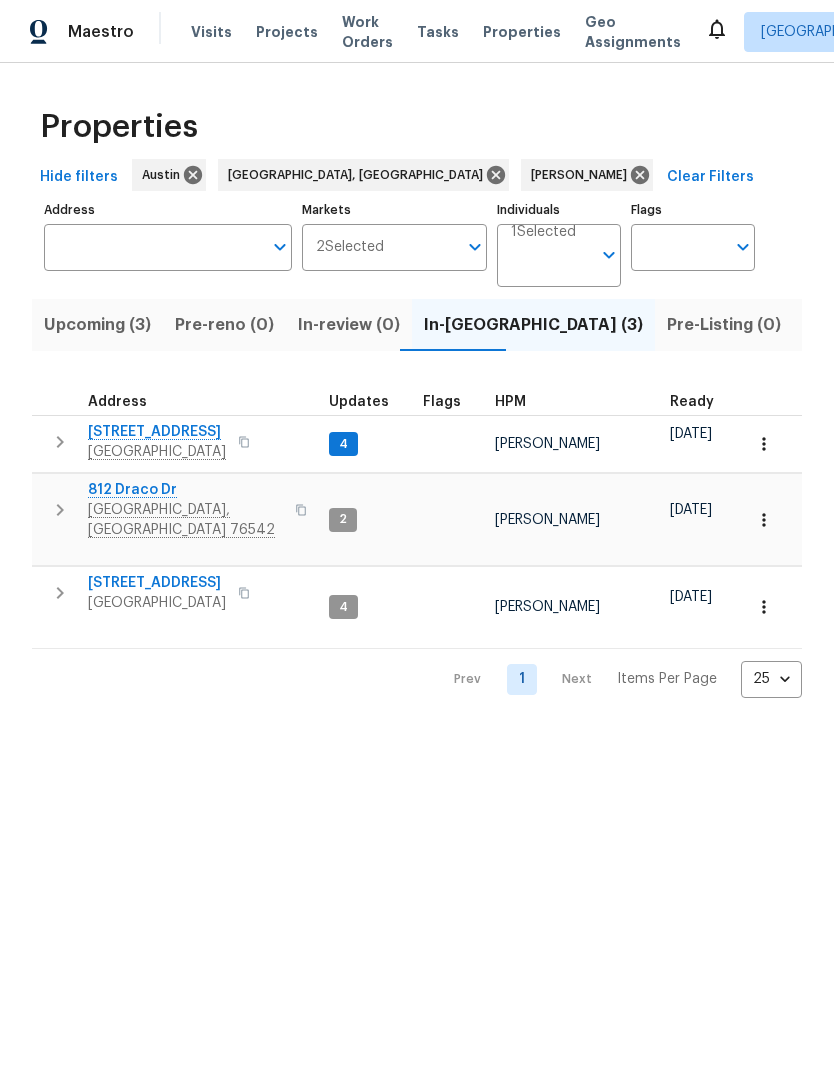 click on "812 Draco Dr" at bounding box center [185, 490] 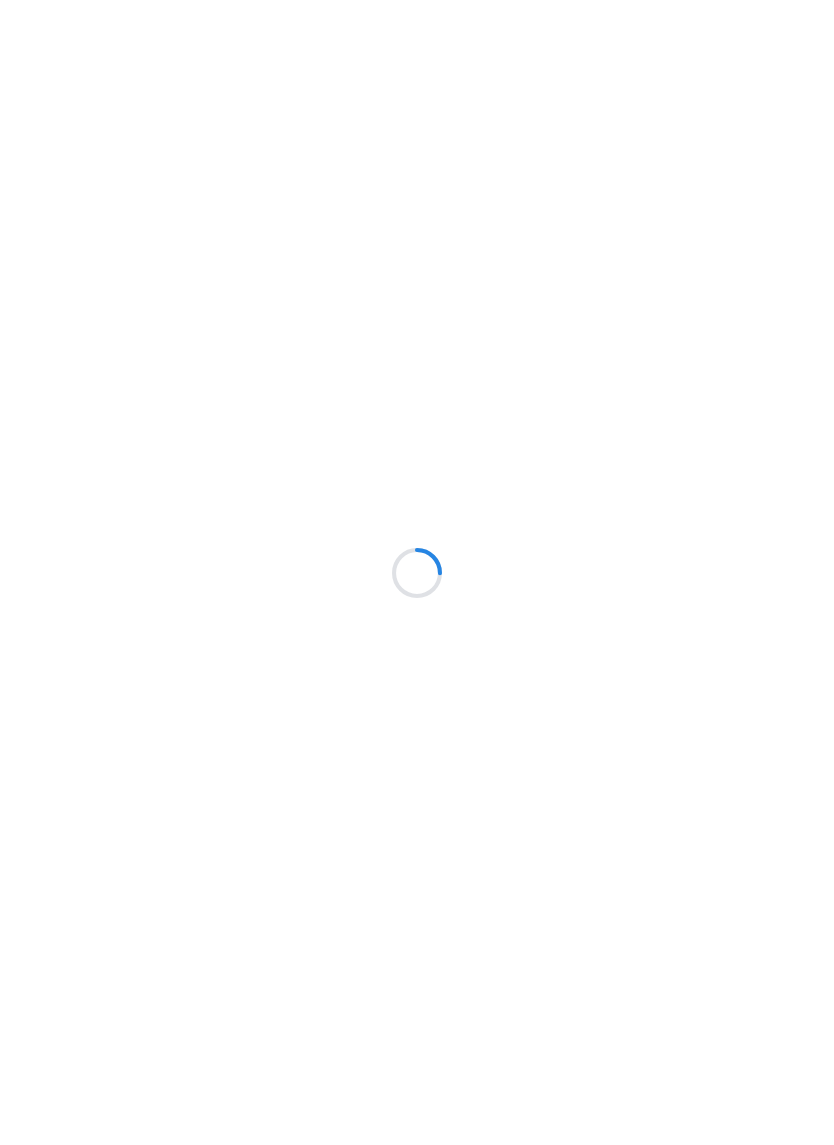 scroll, scrollTop: 0, scrollLeft: 0, axis: both 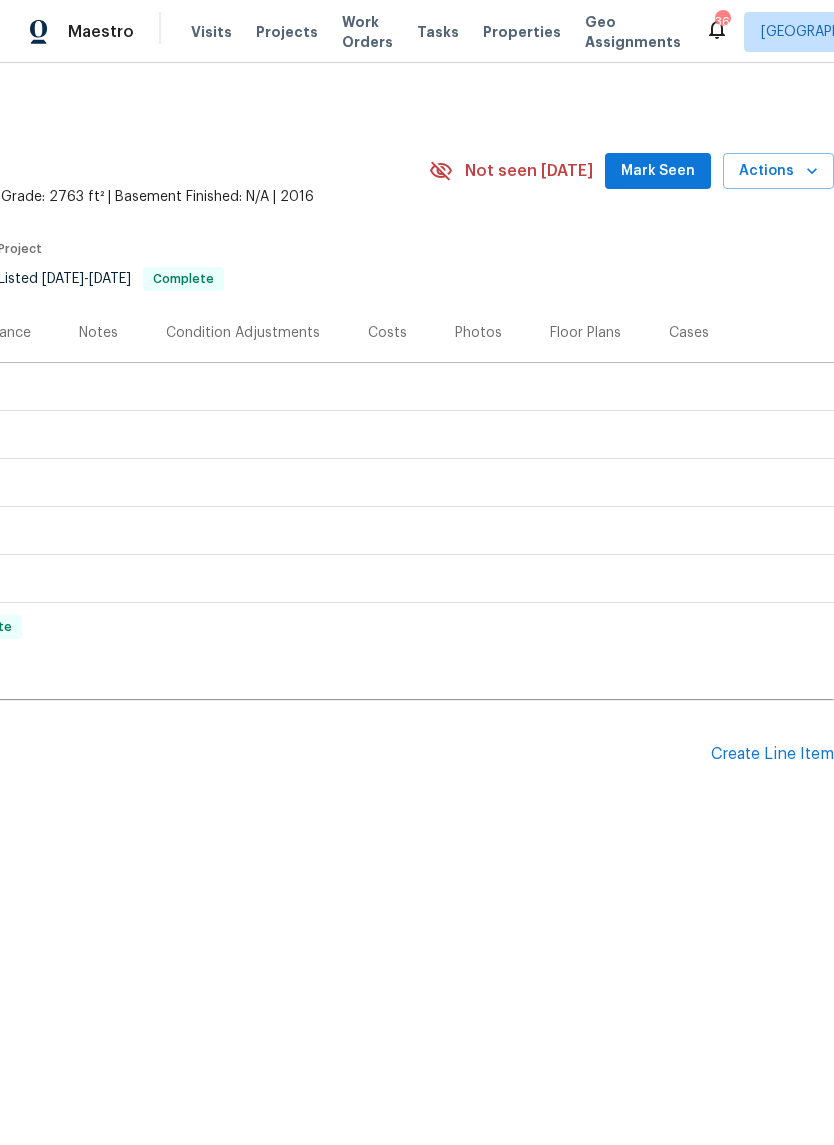 click on "Mark Seen" at bounding box center (658, 171) 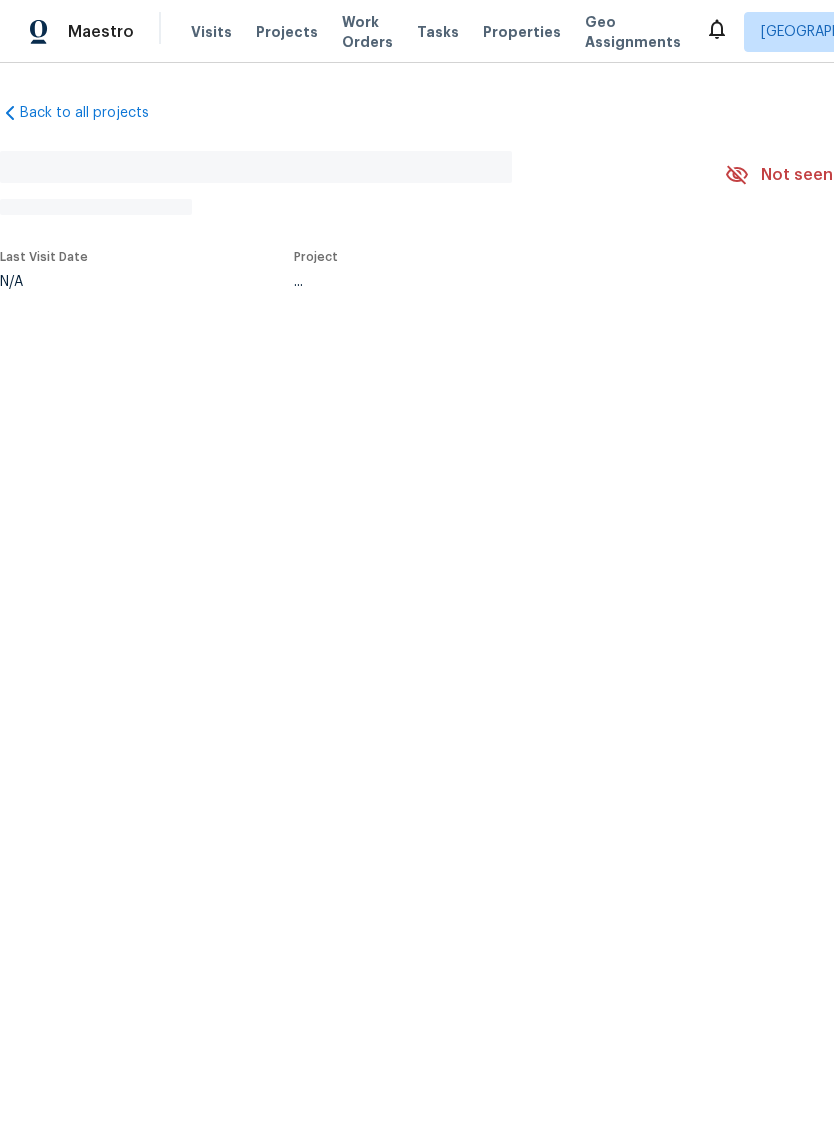 scroll, scrollTop: 0, scrollLeft: 0, axis: both 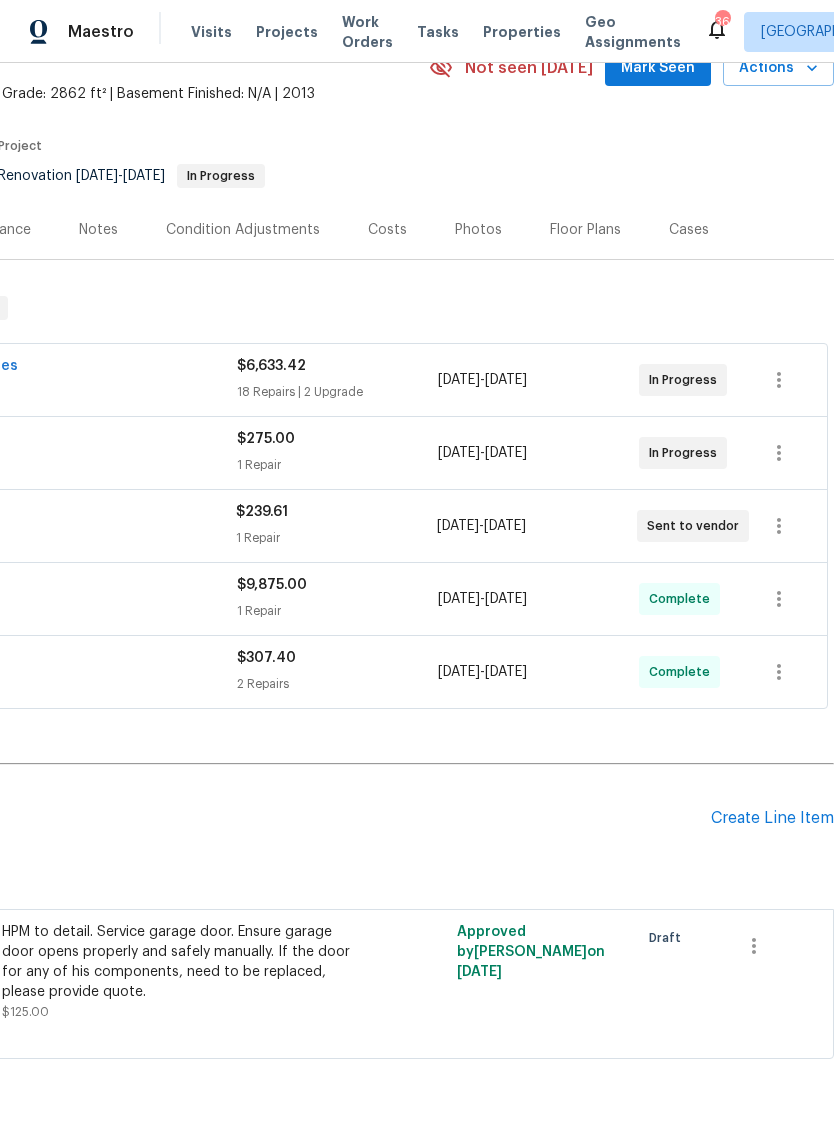 click on "Create Line Item" at bounding box center [772, 818] 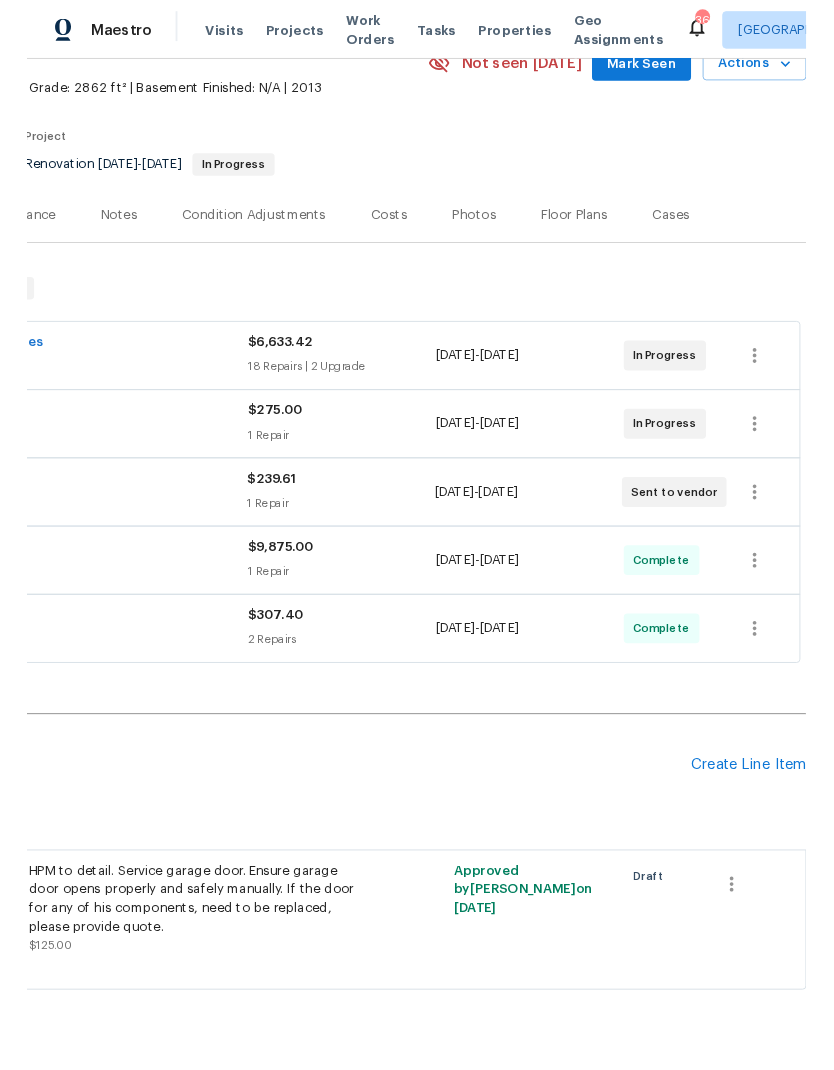 scroll, scrollTop: 103, scrollLeft: 296, axis: both 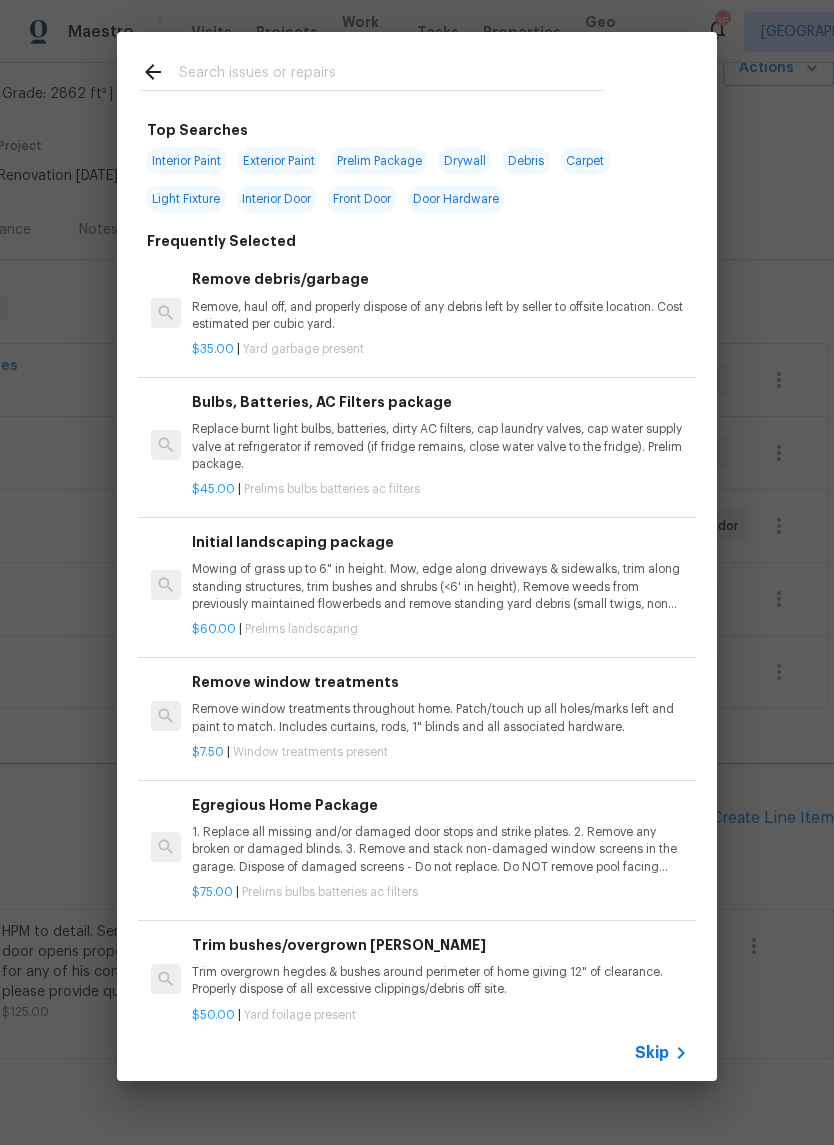 click at bounding box center (391, 75) 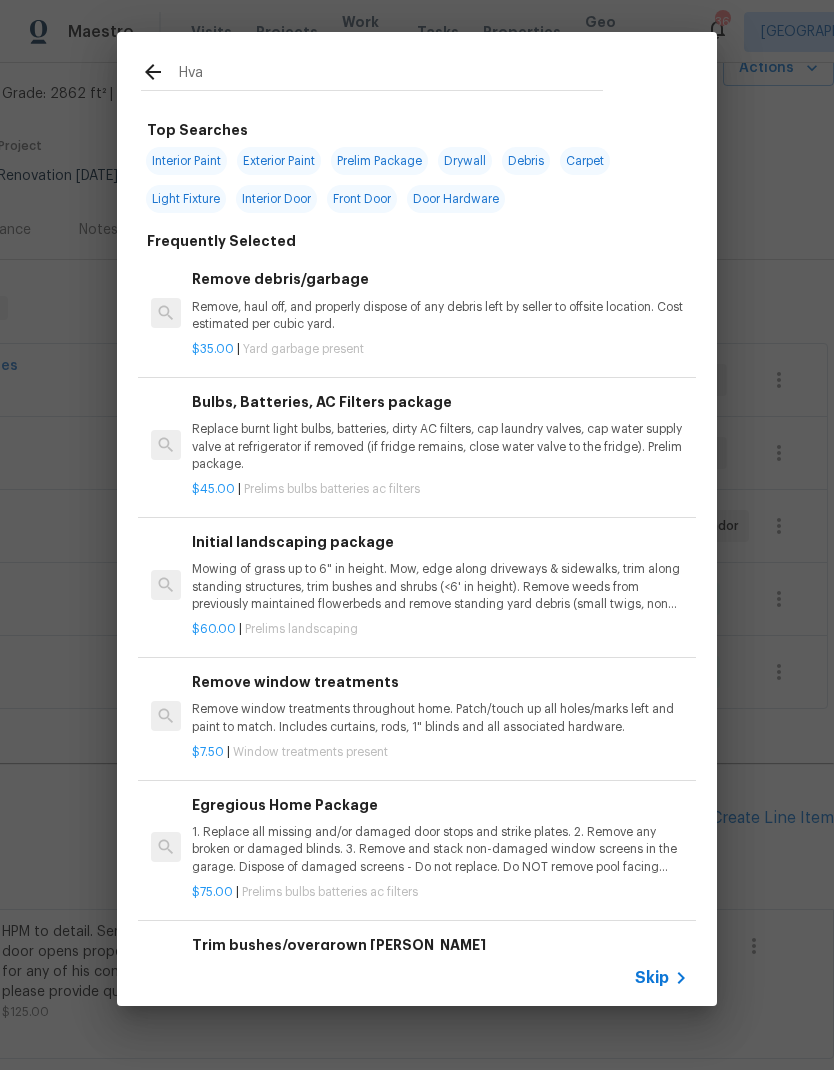type on "Hvac" 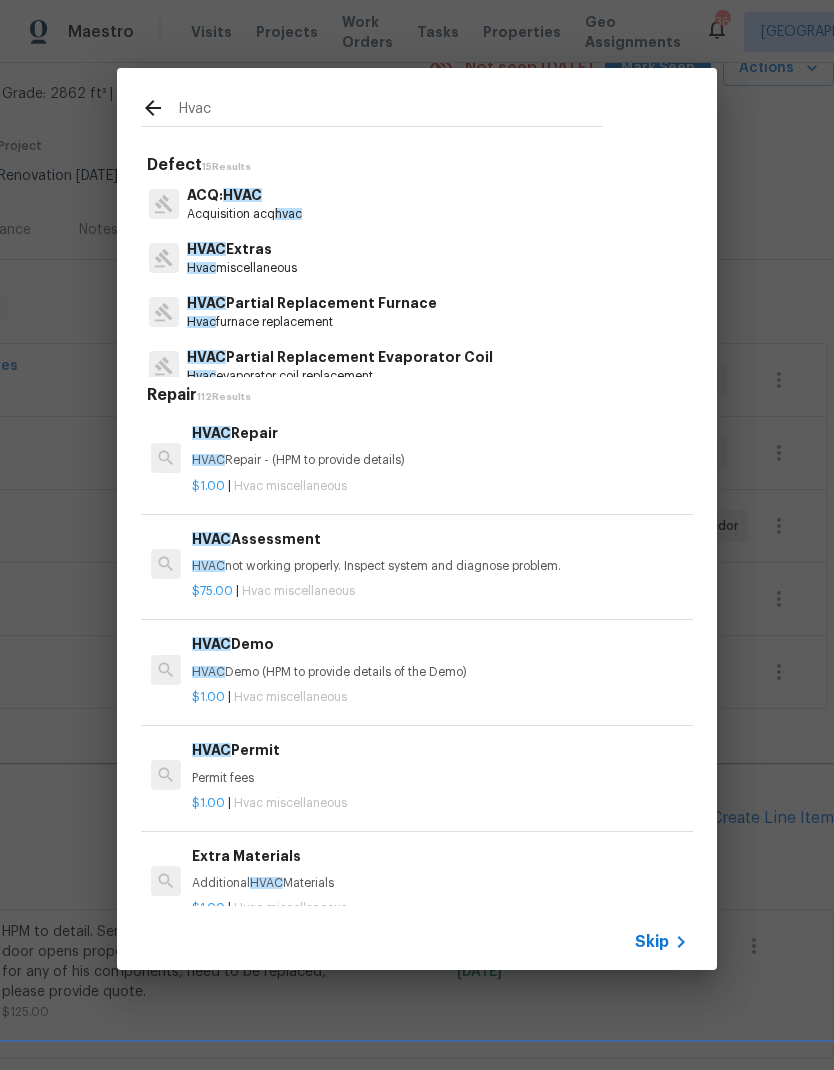 click on "Hvac  miscellaneous" at bounding box center (242, 268) 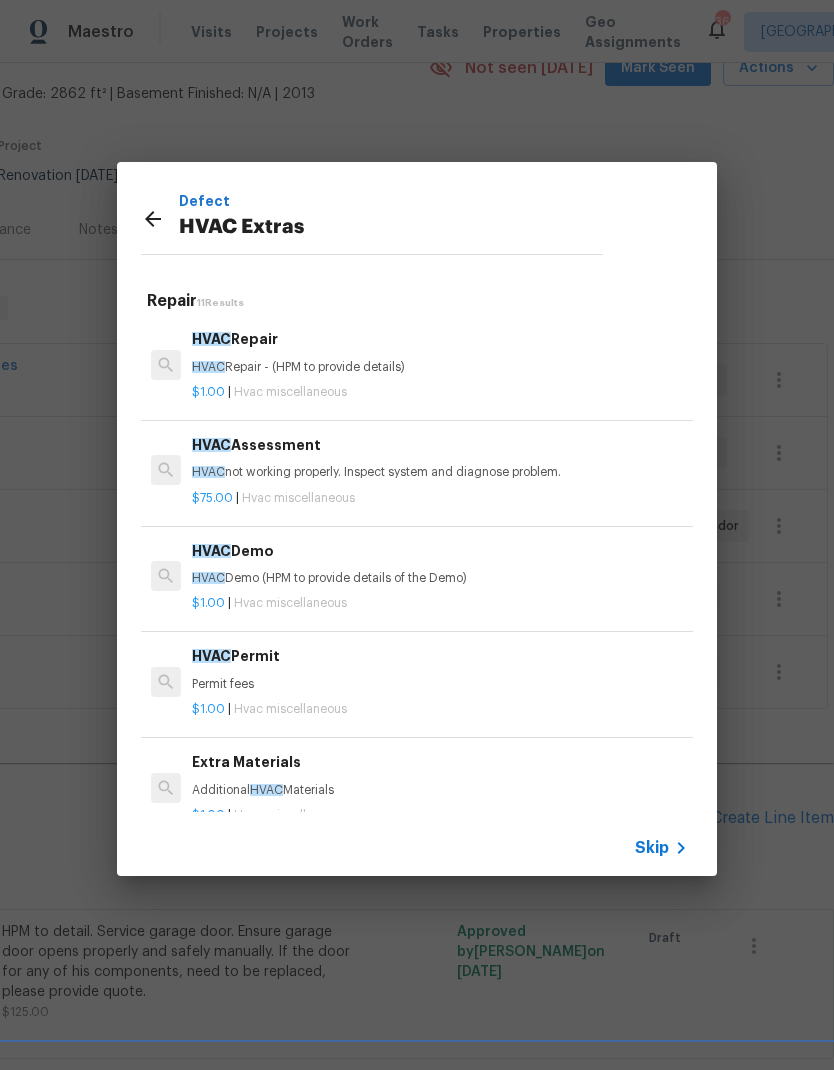 click on "HVAC  not working properly. Inspect system and diagnose problem." at bounding box center [440, 472] 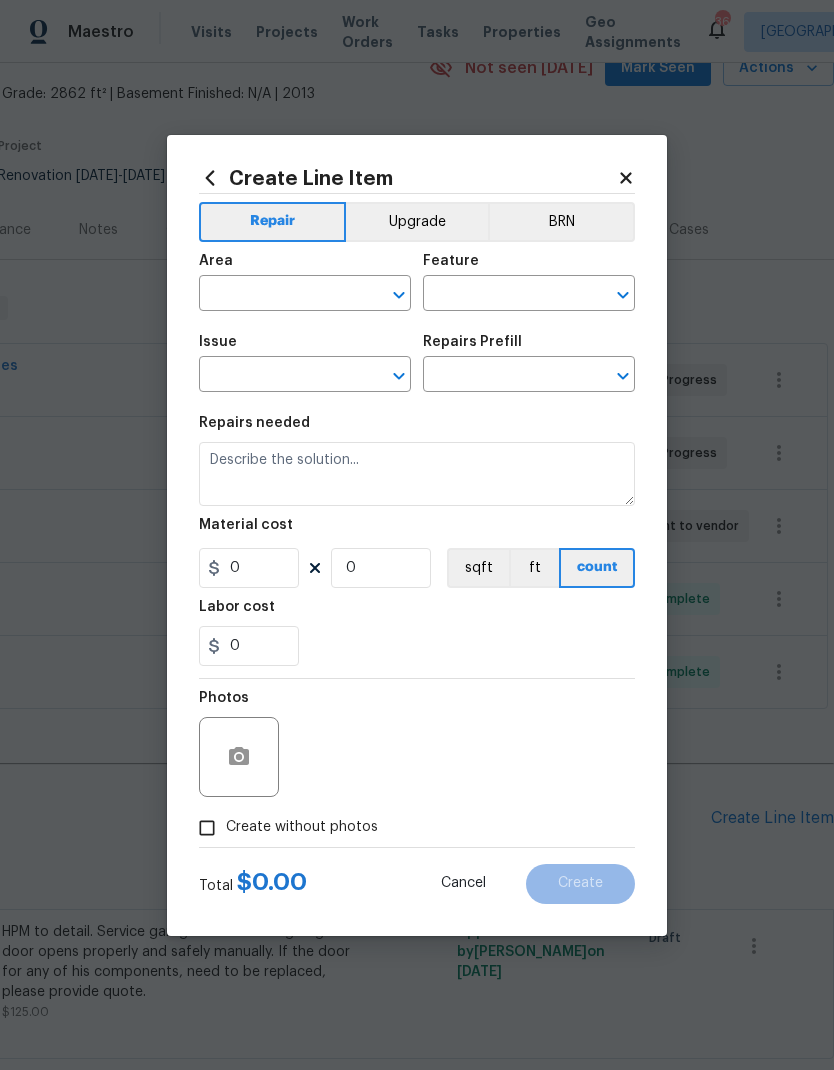 type on "HVAC" 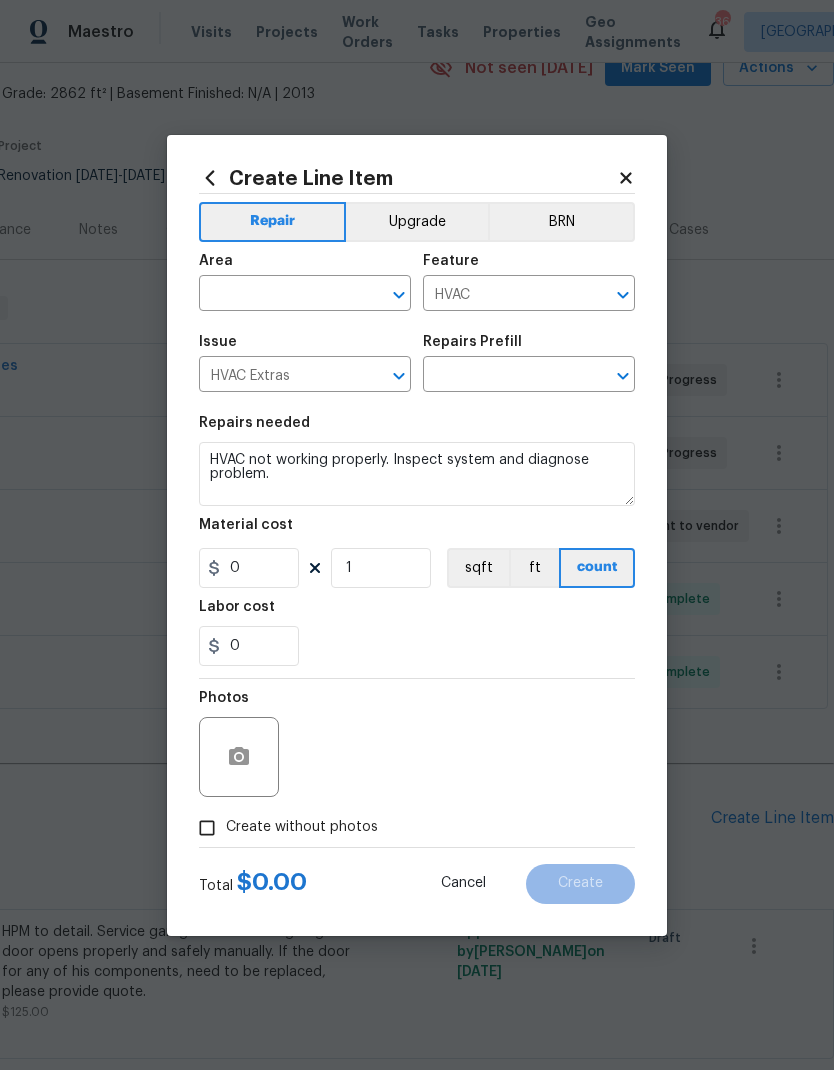 type on "HVAC Assessment $75.00" 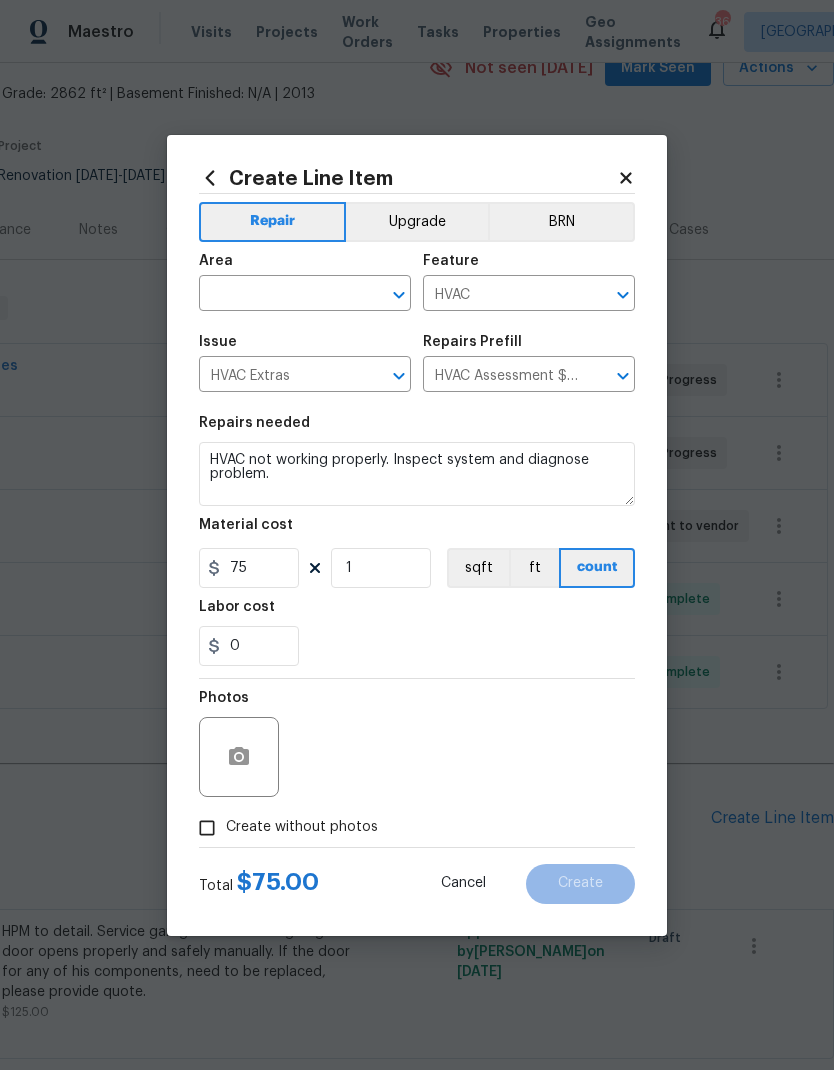 click at bounding box center (277, 295) 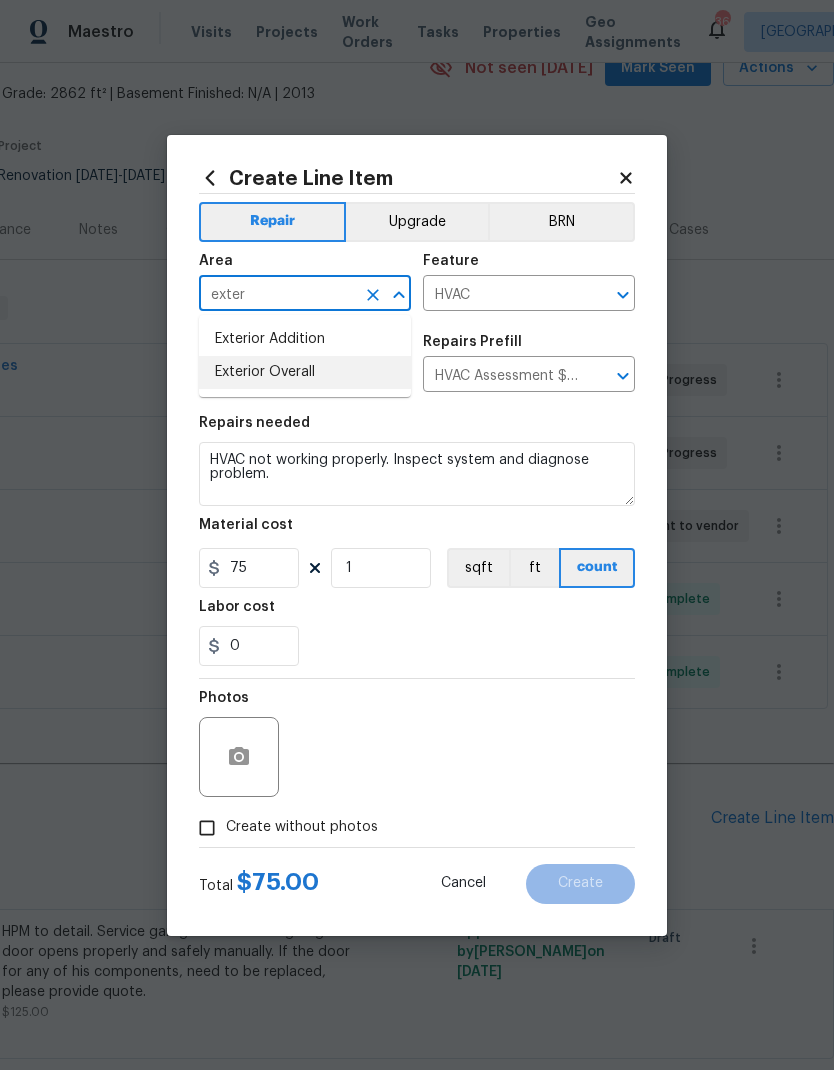 click on "Exterior Overall" at bounding box center (305, 372) 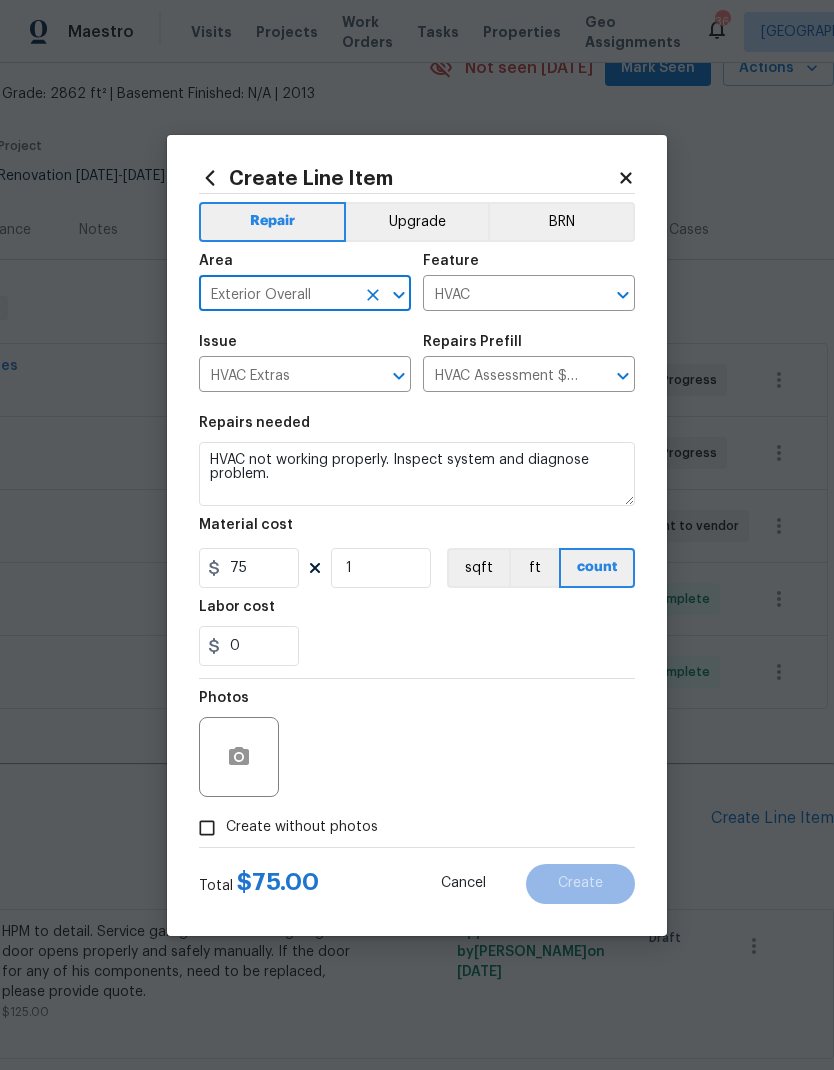 click on "0" at bounding box center (417, 646) 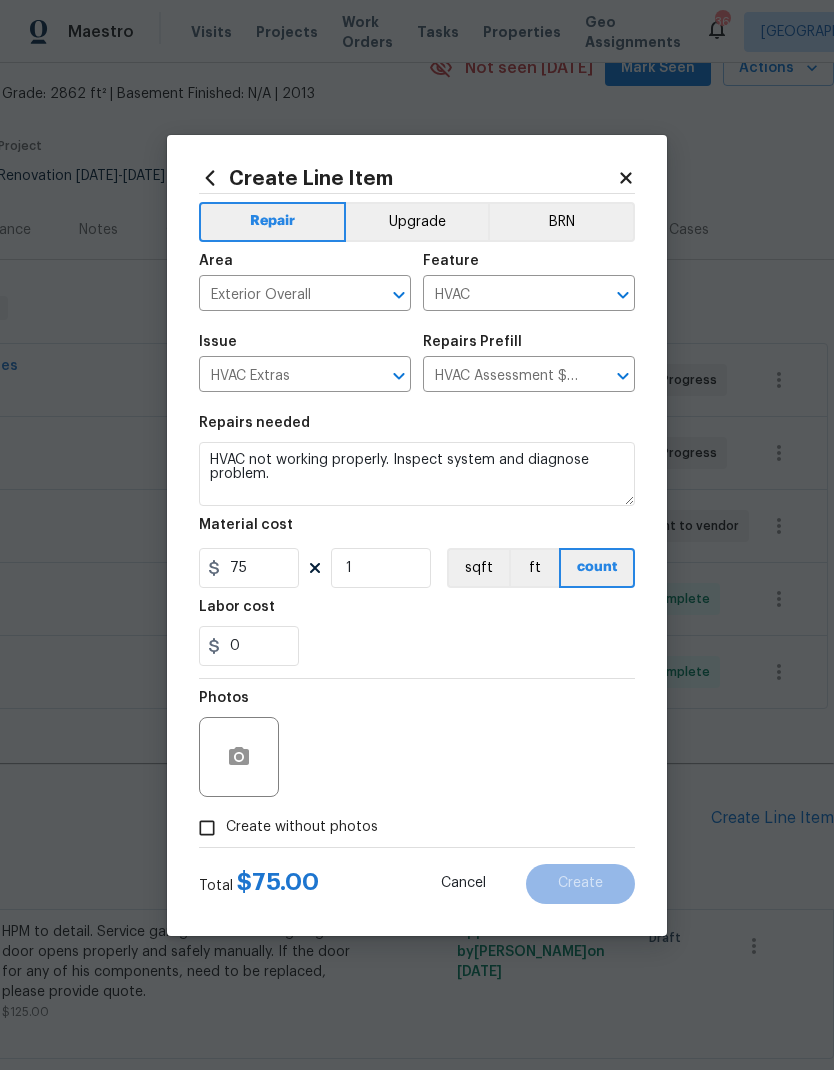 click on "Create without photos" at bounding box center (207, 828) 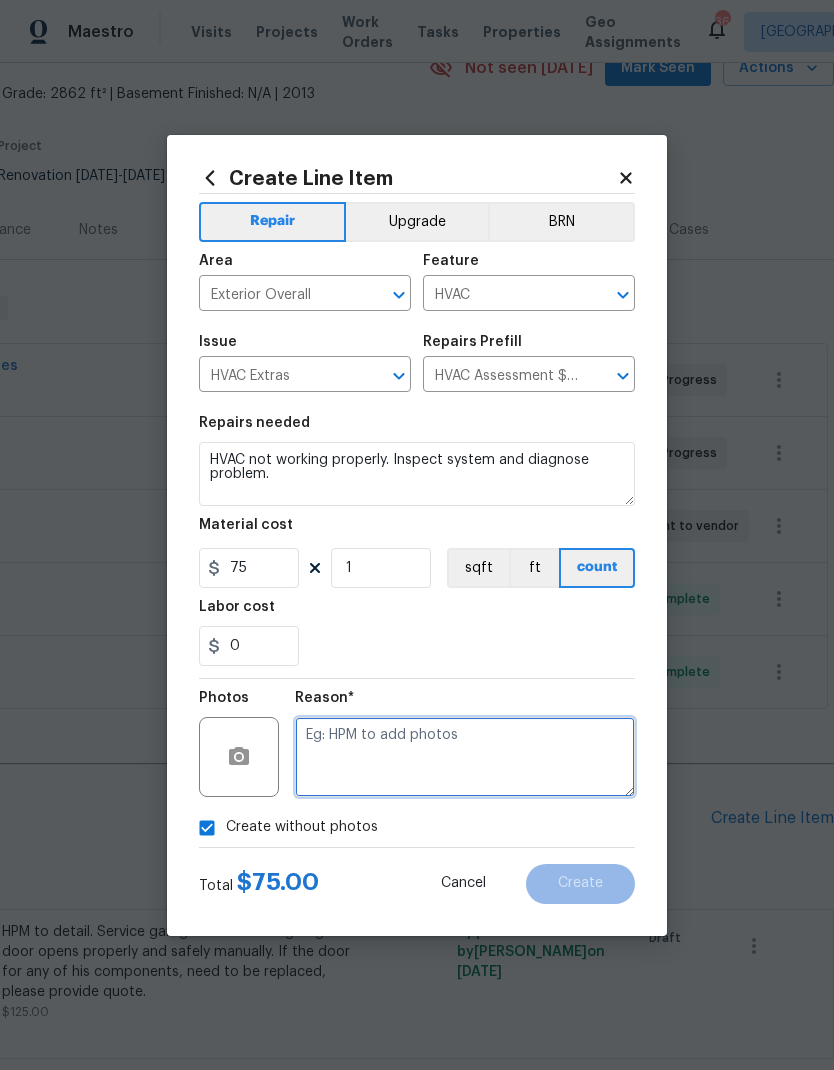 click at bounding box center (465, 757) 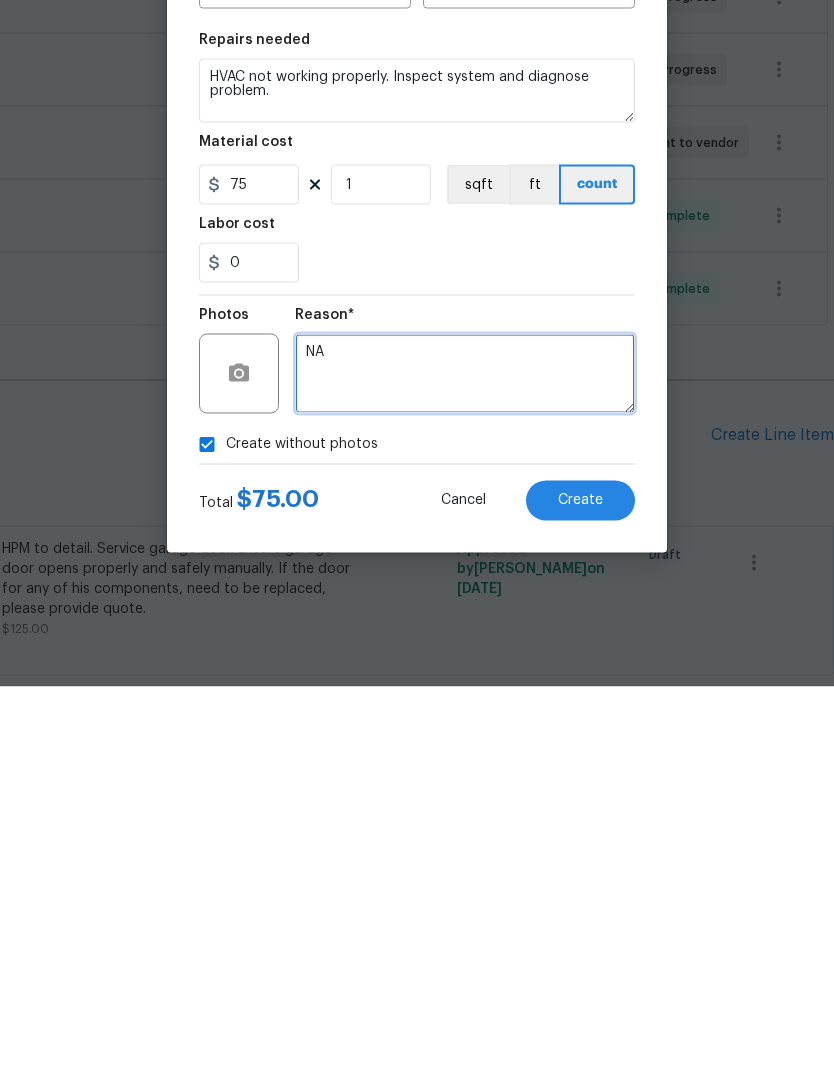 type on "NA" 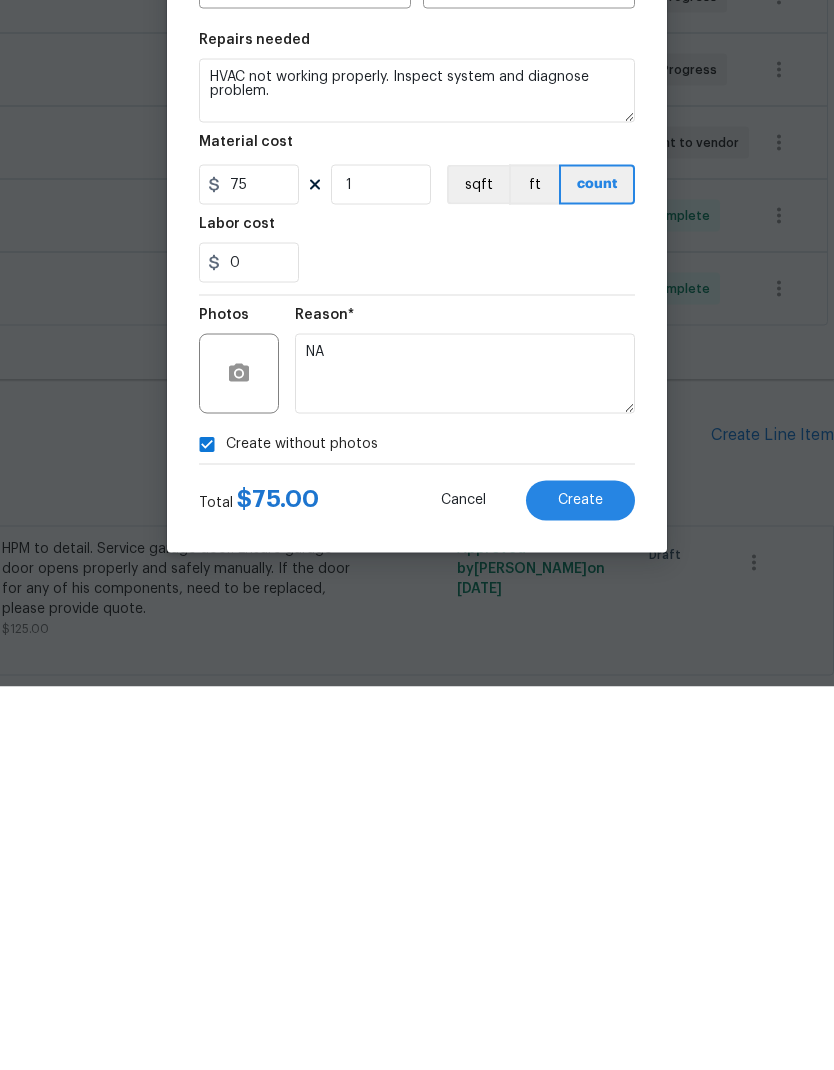 click on "Create" at bounding box center [580, 883] 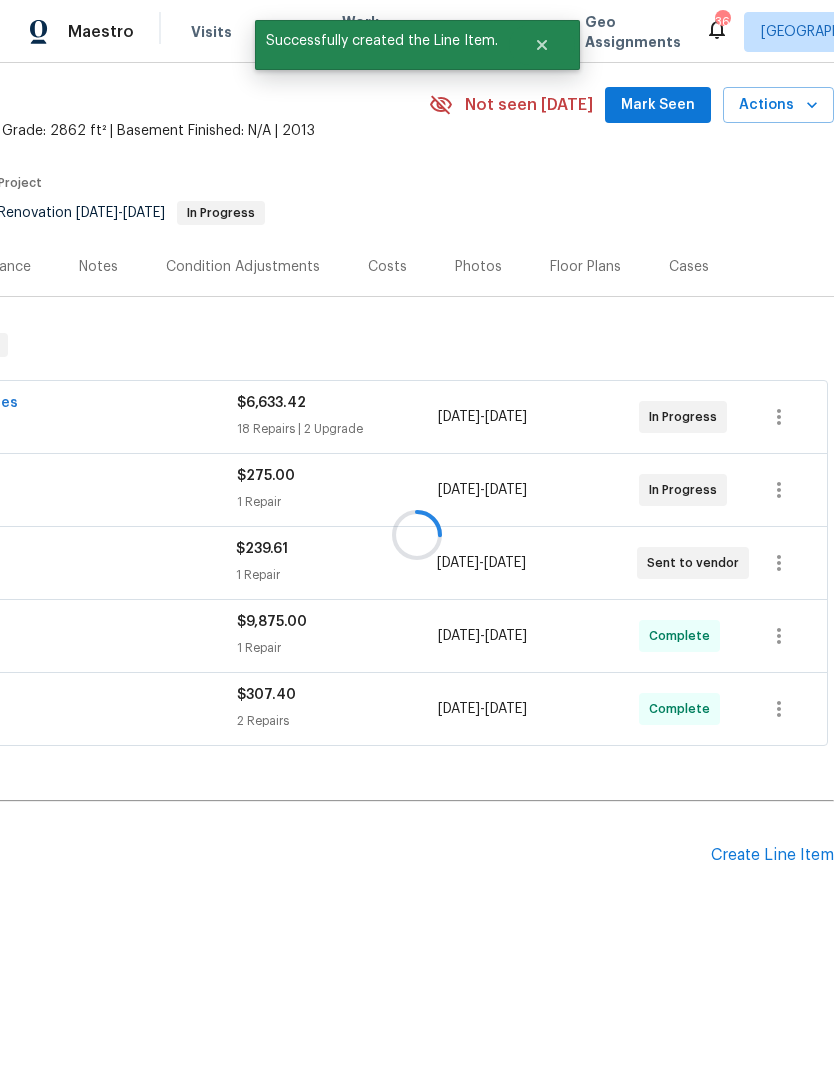 scroll, scrollTop: 65, scrollLeft: 0, axis: vertical 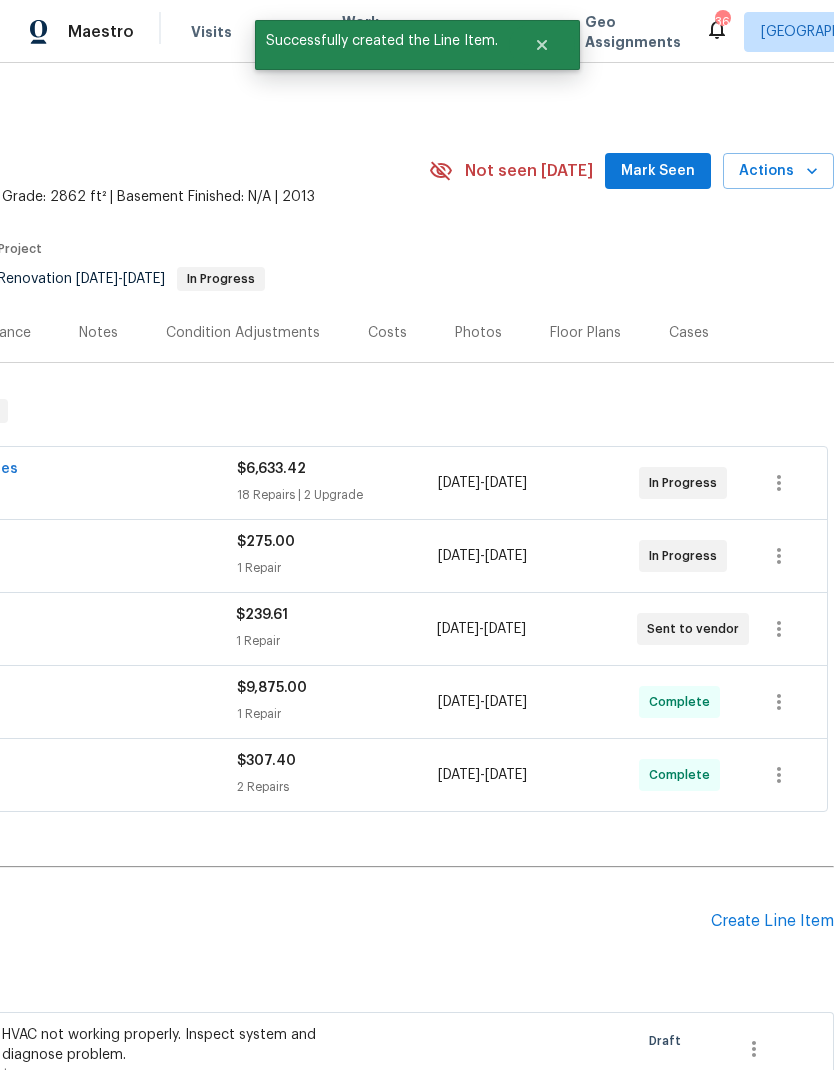 click on "Create Line Item" at bounding box center (772, 921) 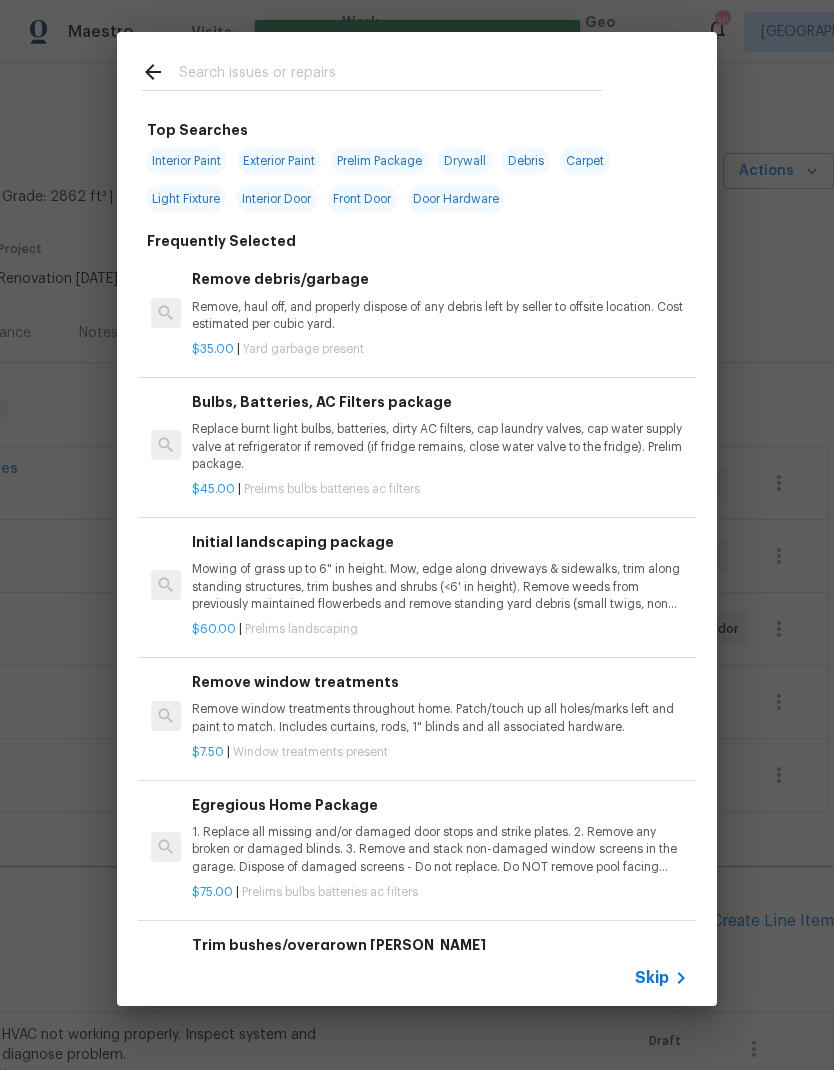 click at bounding box center (391, 75) 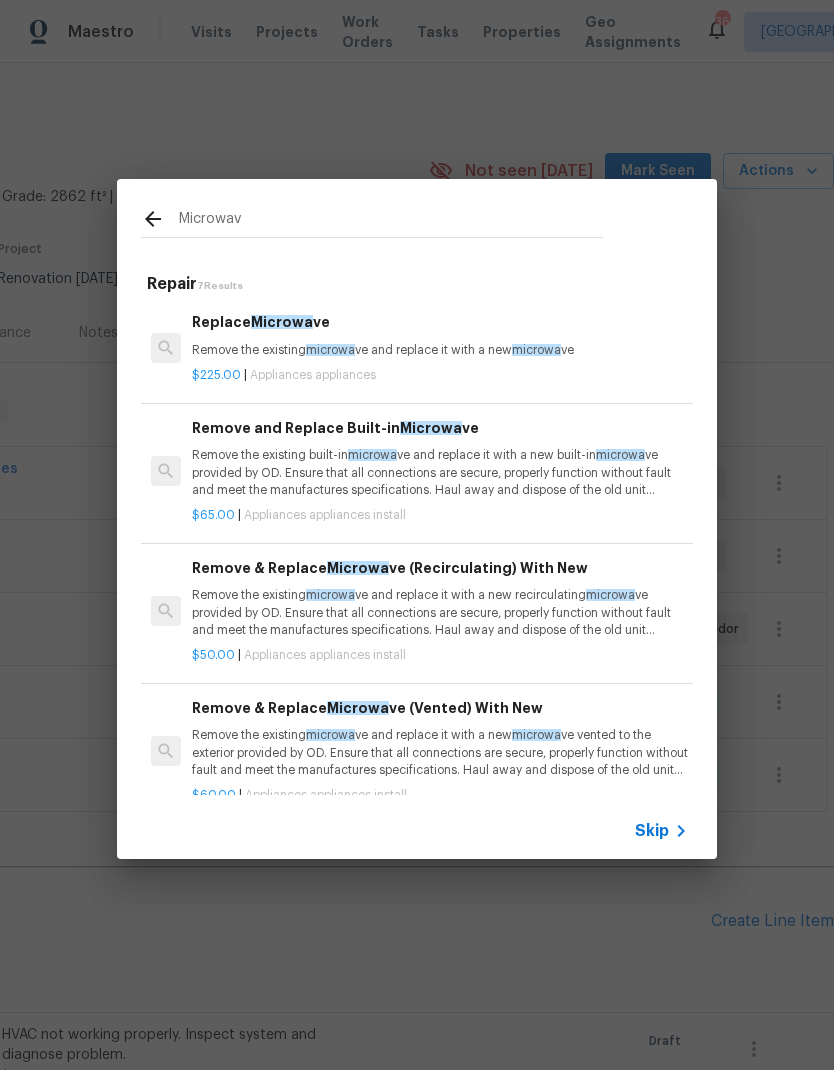 type on "Microwave" 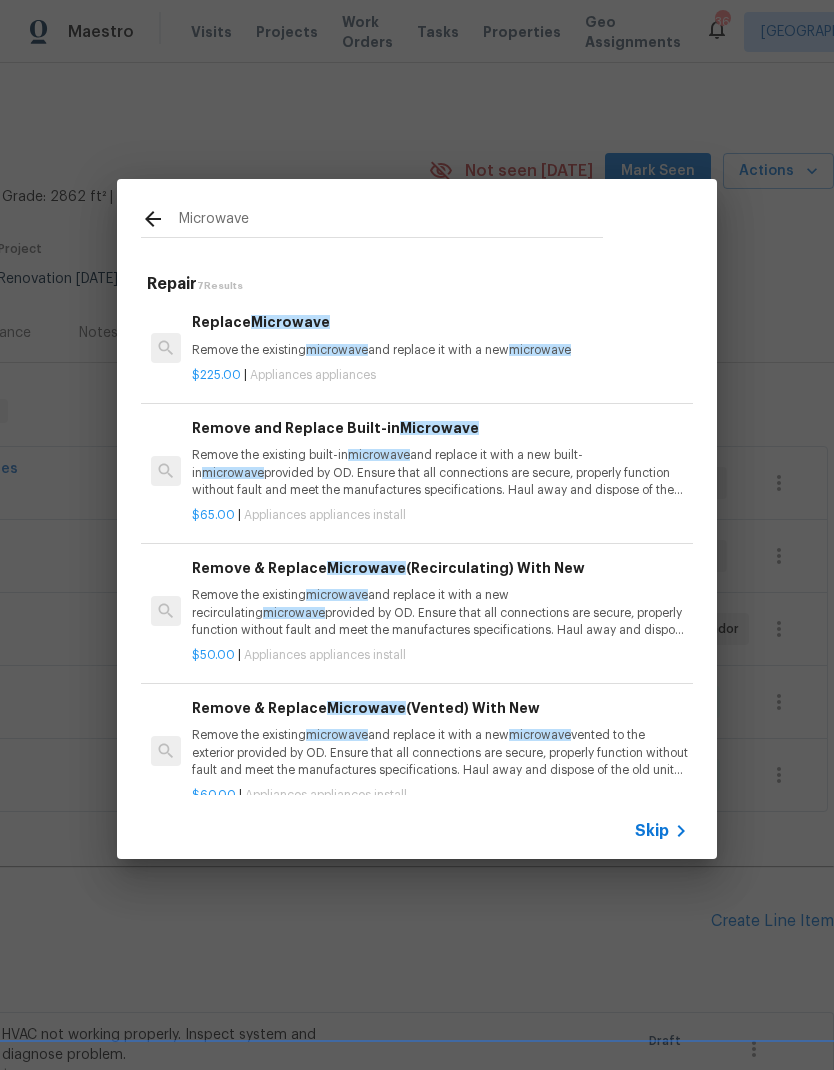 click on "Remove the existing built-in  microwave  and replace it with a new built-in  microwave  provided by OD. Ensure that all connections are secure, properly function without fault and meet the manufactures specifications. Haul away and dispose of the old unit properly." at bounding box center (440, 472) 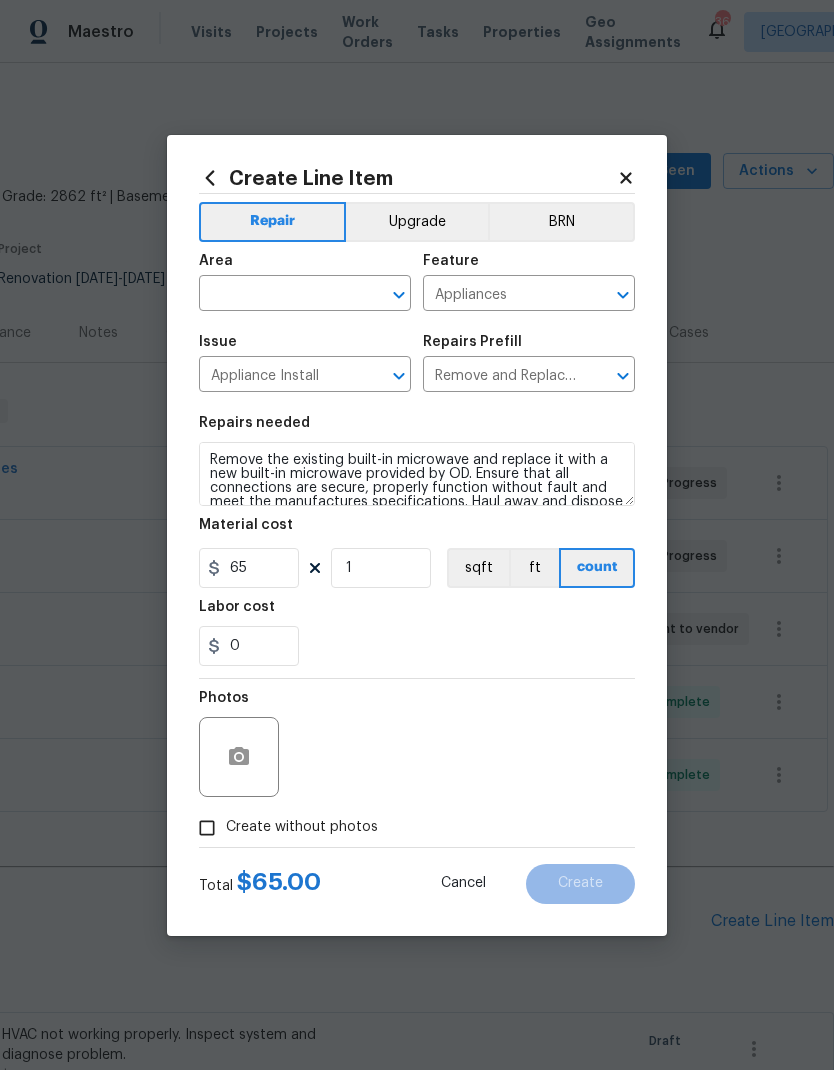 click on "Area ​" at bounding box center [305, 282] 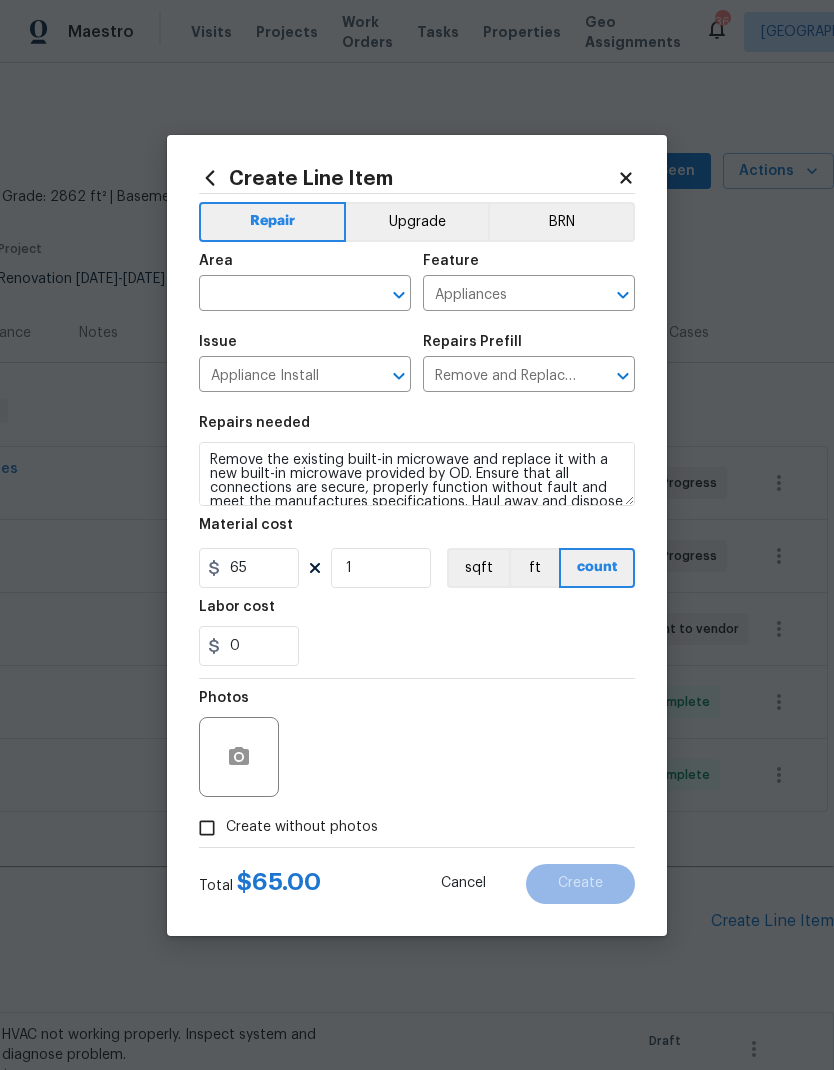 click at bounding box center (277, 295) 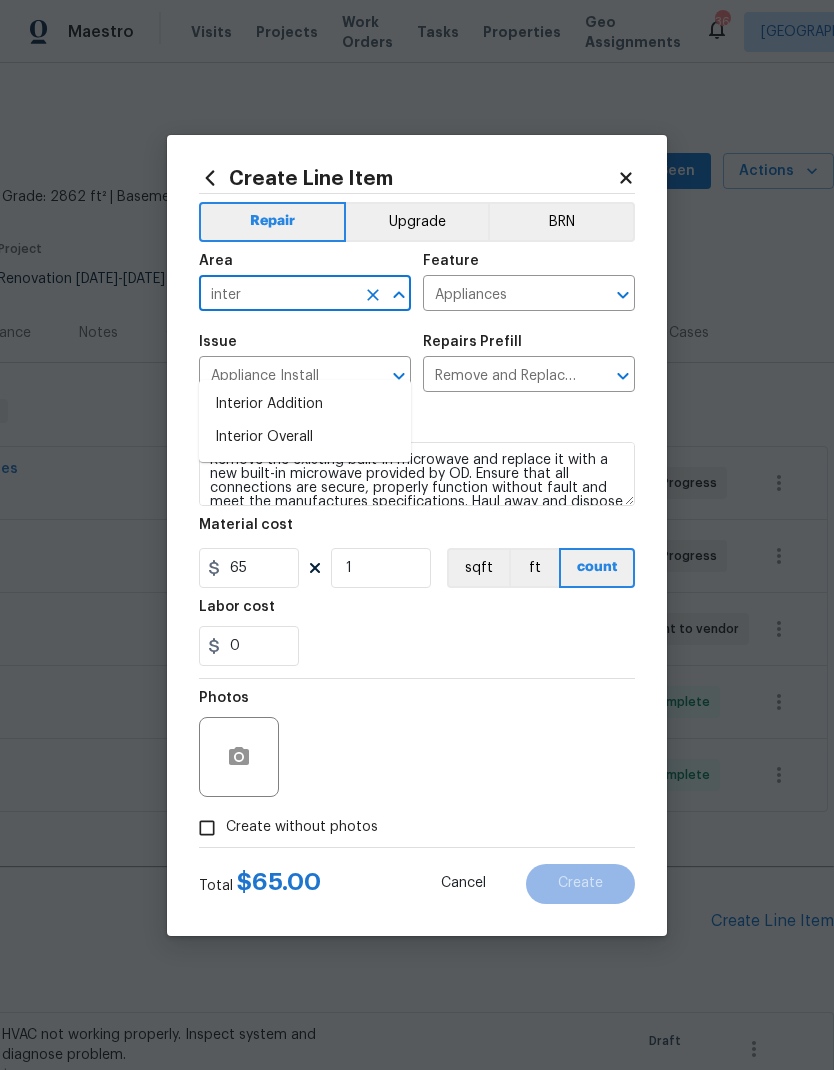 click on "Interior Overall" at bounding box center [305, 437] 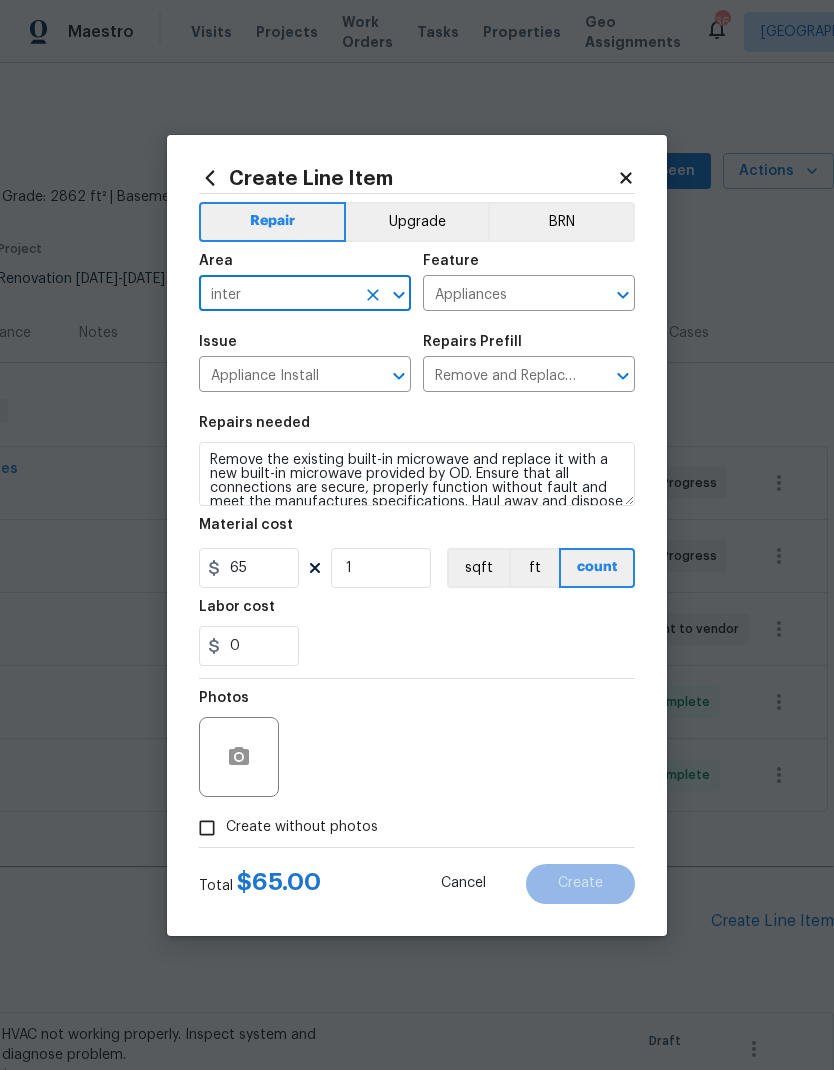 type on "Interior Overall" 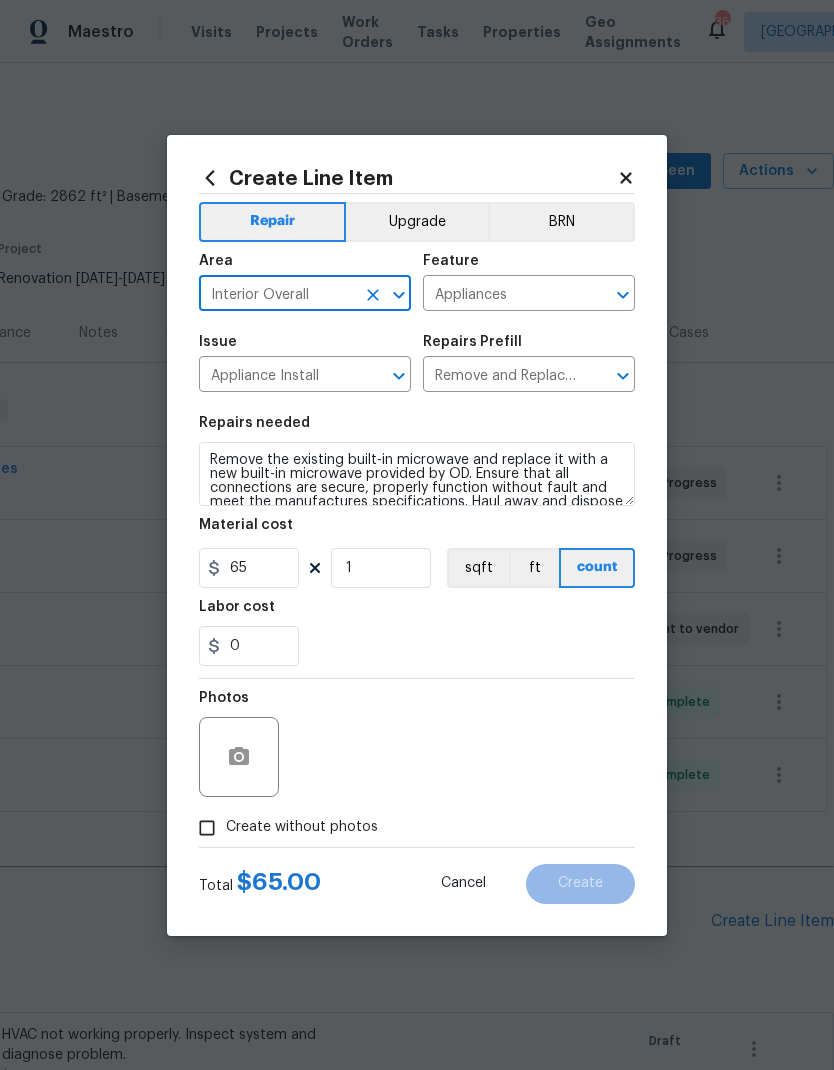 click on "0" at bounding box center (417, 646) 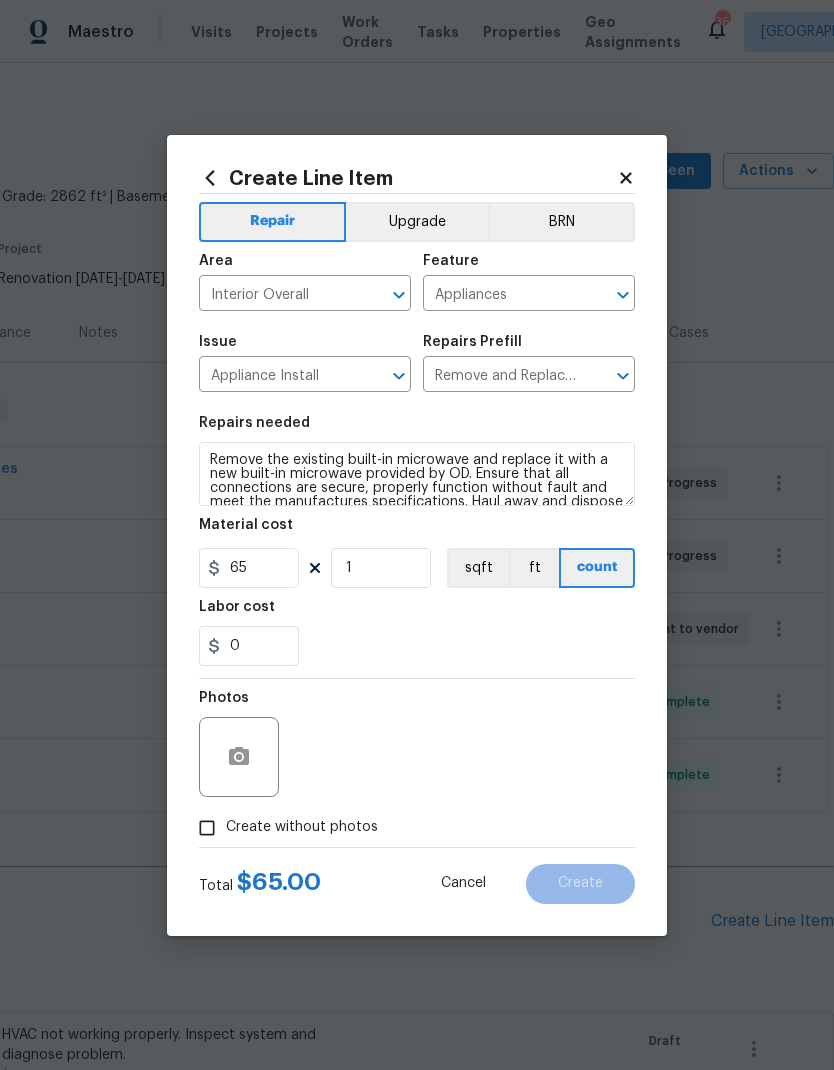 click on "Create without photos" at bounding box center (207, 828) 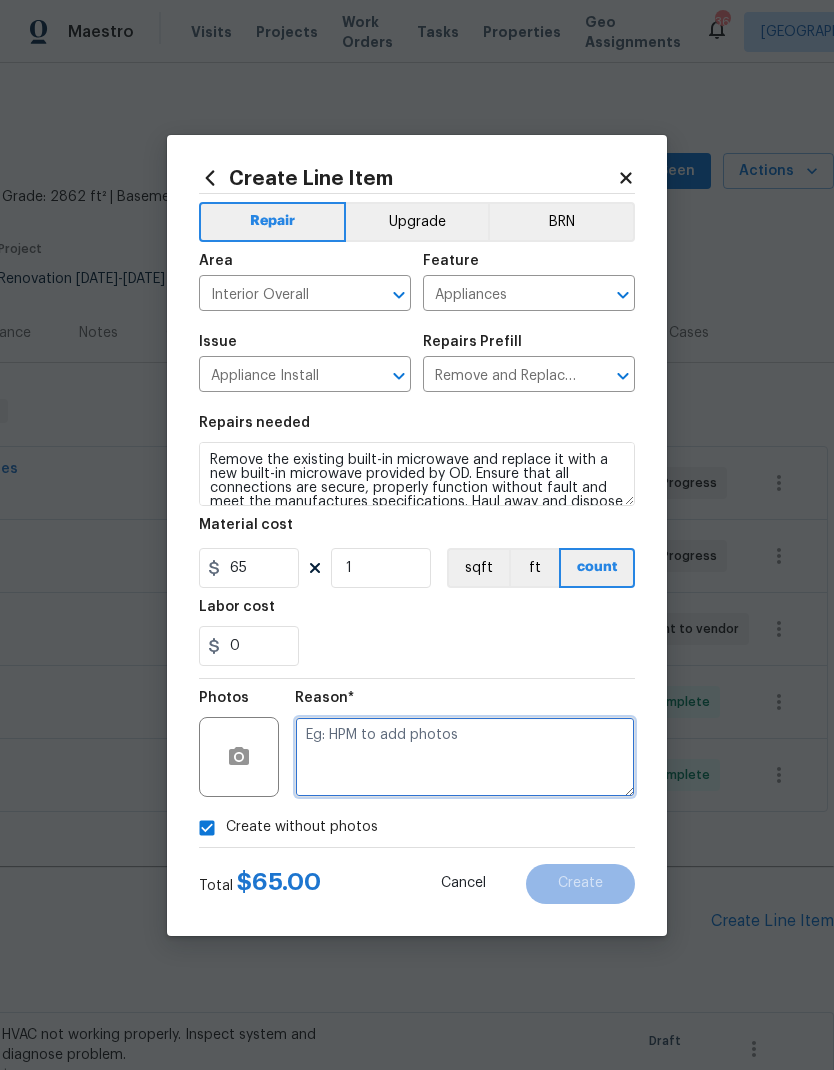 click at bounding box center (465, 757) 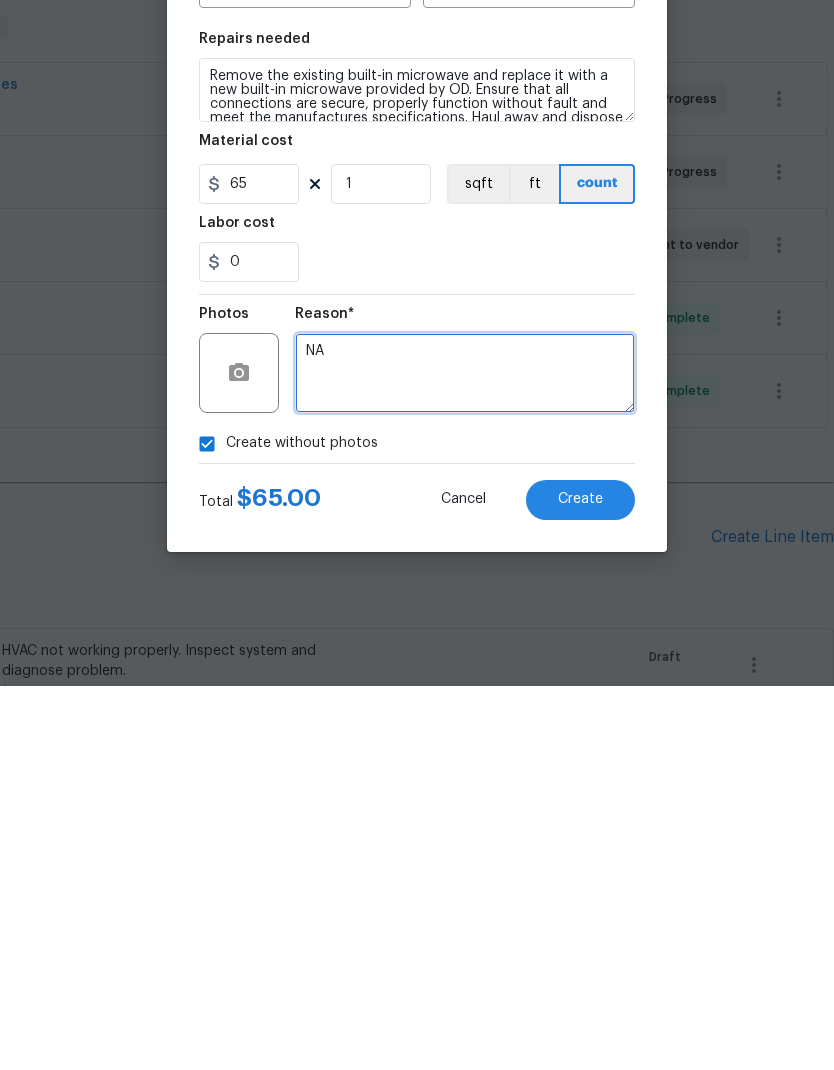 type on "NA" 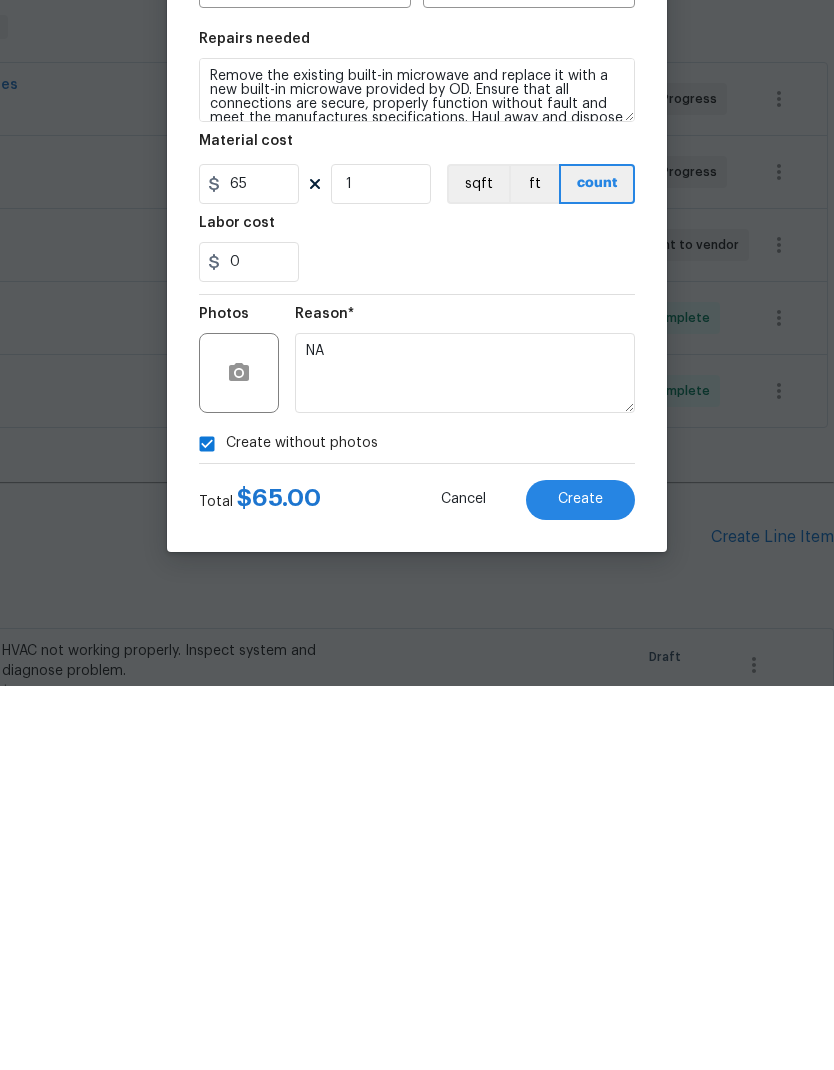 click on "Create" at bounding box center (580, 884) 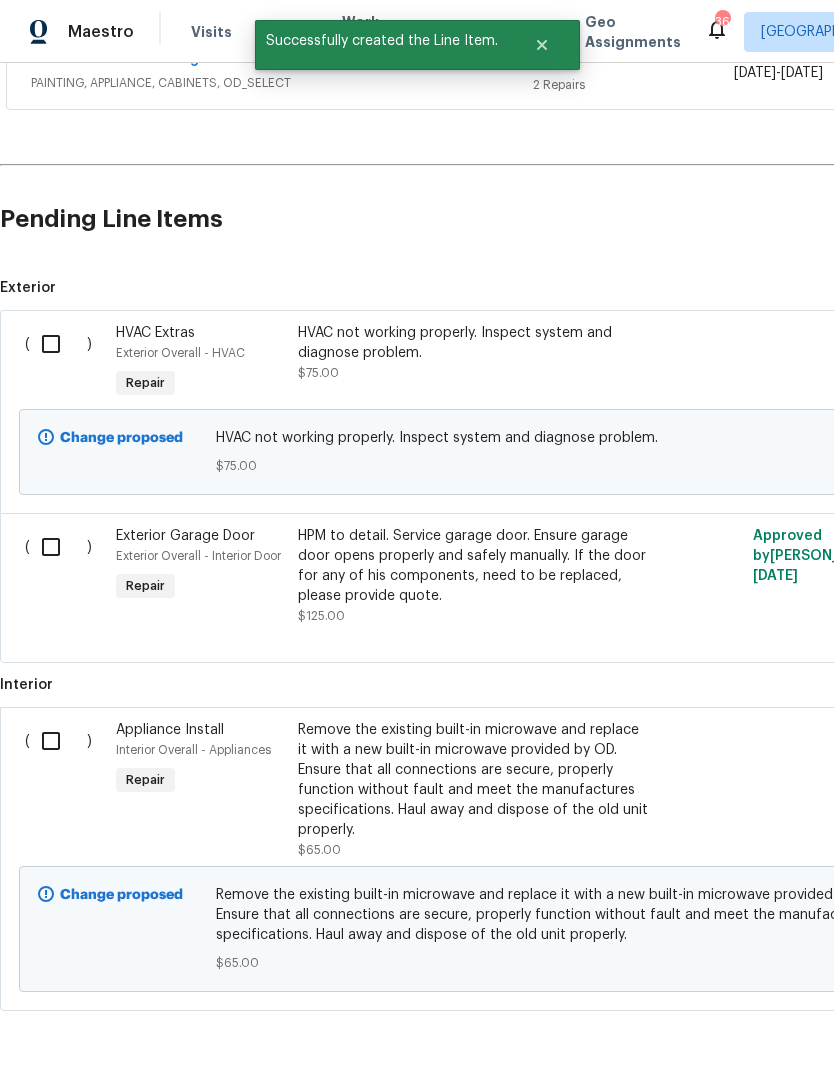 scroll, scrollTop: 701, scrollLeft: 0, axis: vertical 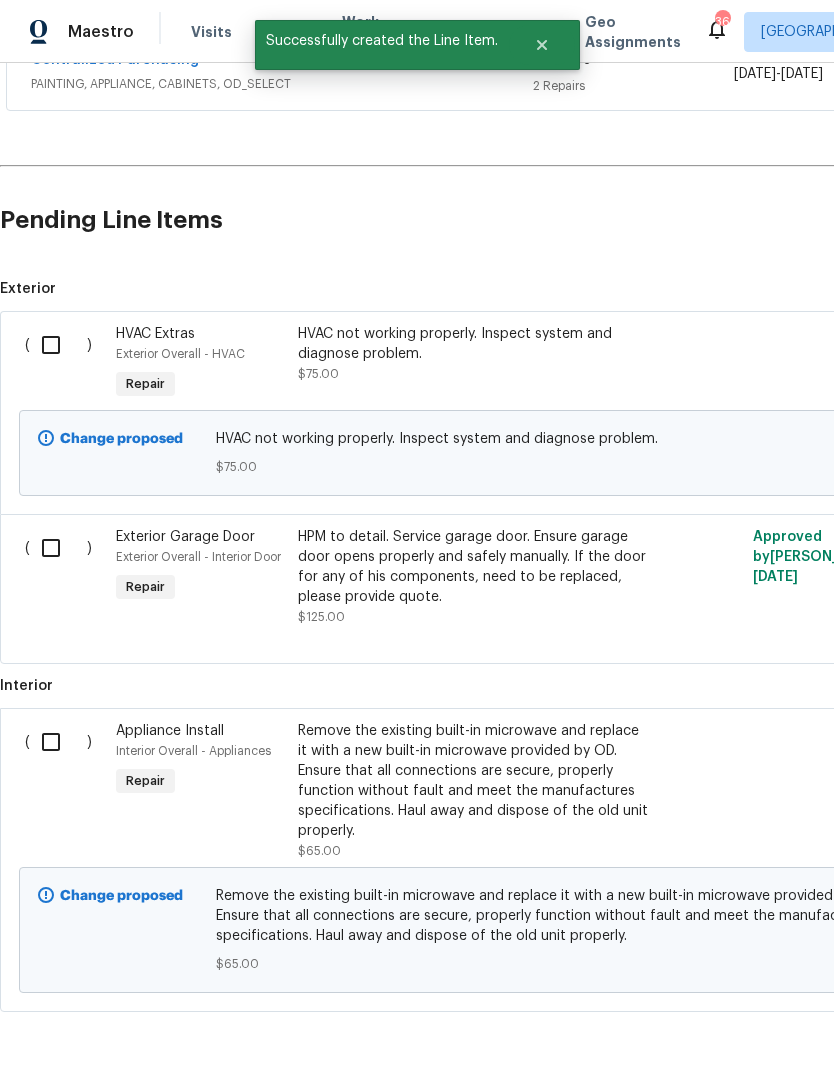 click at bounding box center (58, 345) 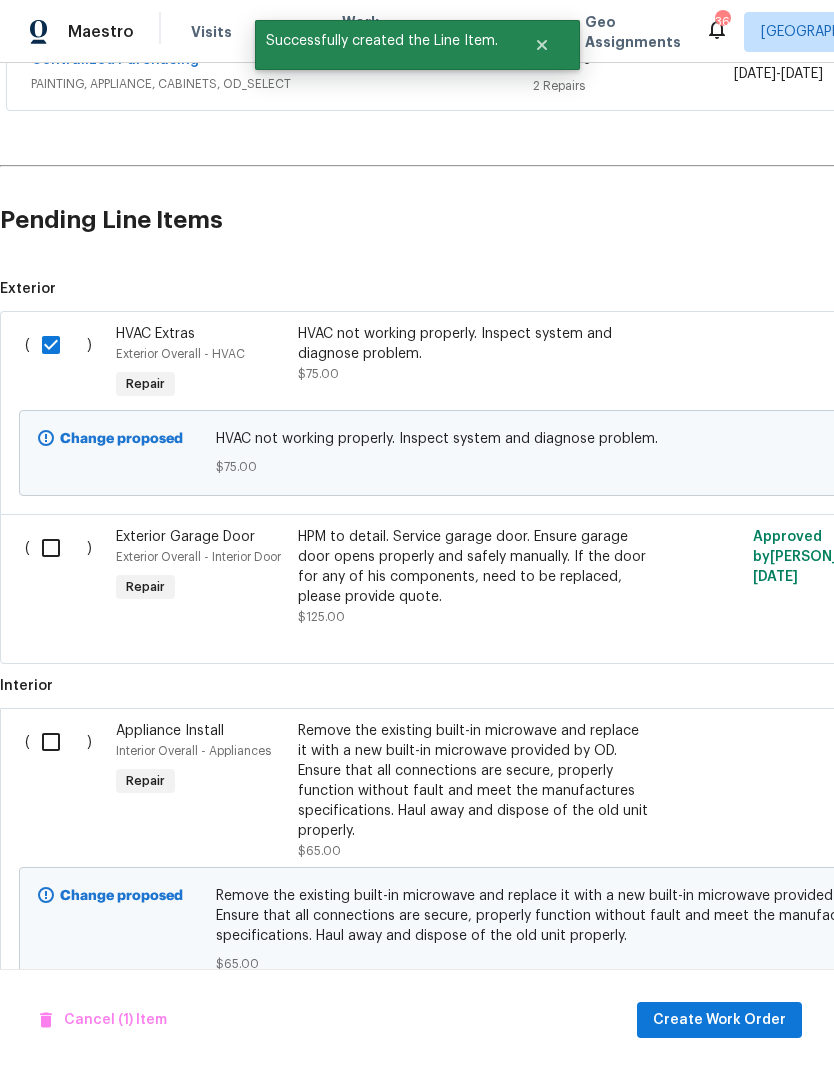click at bounding box center [58, 742] 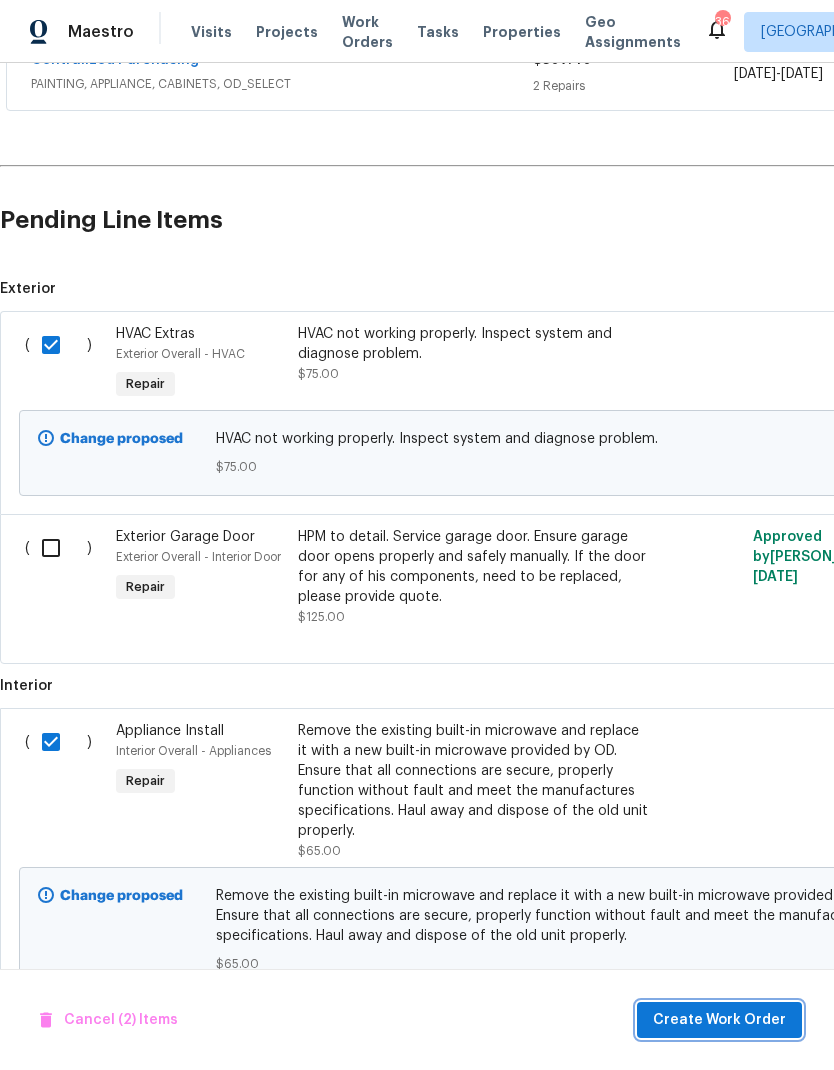 click on "Create Work Order" at bounding box center [719, 1020] 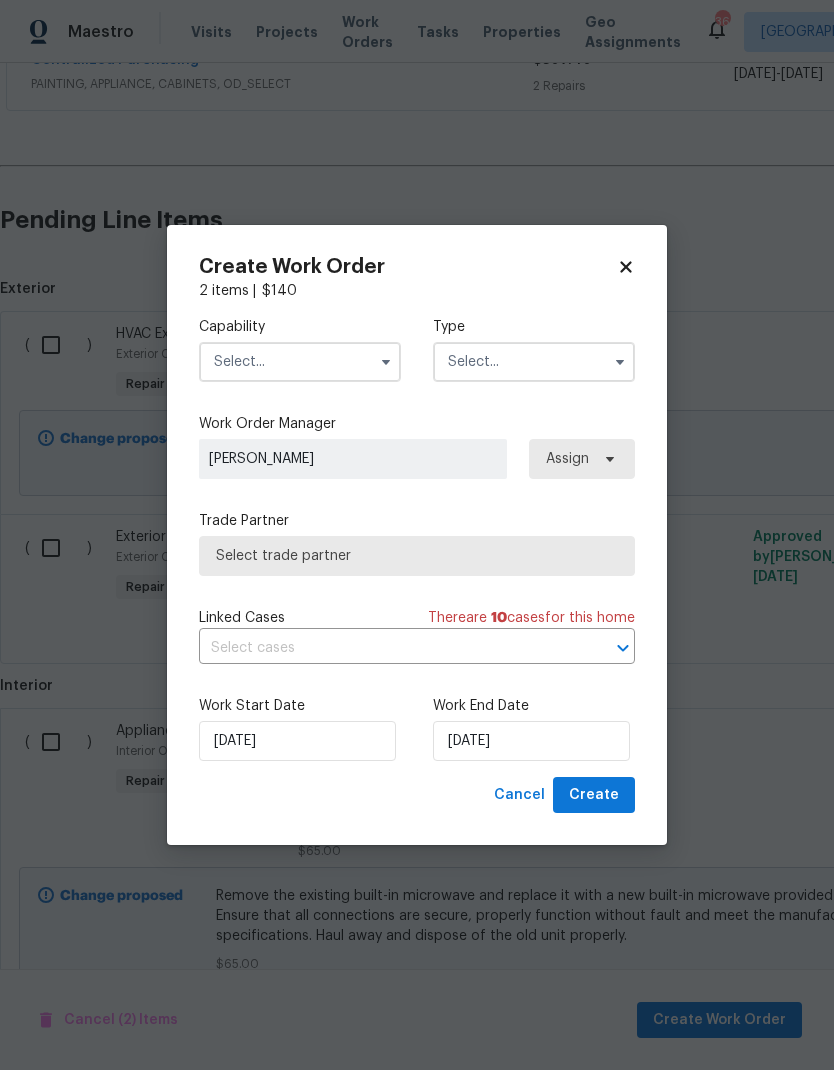 checkbox on "false" 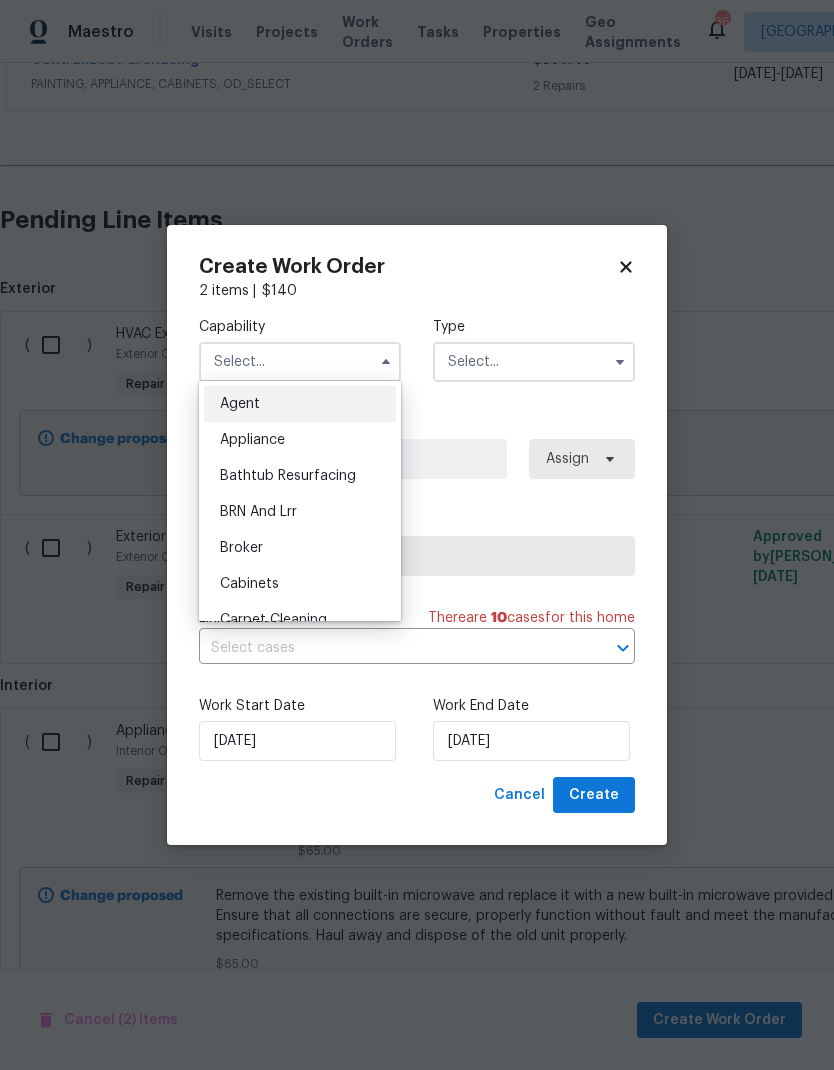scroll, scrollTop: -13, scrollLeft: 0, axis: vertical 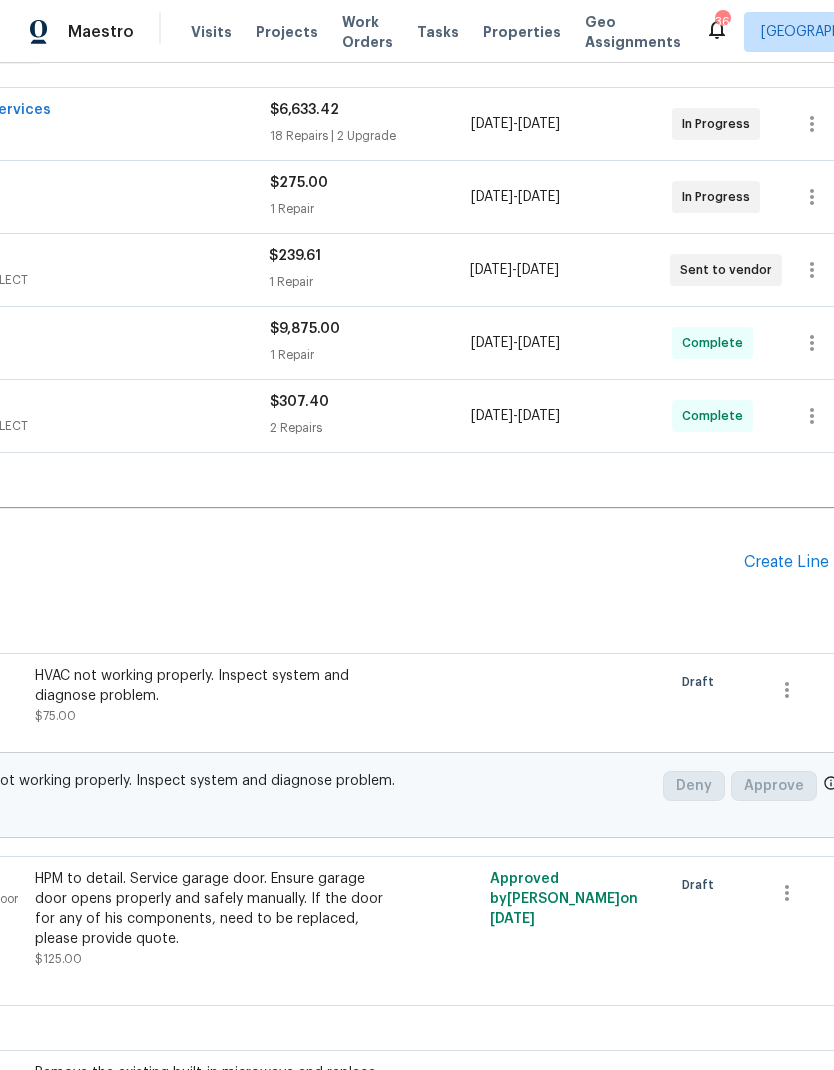 click on "Create Line Item" at bounding box center (805, 562) 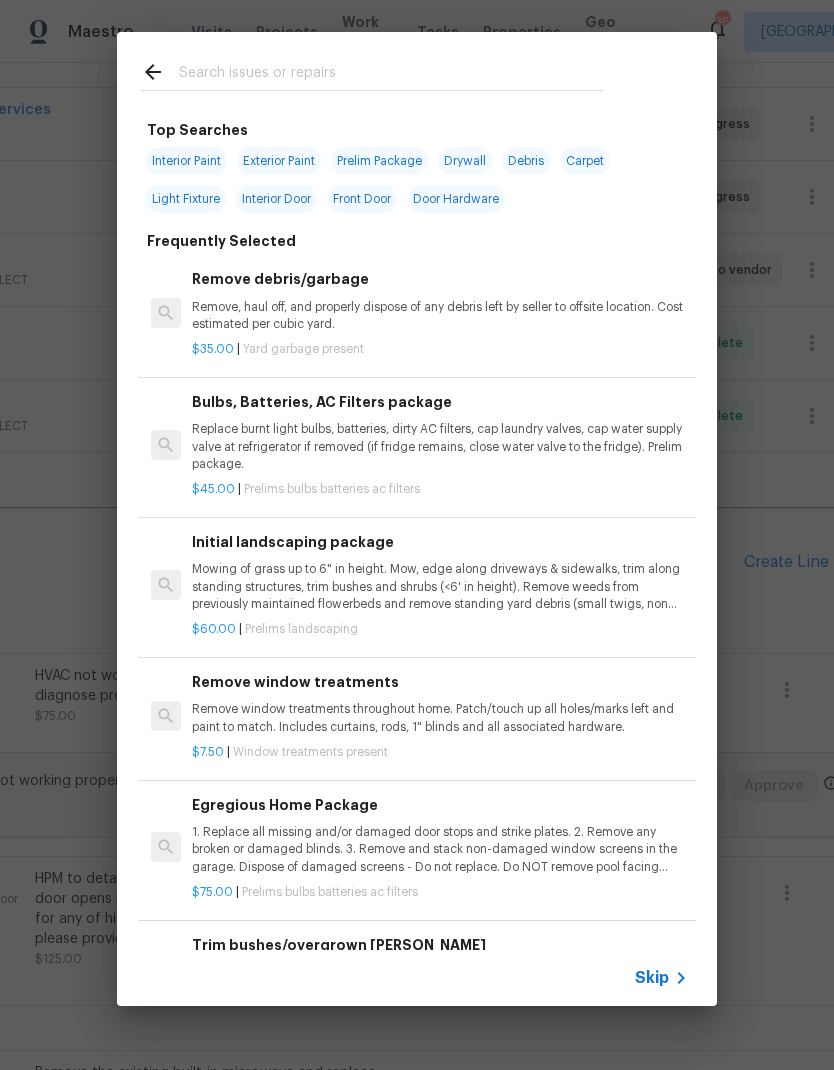 click at bounding box center (391, 75) 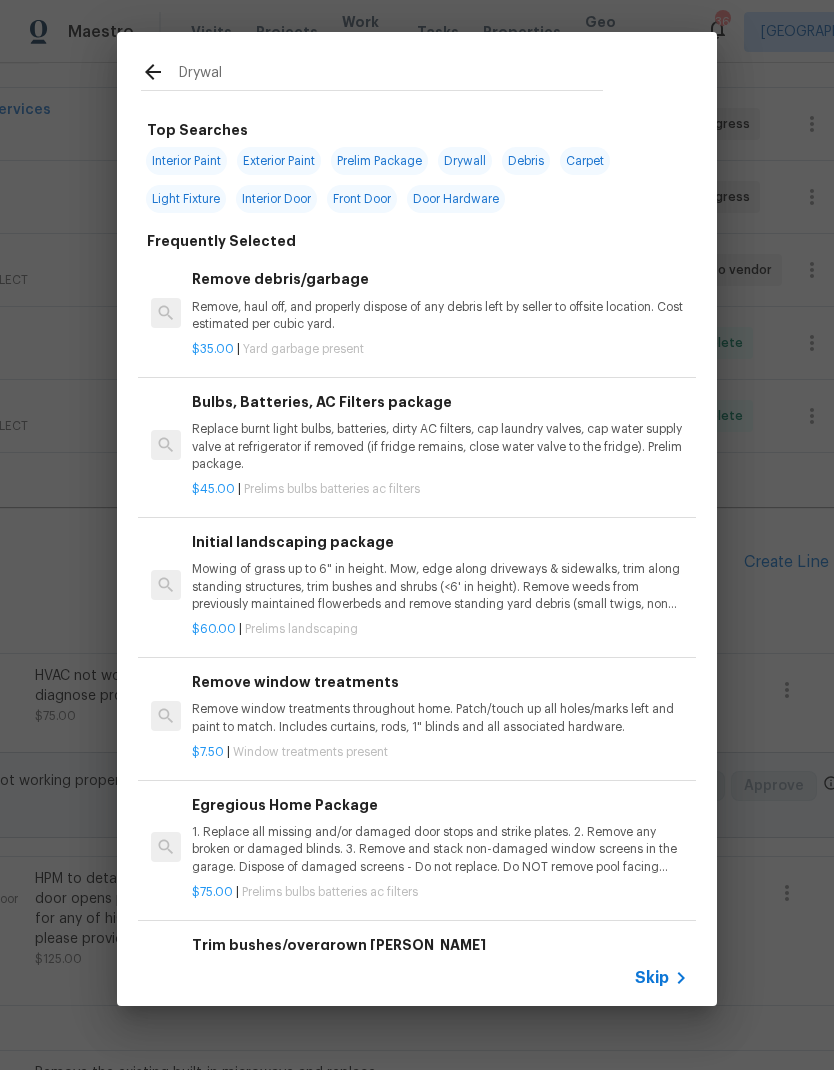 type on "Drywall" 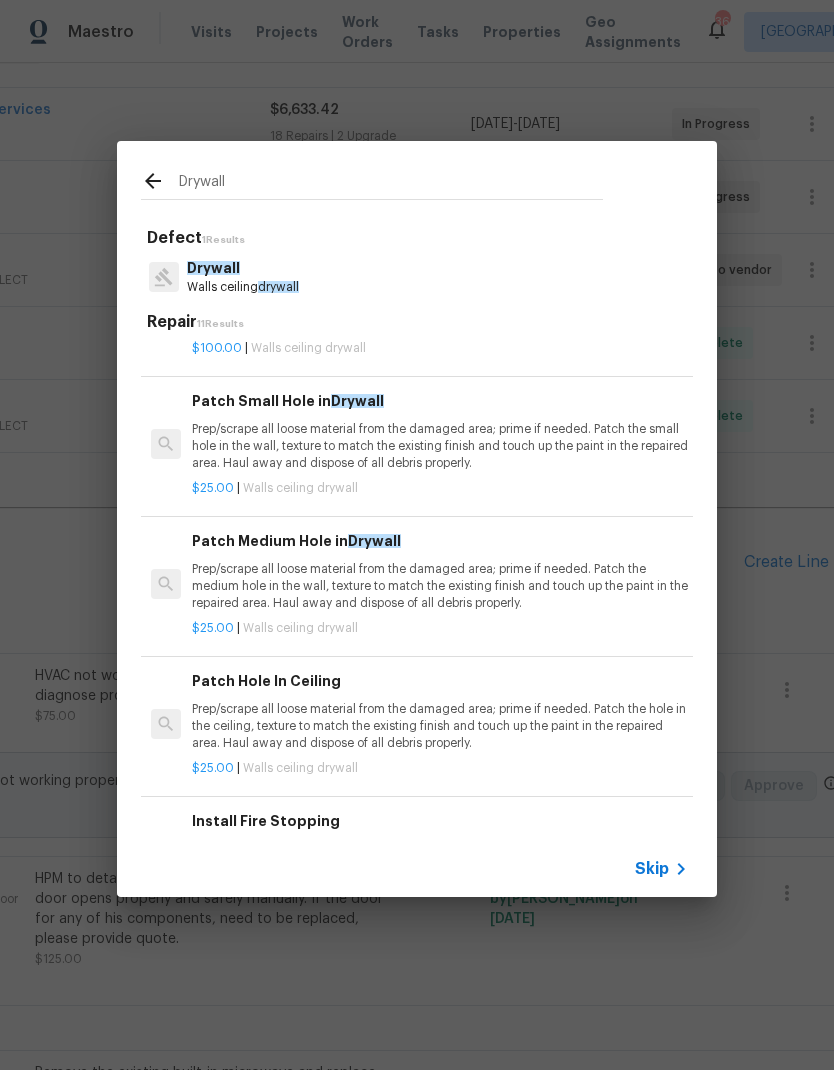 scroll, scrollTop: 97, scrollLeft: 0, axis: vertical 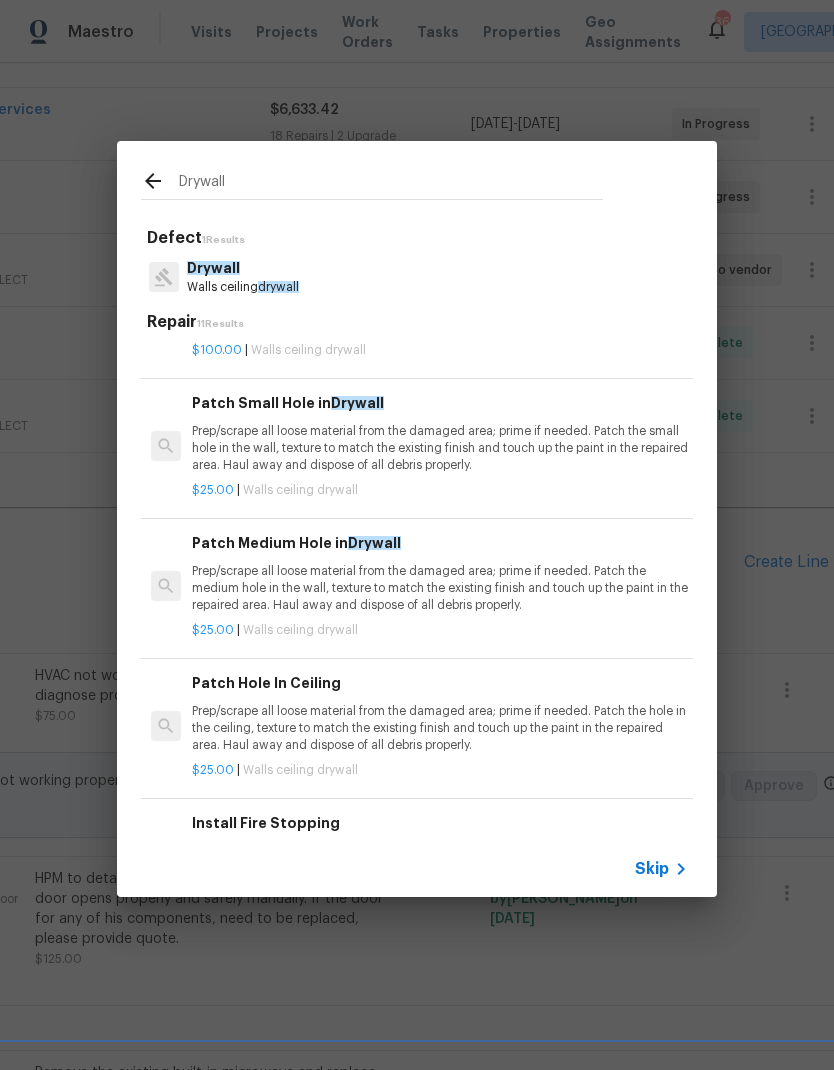 click on "Prep/scrape all loose material from the damaged area; prime if needed. Patch the medium hole in the wall, texture to match the existing finish and touch up the paint in the repaired area. Haul away and dispose of all debris properly." at bounding box center (440, 588) 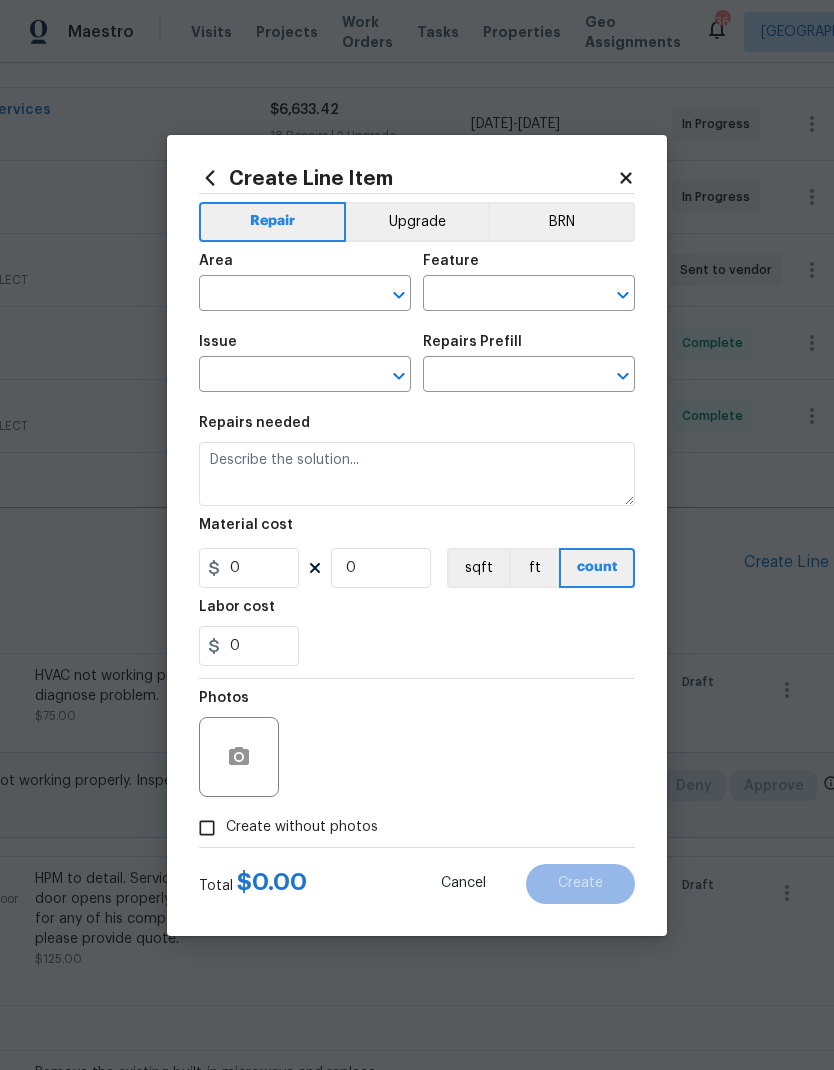 type on "Walls and Ceiling" 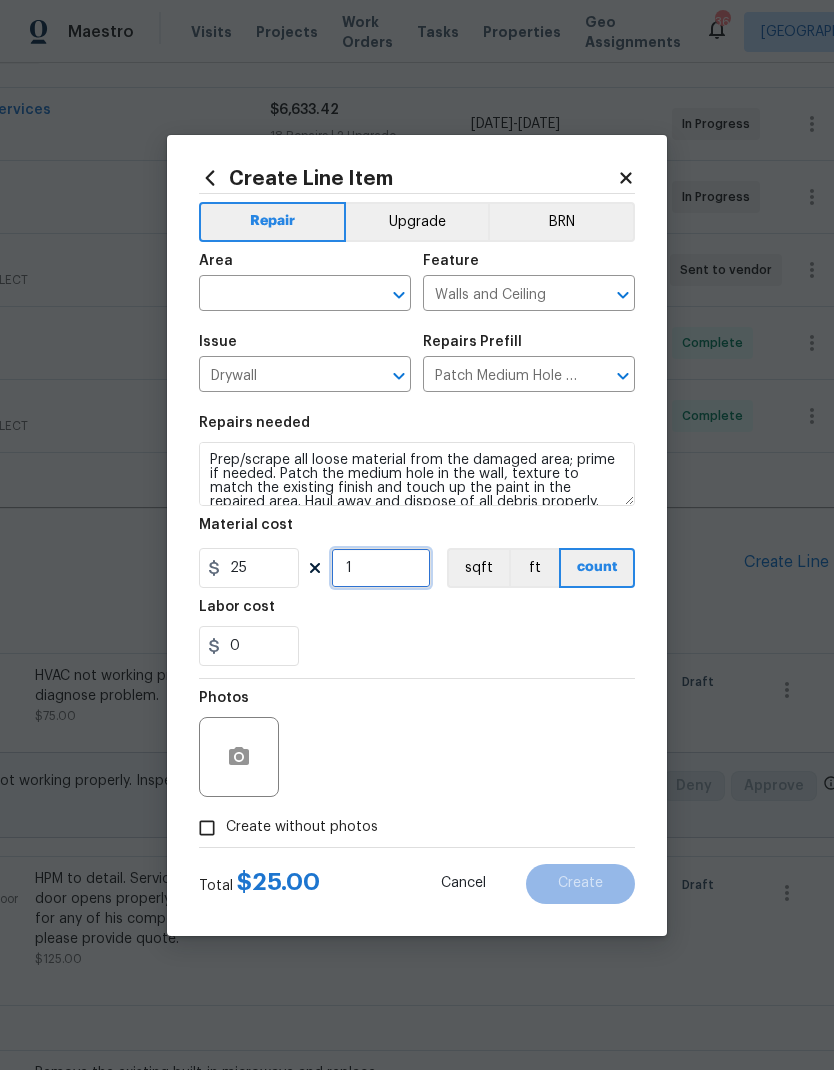 click on "1" at bounding box center (381, 568) 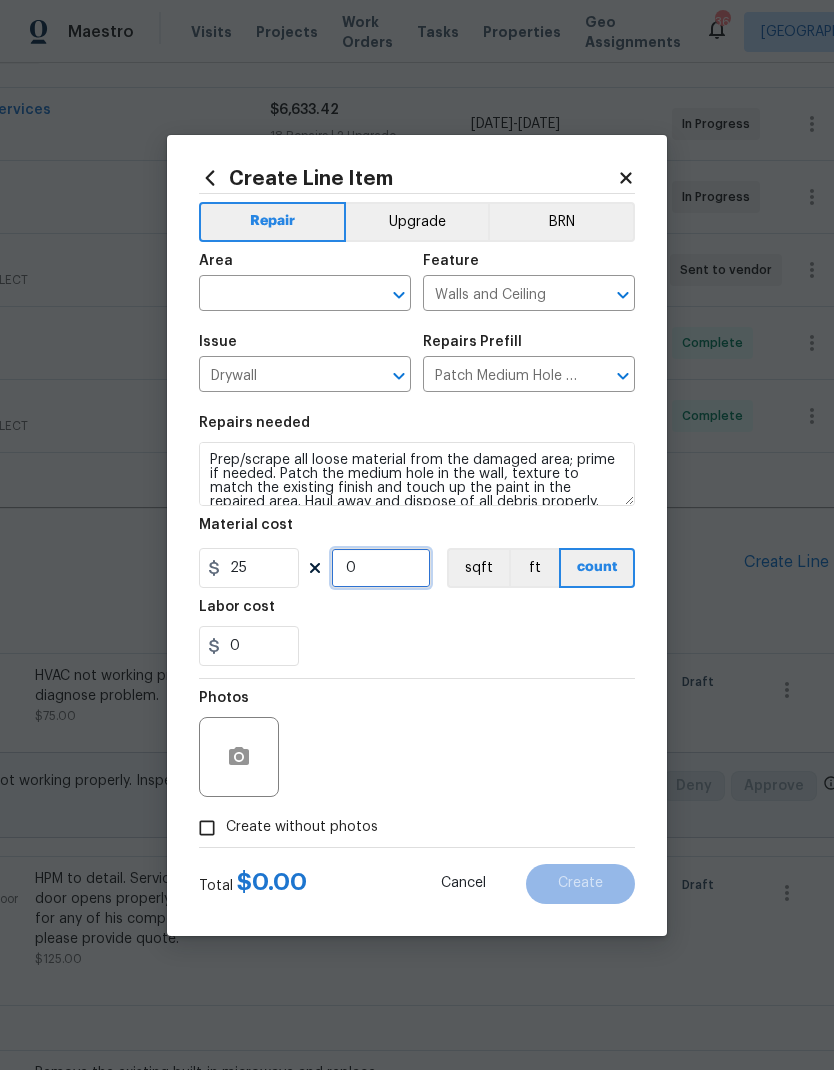 type on "2" 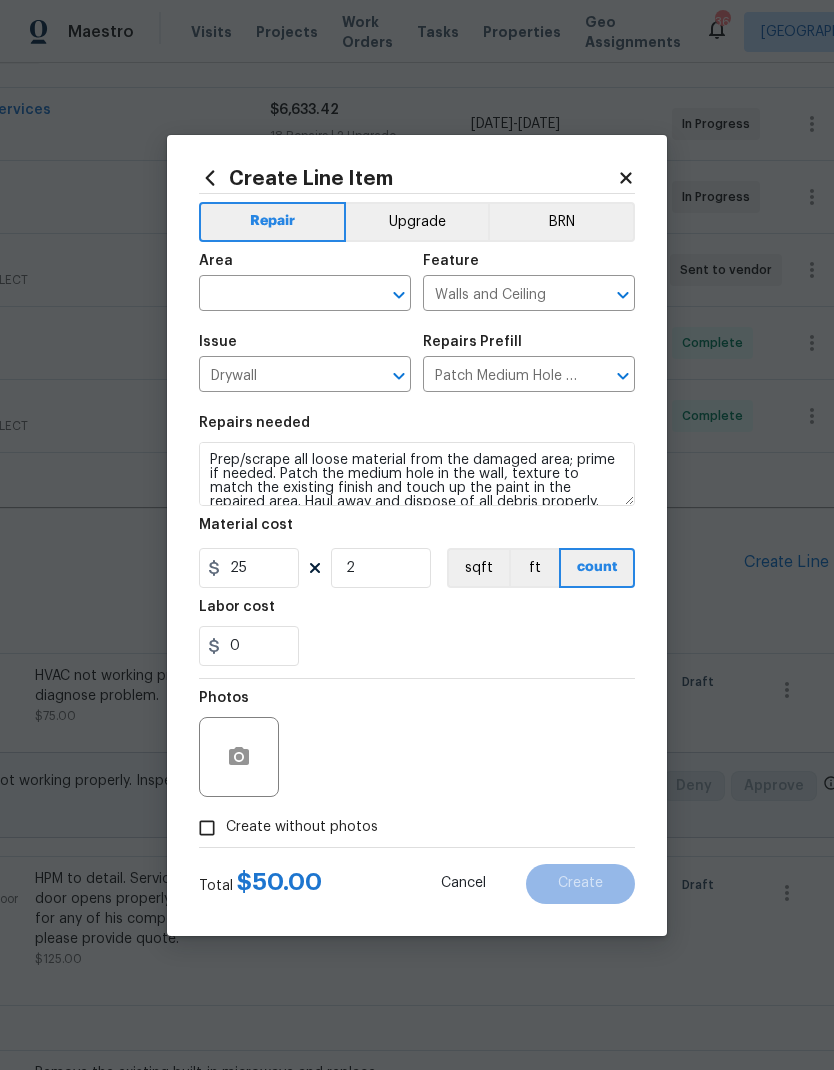 click at bounding box center (277, 295) 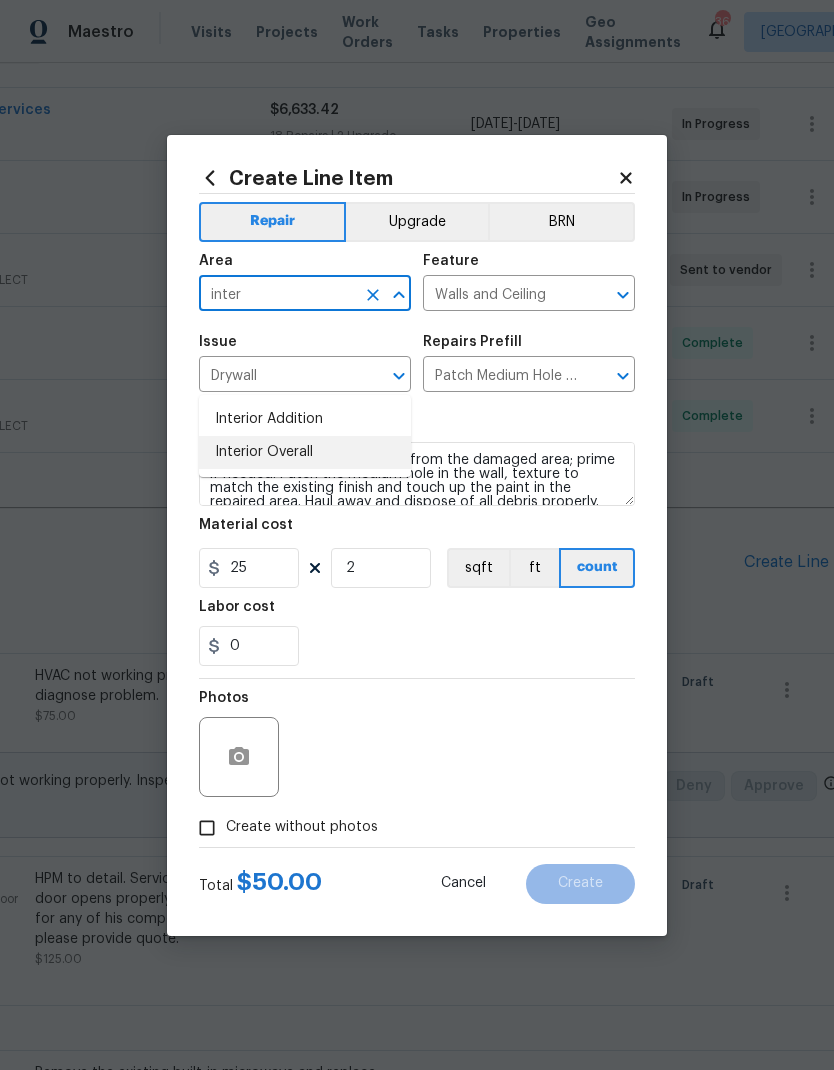 click on "Interior Overall" at bounding box center [305, 452] 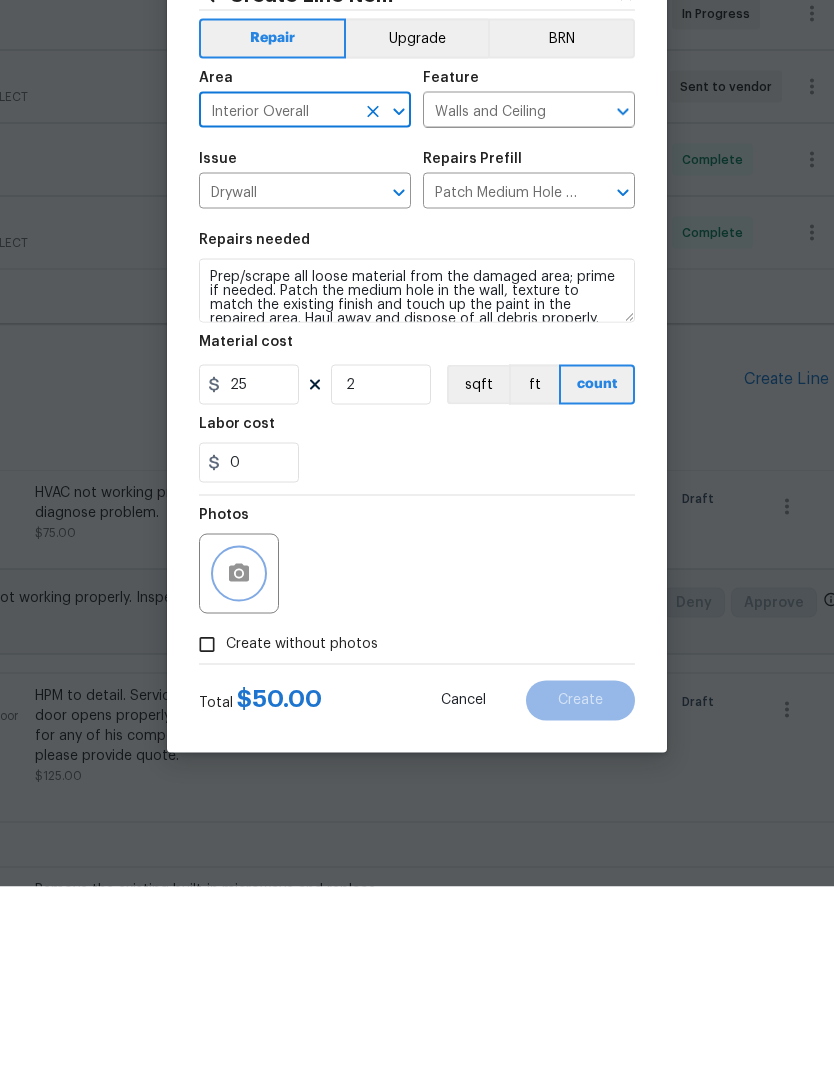click 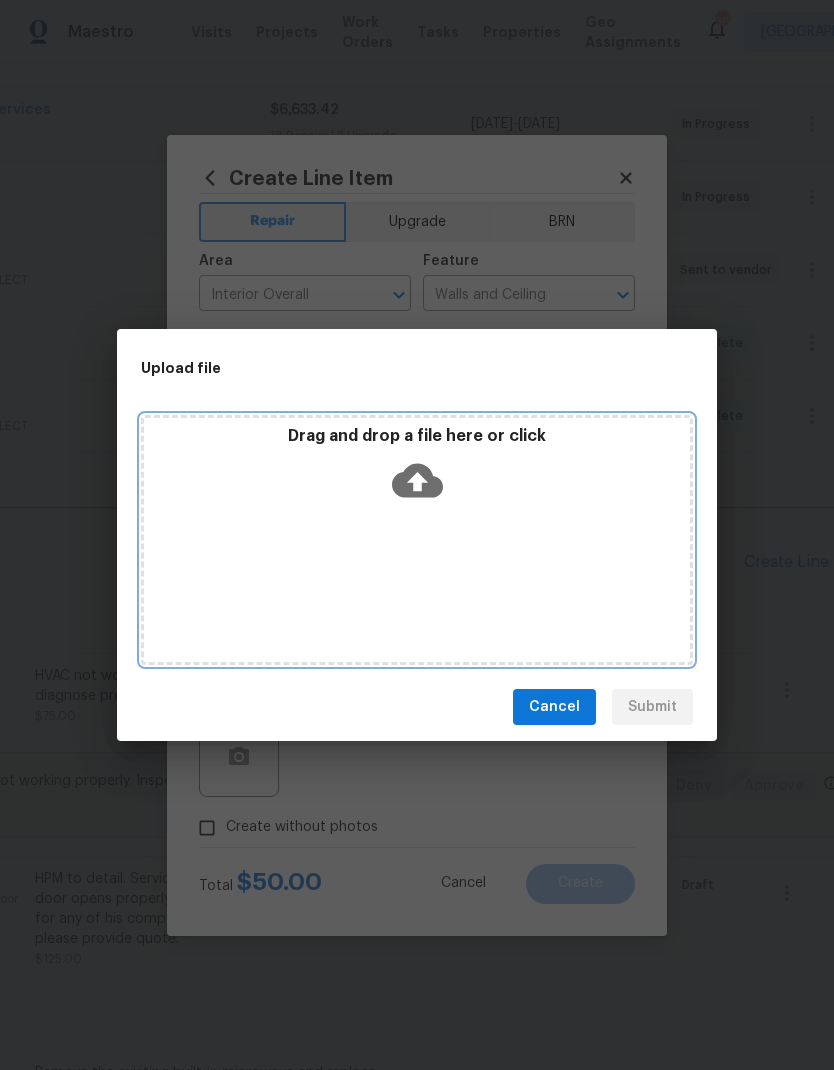 click on "Drag and drop a file here or click" at bounding box center (417, 469) 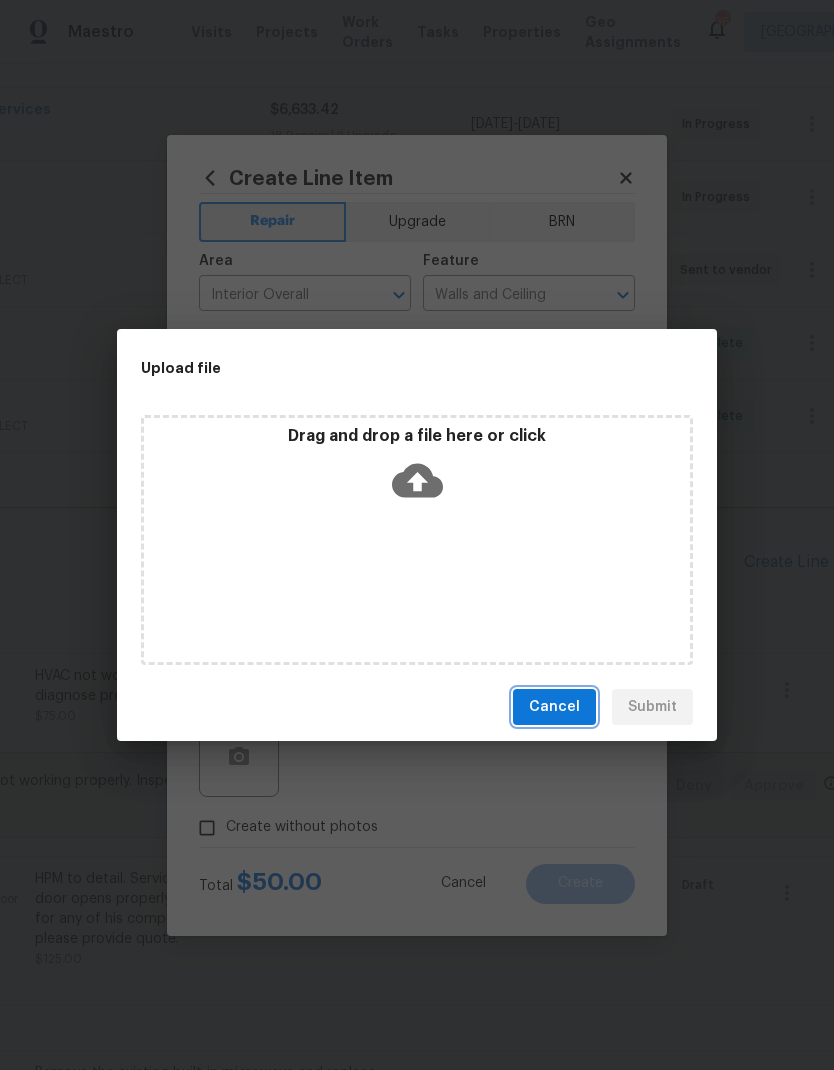 click on "Cancel" at bounding box center (554, 707) 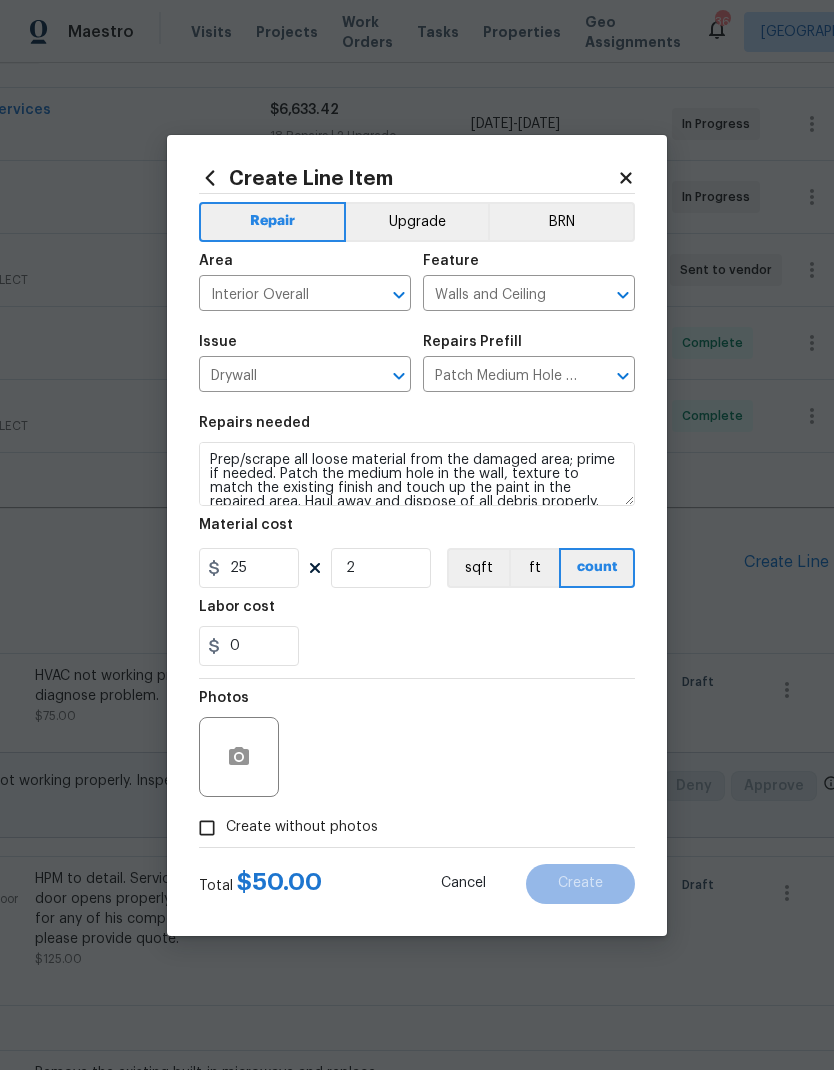 click on "Create without photos" at bounding box center (207, 828) 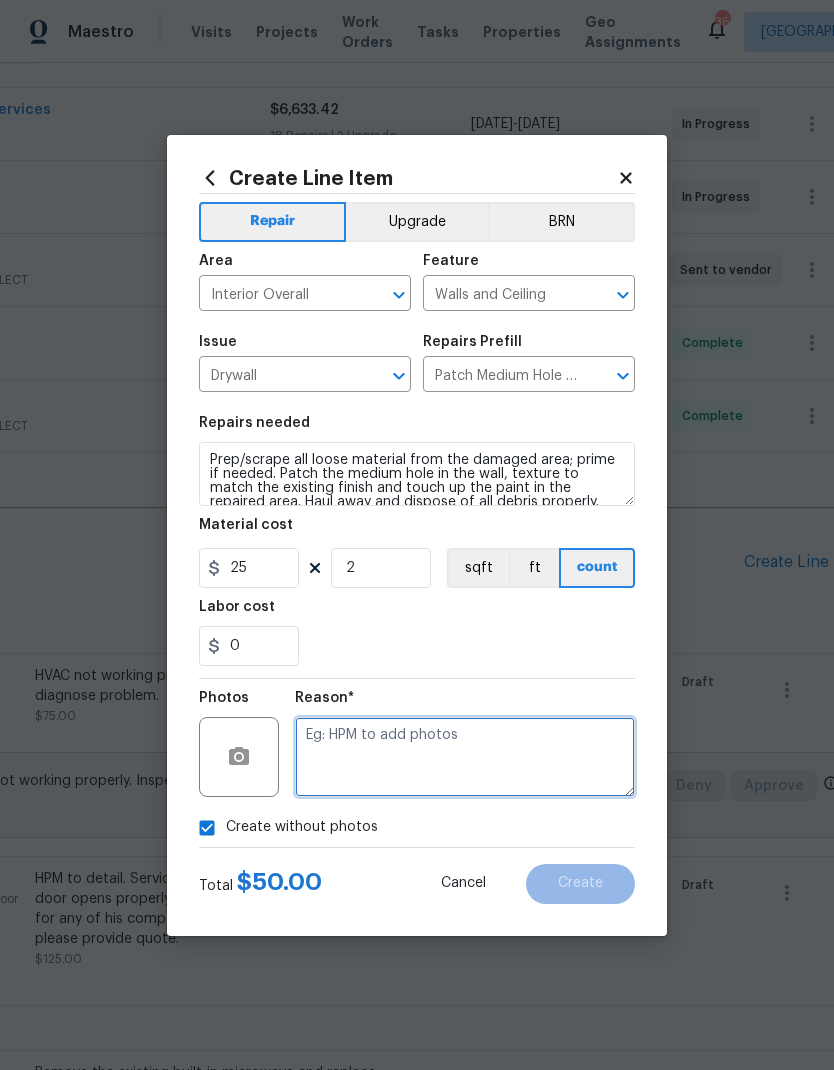click at bounding box center (465, 757) 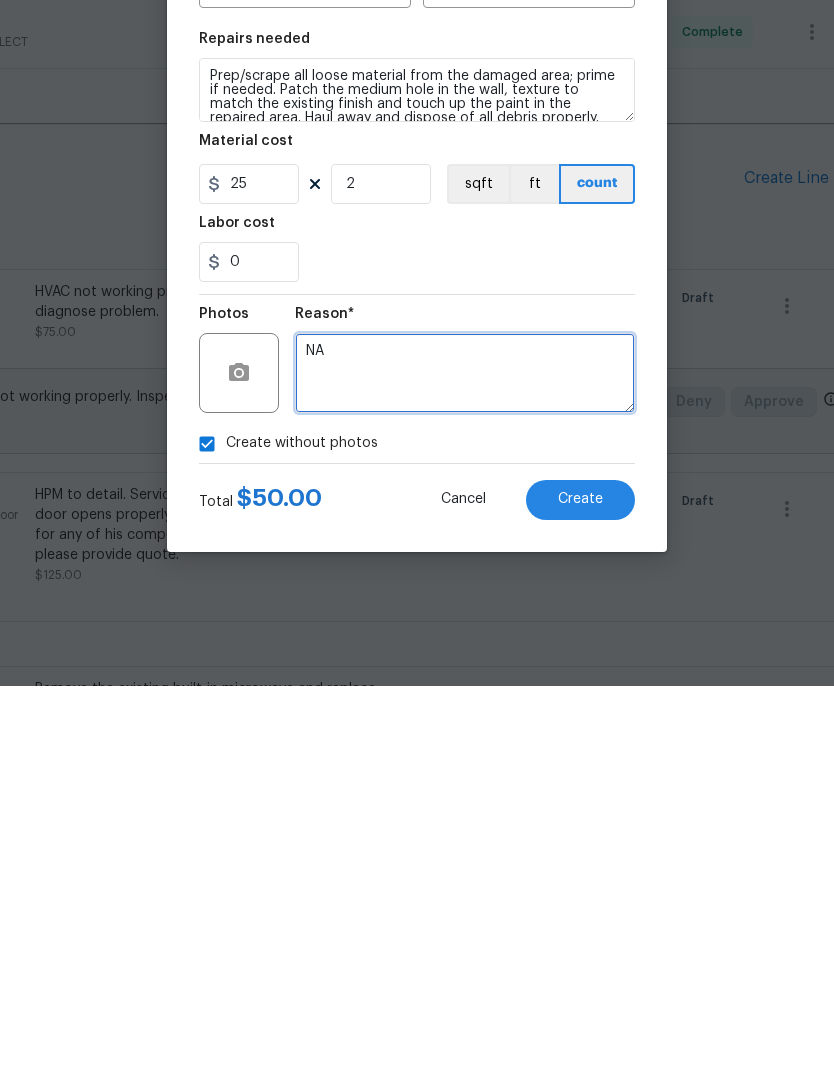 type on "NA" 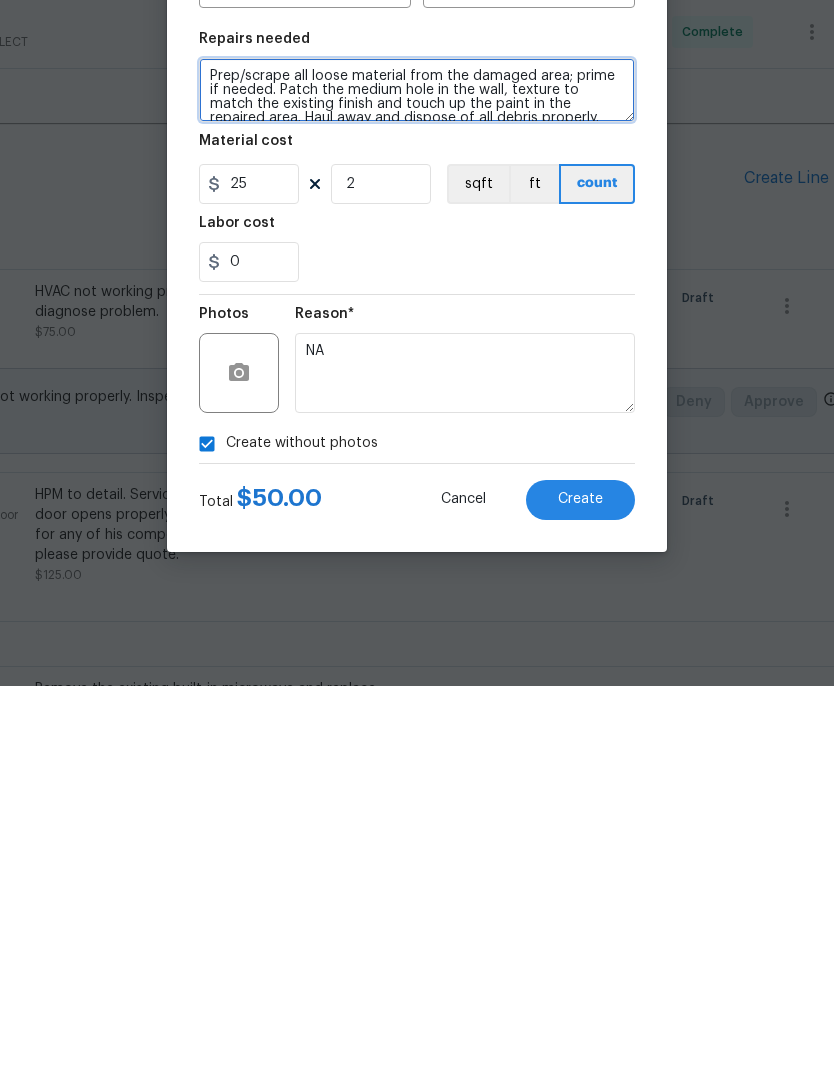 click on "Prep/scrape all loose material from the damaged area; prime if needed. Patch the medium hole in the wall, texture to match the existing finish and touch up the paint in the repaired area. Haul away and dispose of all debris properly." at bounding box center [417, 474] 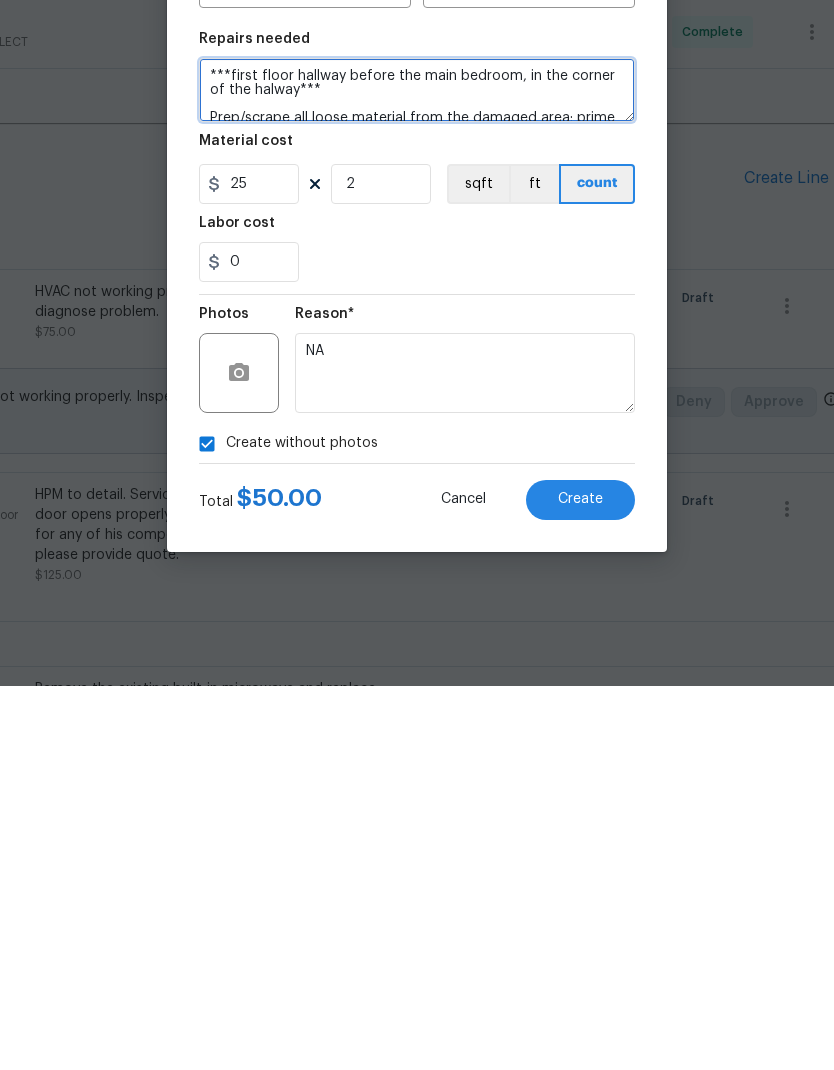 scroll, scrollTop: 5, scrollLeft: 0, axis: vertical 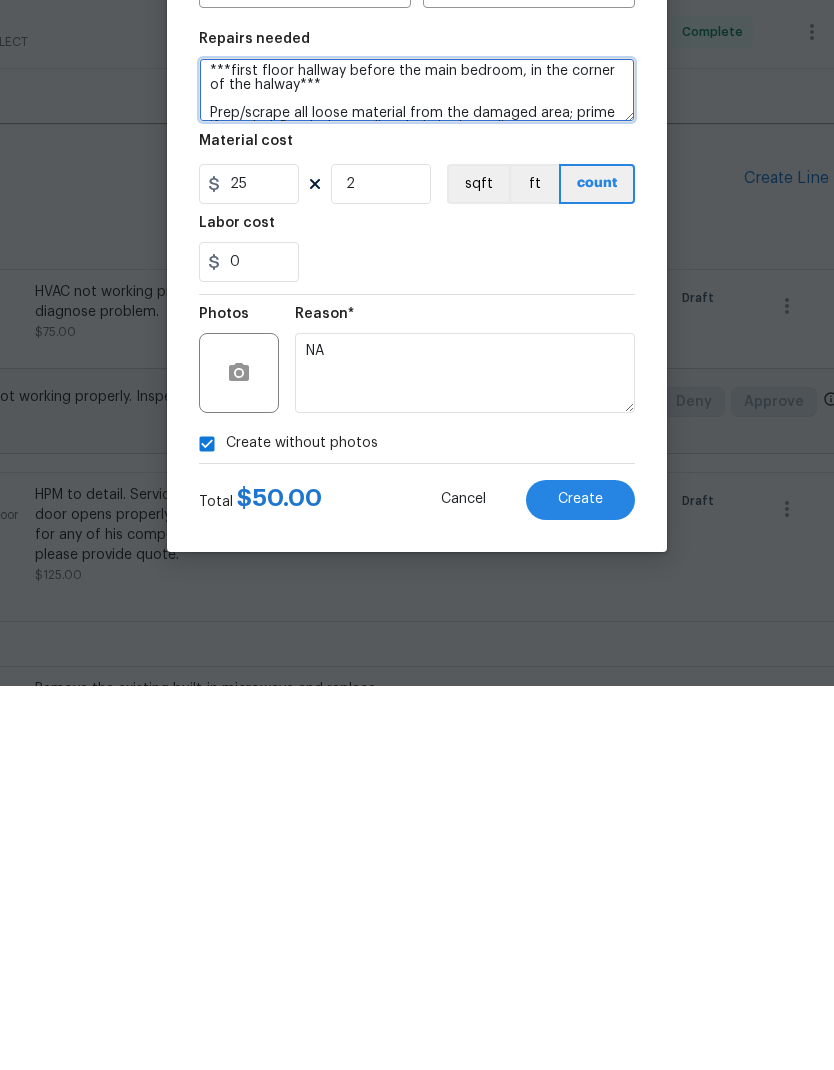 click on "***first floor hallway before the main bedroom, in the corner of the halway***
Prep/scrape all loose material from the damaged area; prime if needed. Patch the medium hole in the wall, texture to match the existing finish and touch up the paint in the repaired area. Haul away and dispose of all debris properly." at bounding box center [417, 474] 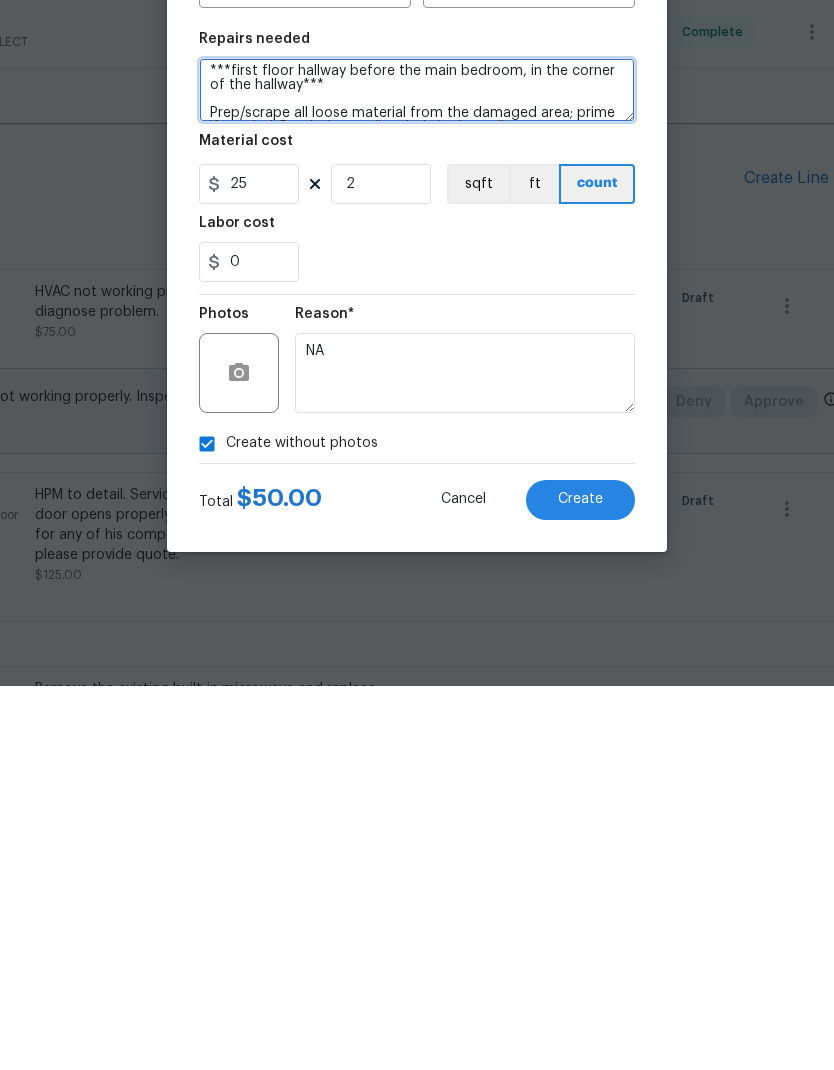 type on "***first floor hallway before the main bedroom, in the corner of the hallway***
Prep/scrape all loose material from the damaged area; prime if needed. Patch the medium hole in the wall, texture to match the existing finish and touch up the paint in the repaired area. Haul away and dispose of all debris properly." 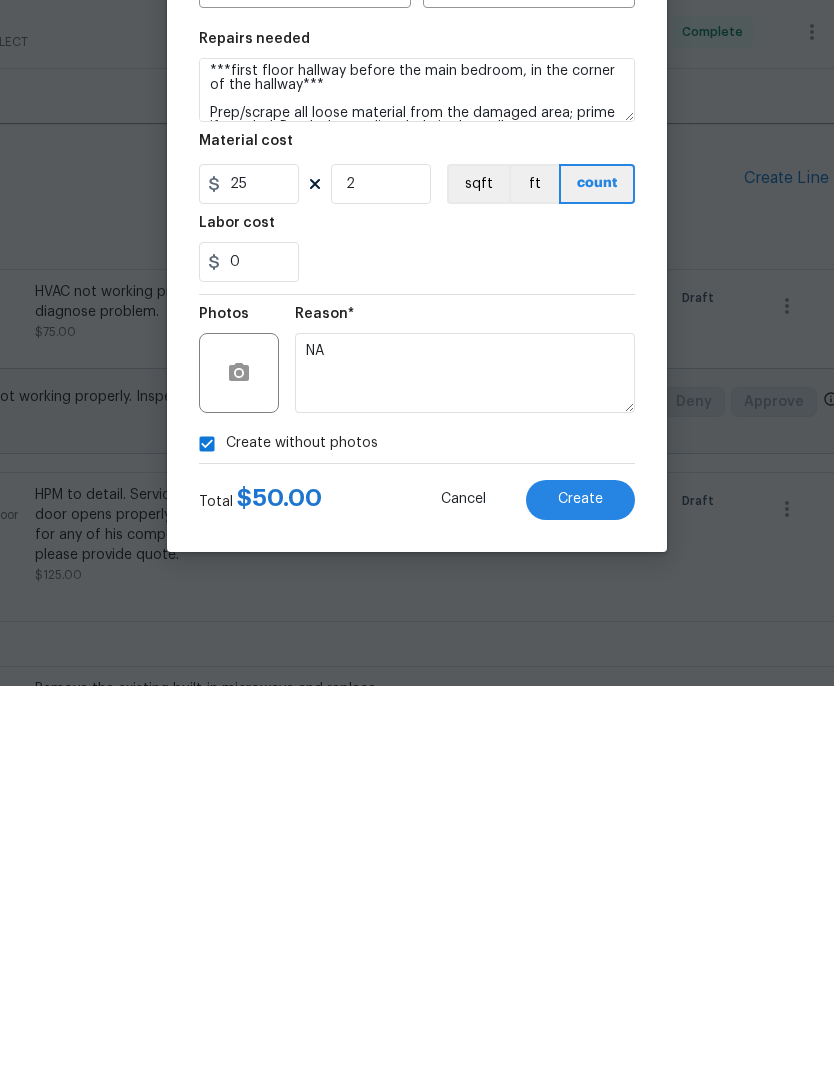 click on "Create" at bounding box center (580, 883) 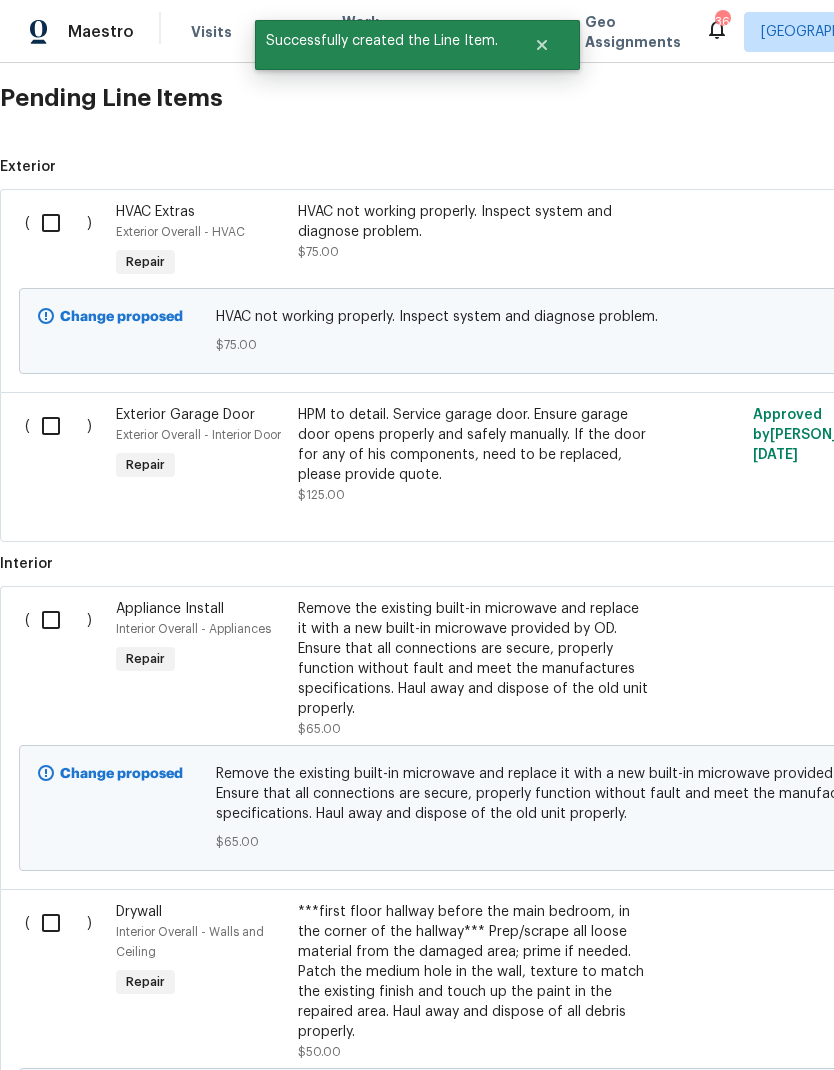 scroll, scrollTop: 825, scrollLeft: 0, axis: vertical 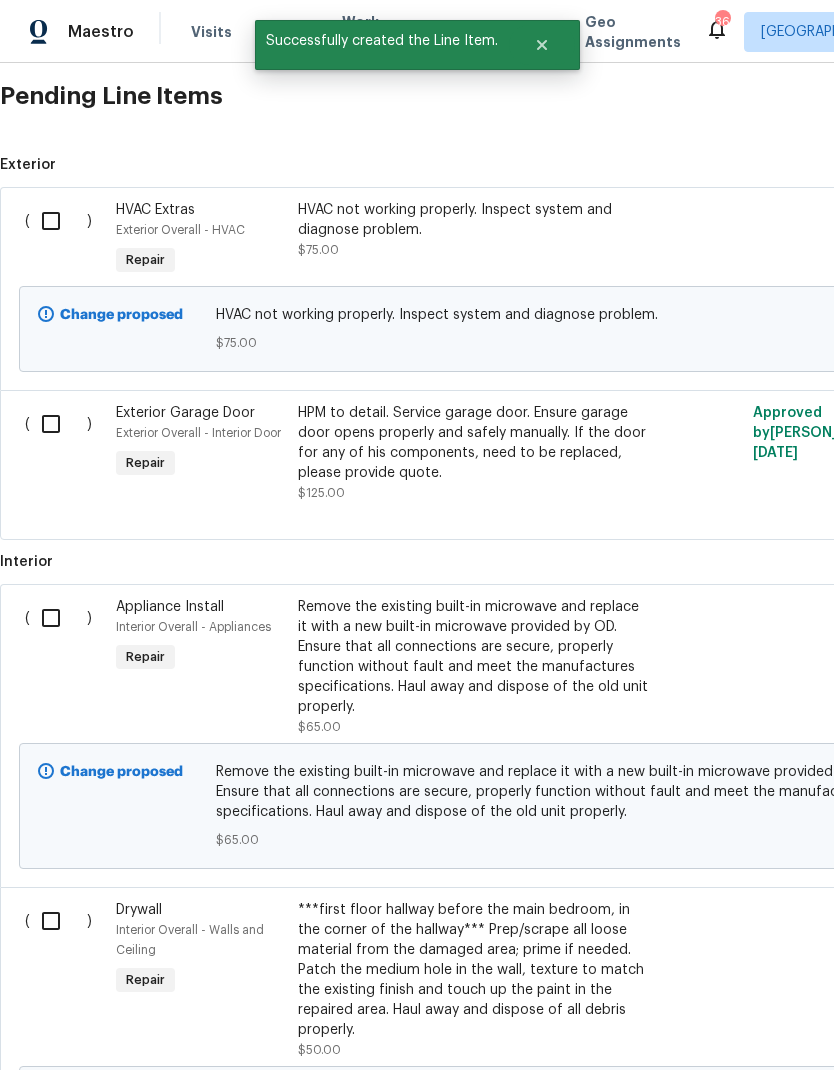 click at bounding box center (58, 221) 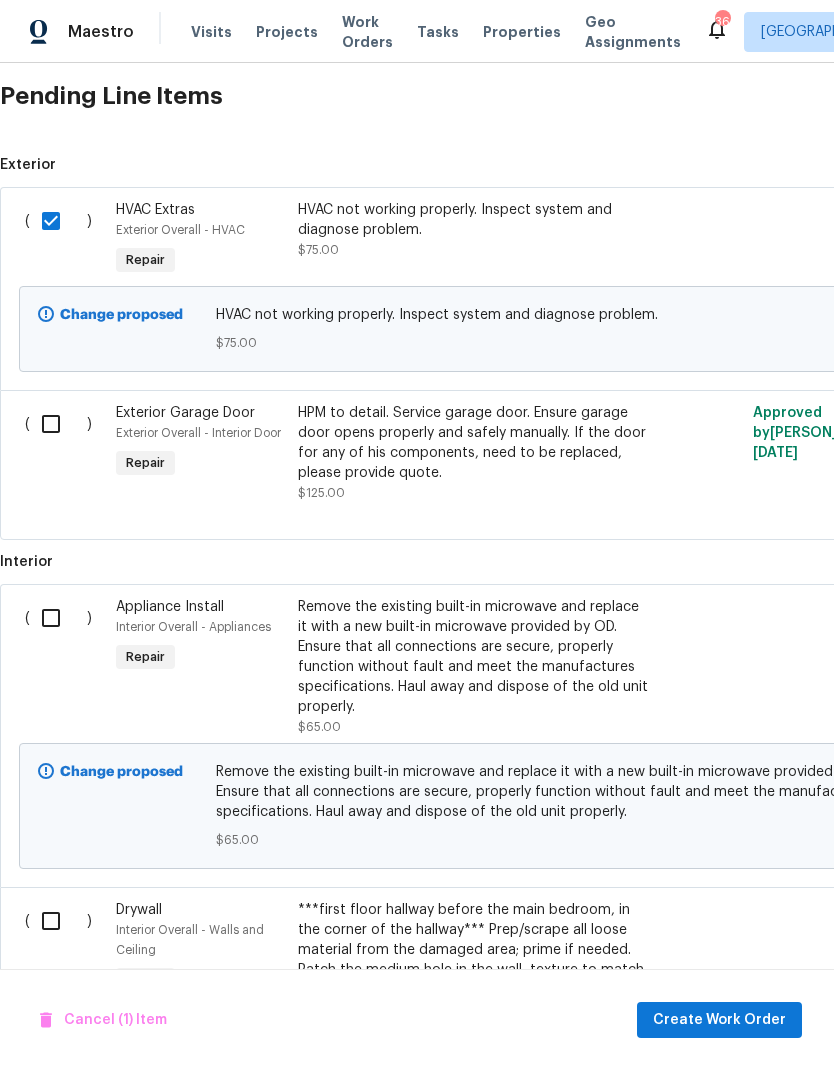 click at bounding box center [58, 618] 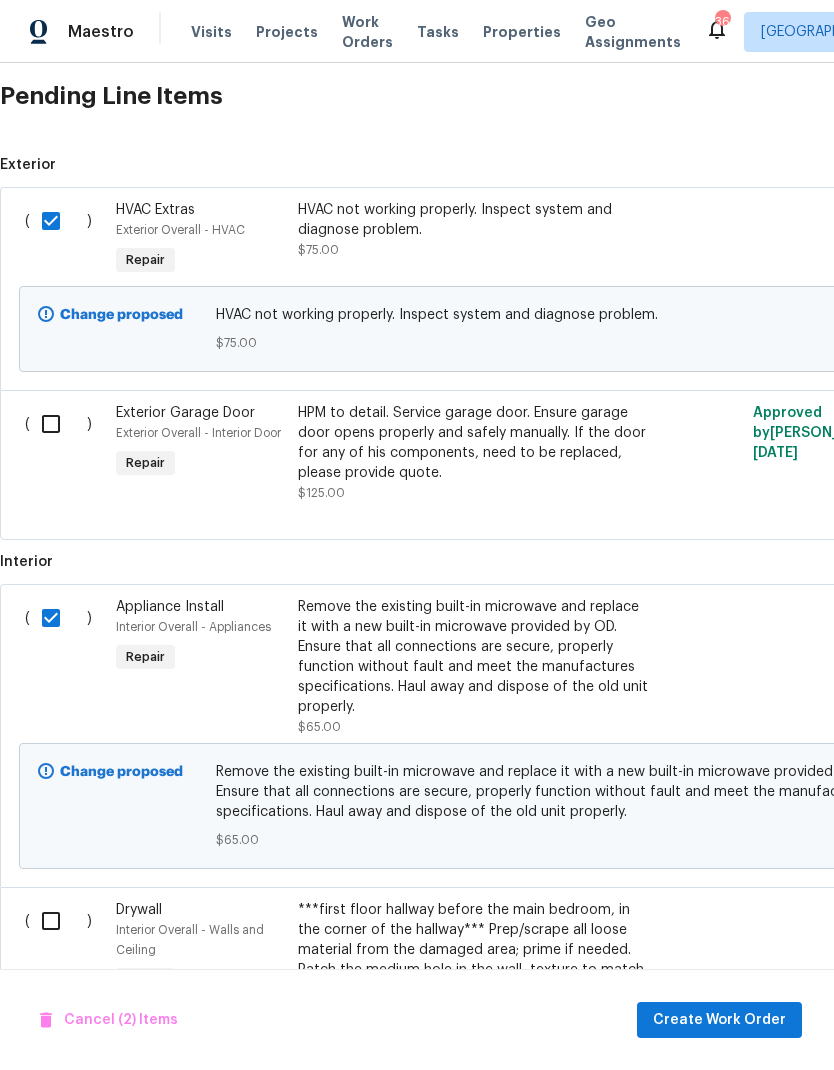 click at bounding box center (58, 921) 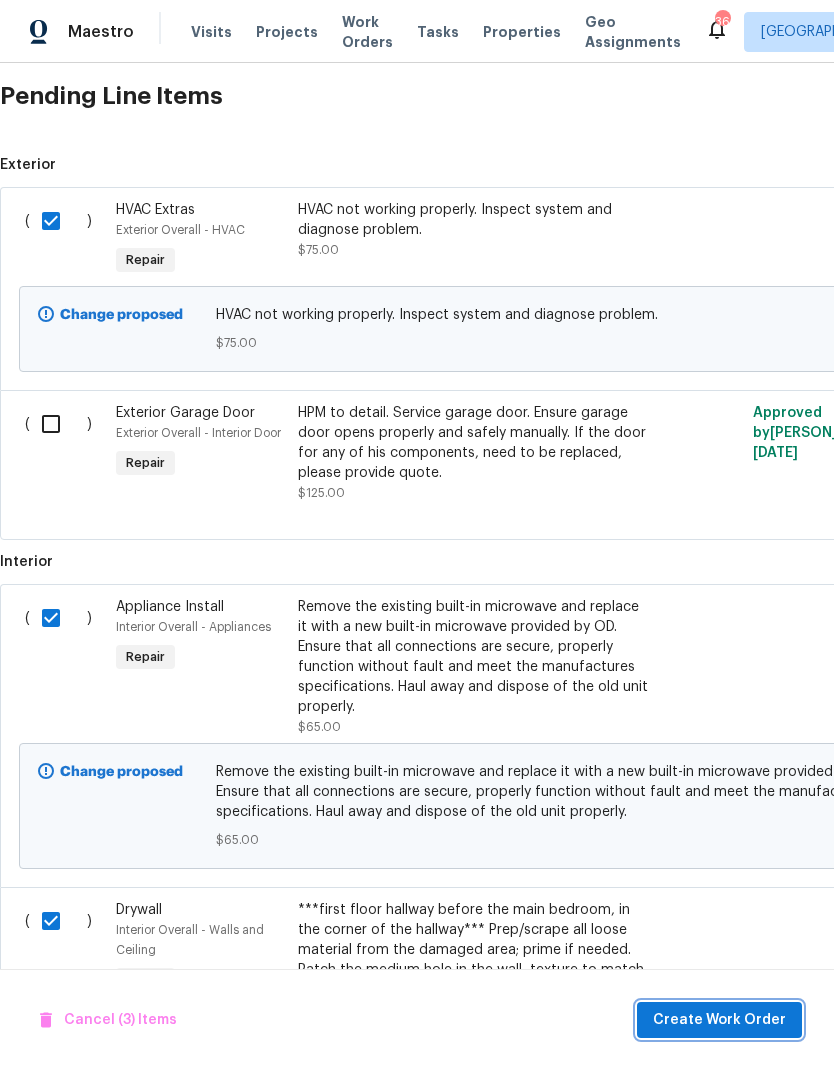 click on "Create Work Order" at bounding box center (719, 1020) 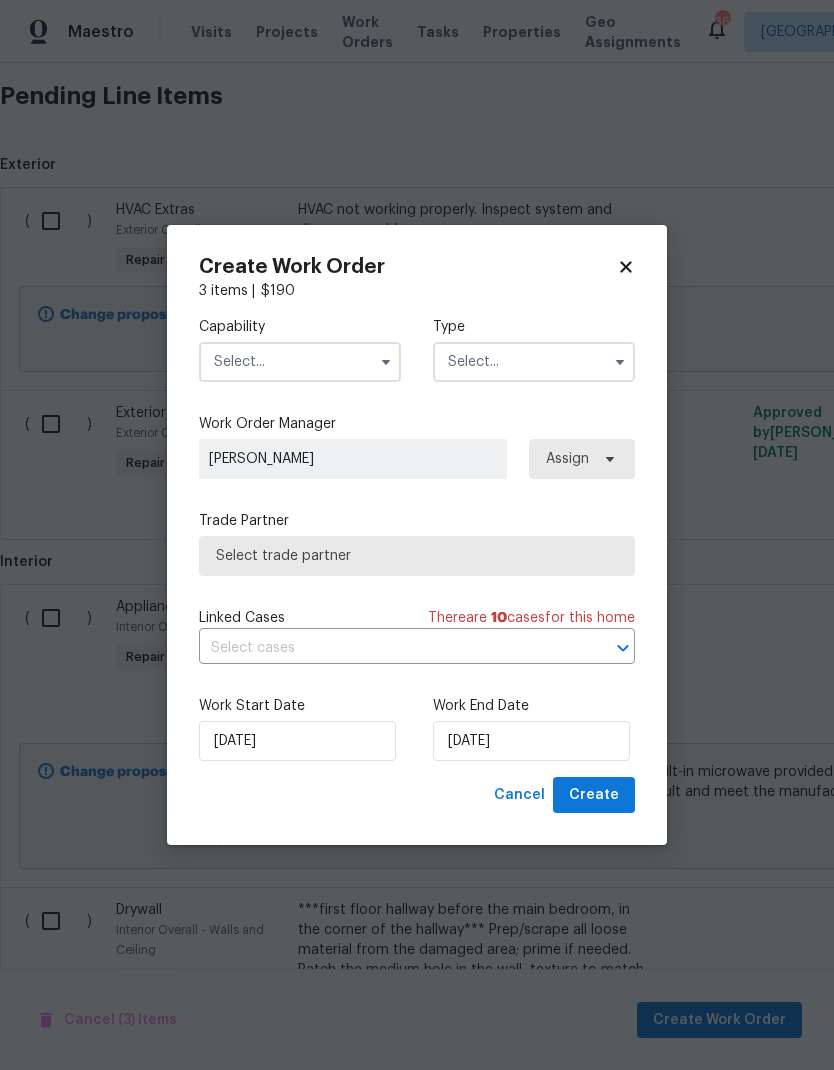 checkbox on "false" 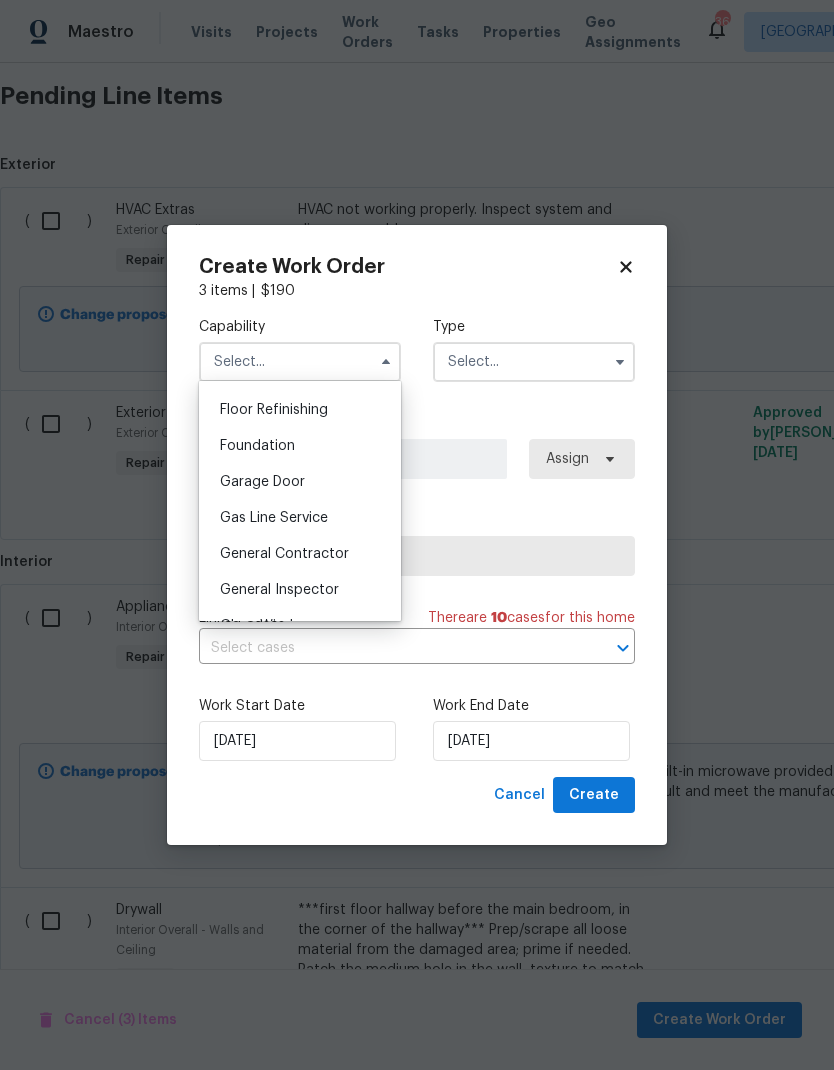 scroll, scrollTop: 807, scrollLeft: 0, axis: vertical 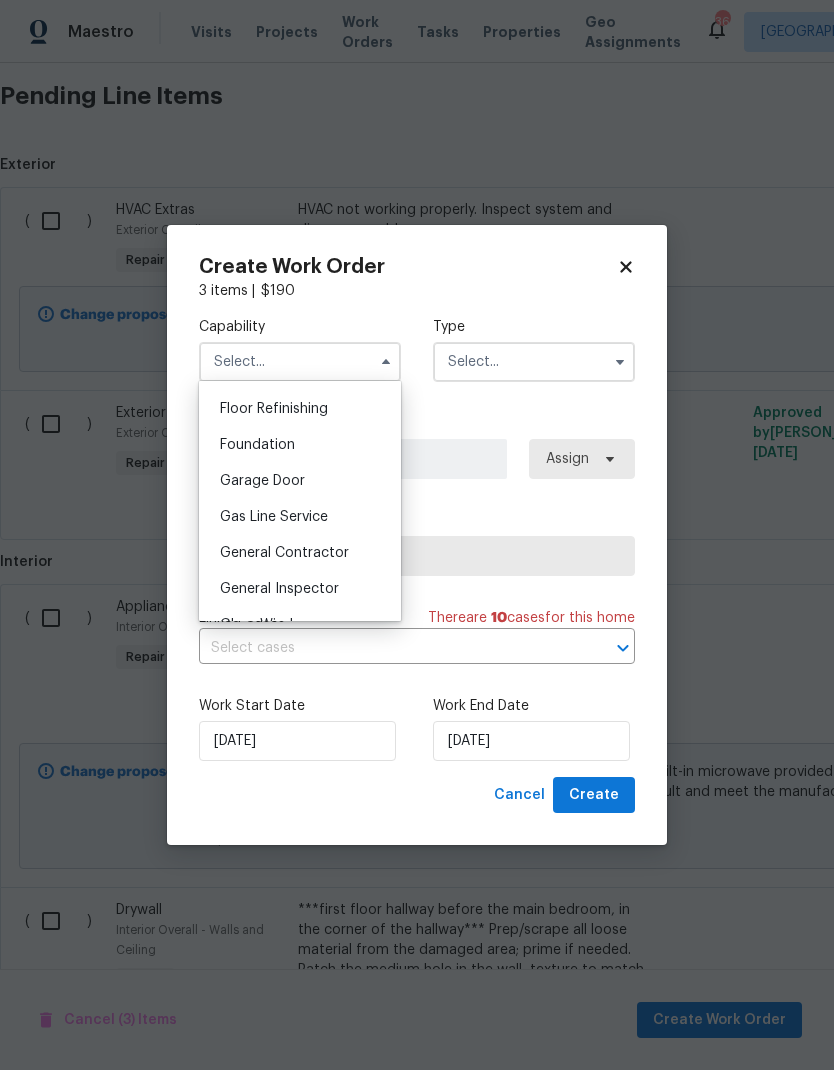 click on "General Contractor" at bounding box center [300, 553] 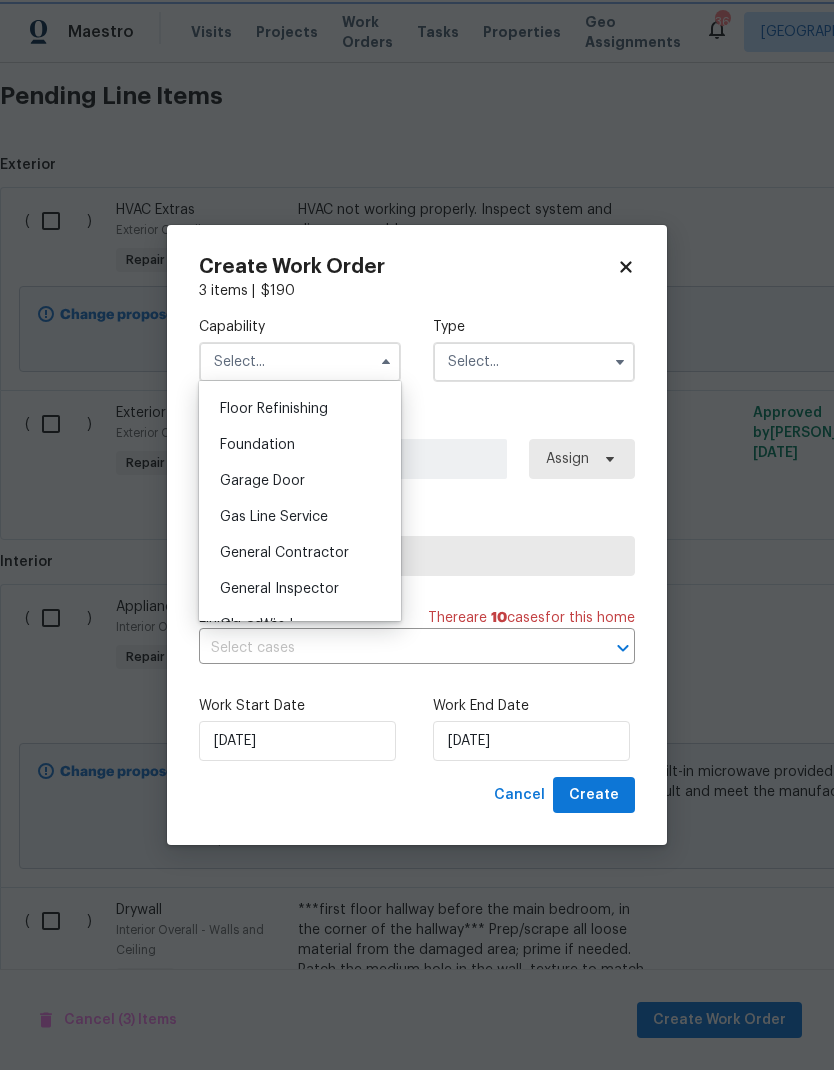 type on "General Contractor" 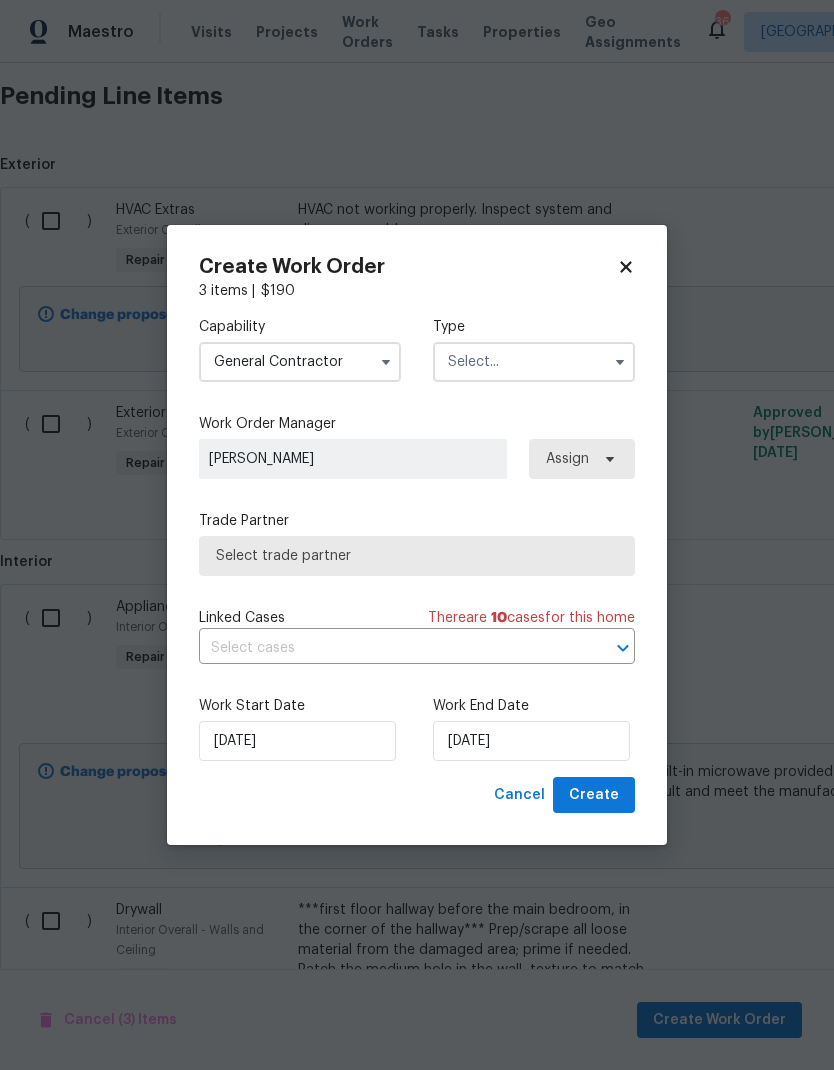 click at bounding box center (534, 362) 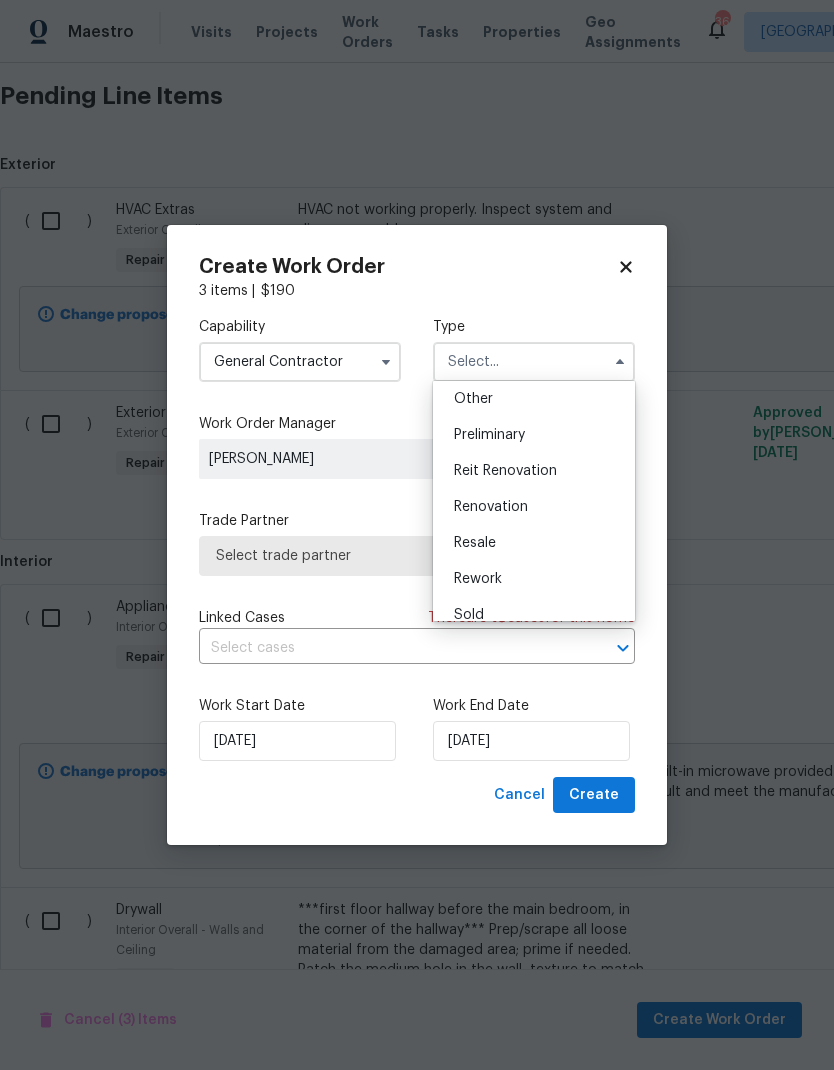 scroll, scrollTop: 400, scrollLeft: 0, axis: vertical 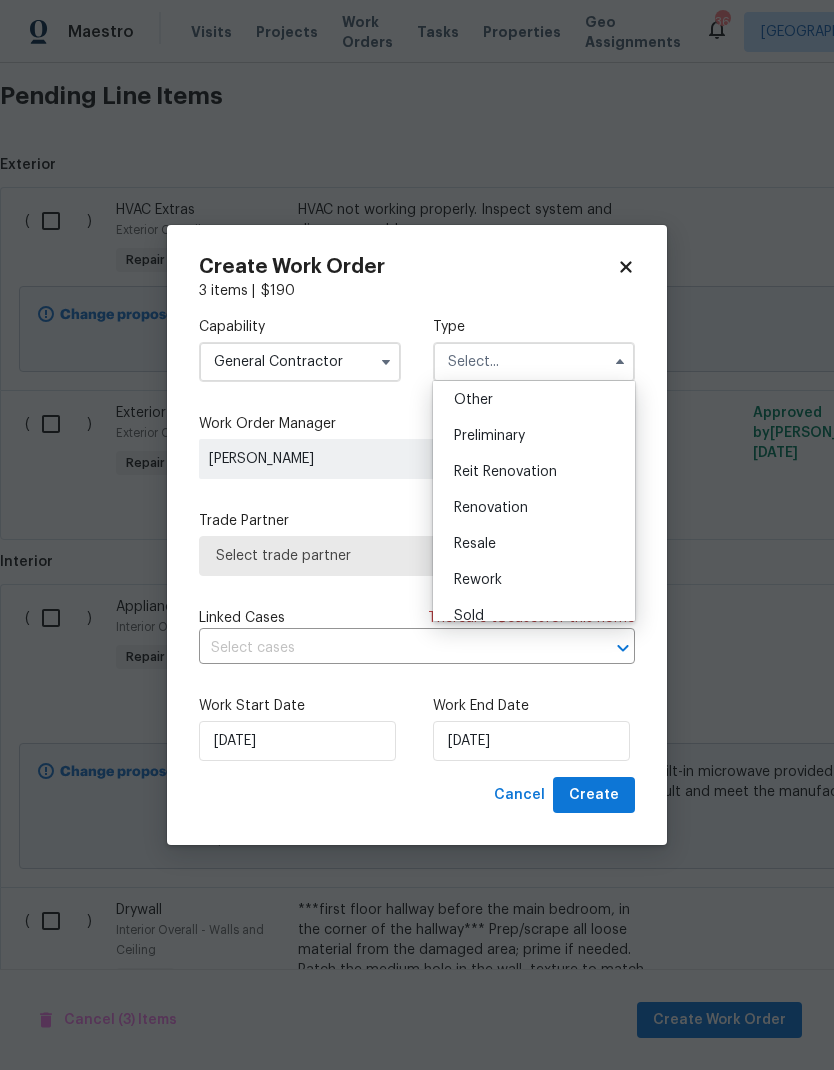 click on "Renovation" at bounding box center (534, 508) 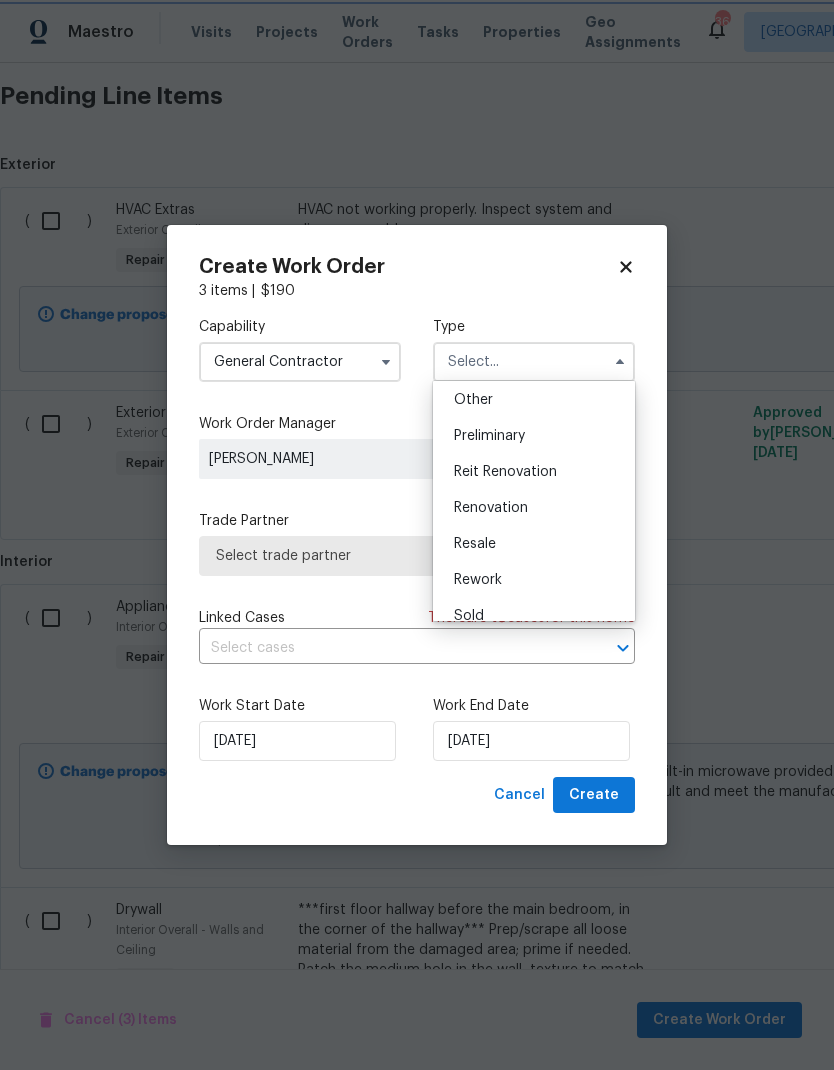 type on "Renovation" 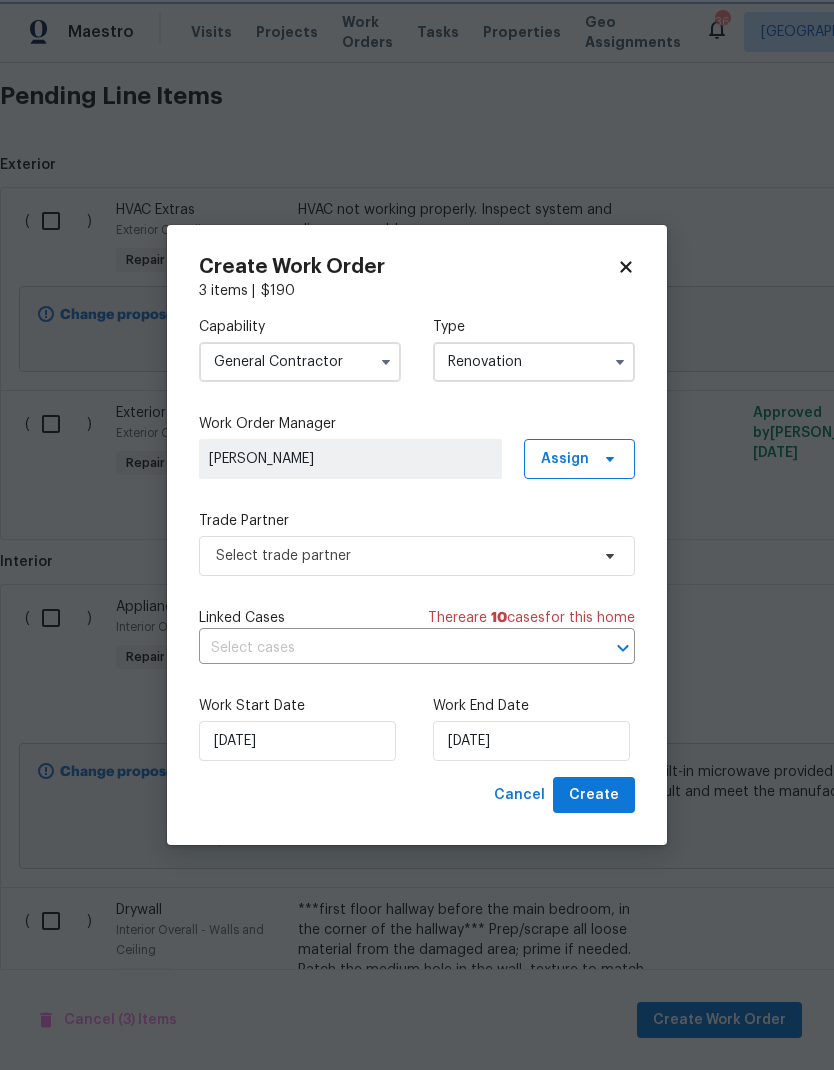 scroll, scrollTop: 0, scrollLeft: 0, axis: both 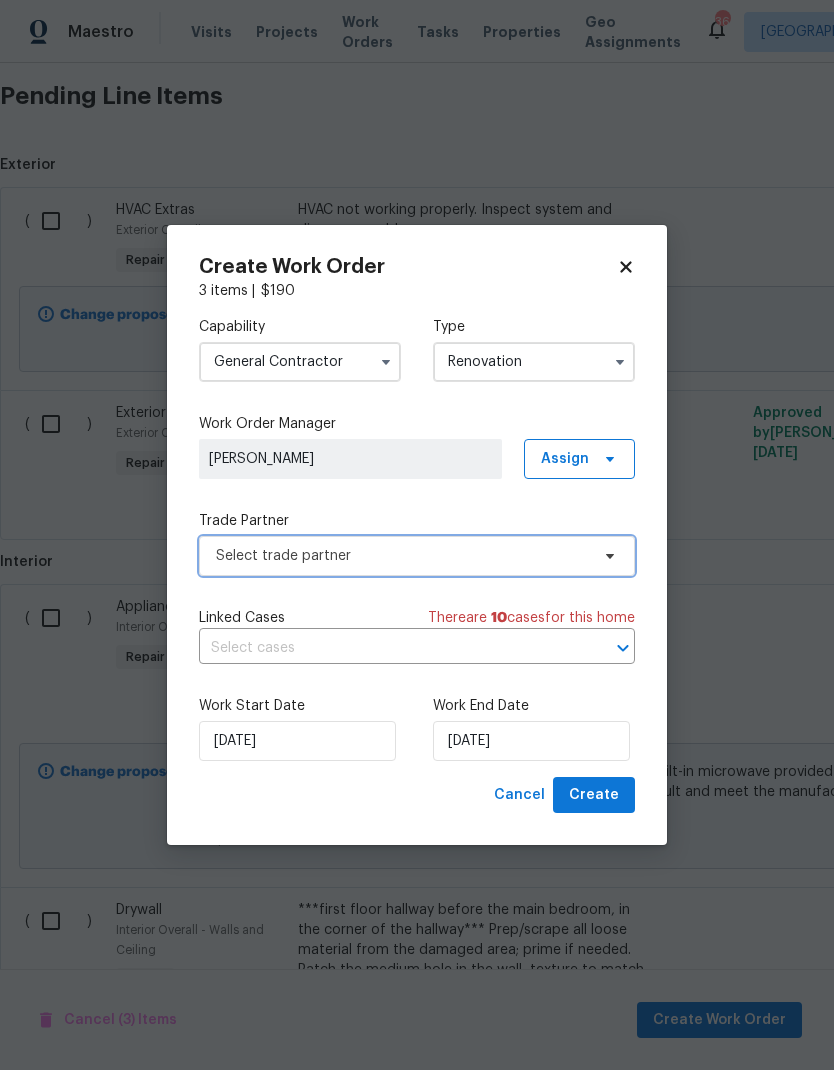 click on "Select trade partner" at bounding box center [402, 556] 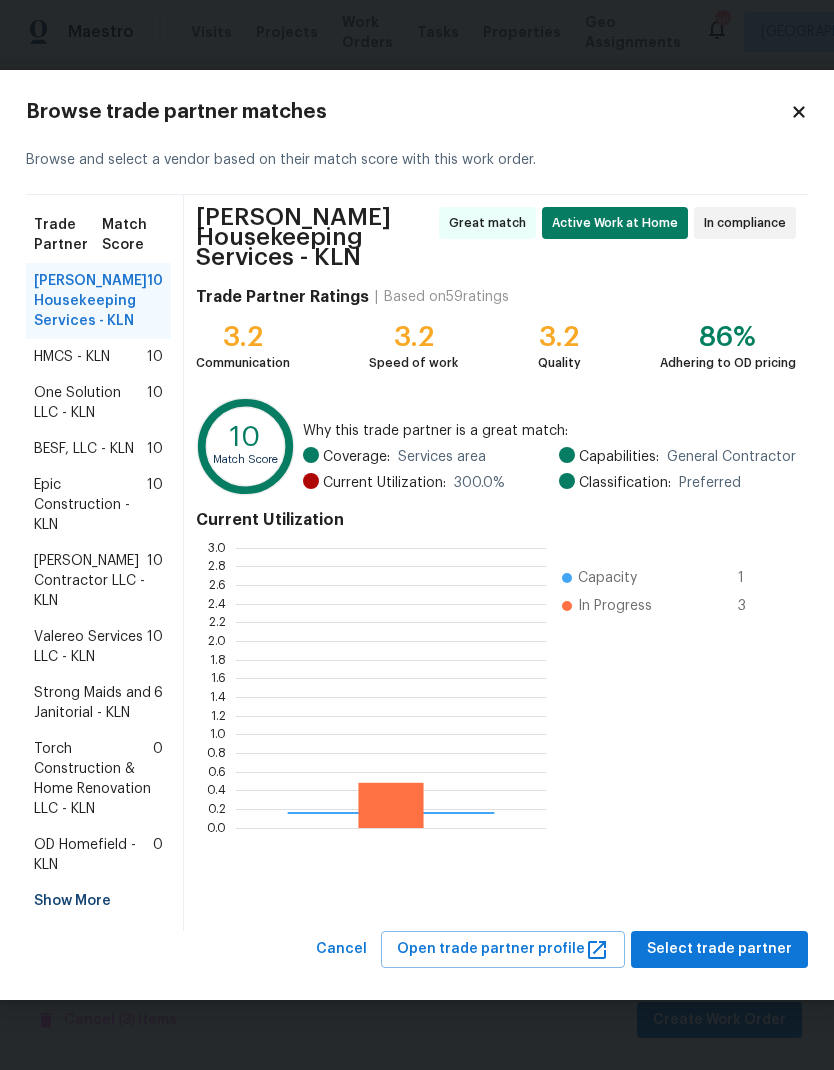 scroll, scrollTop: 2, scrollLeft: 2, axis: both 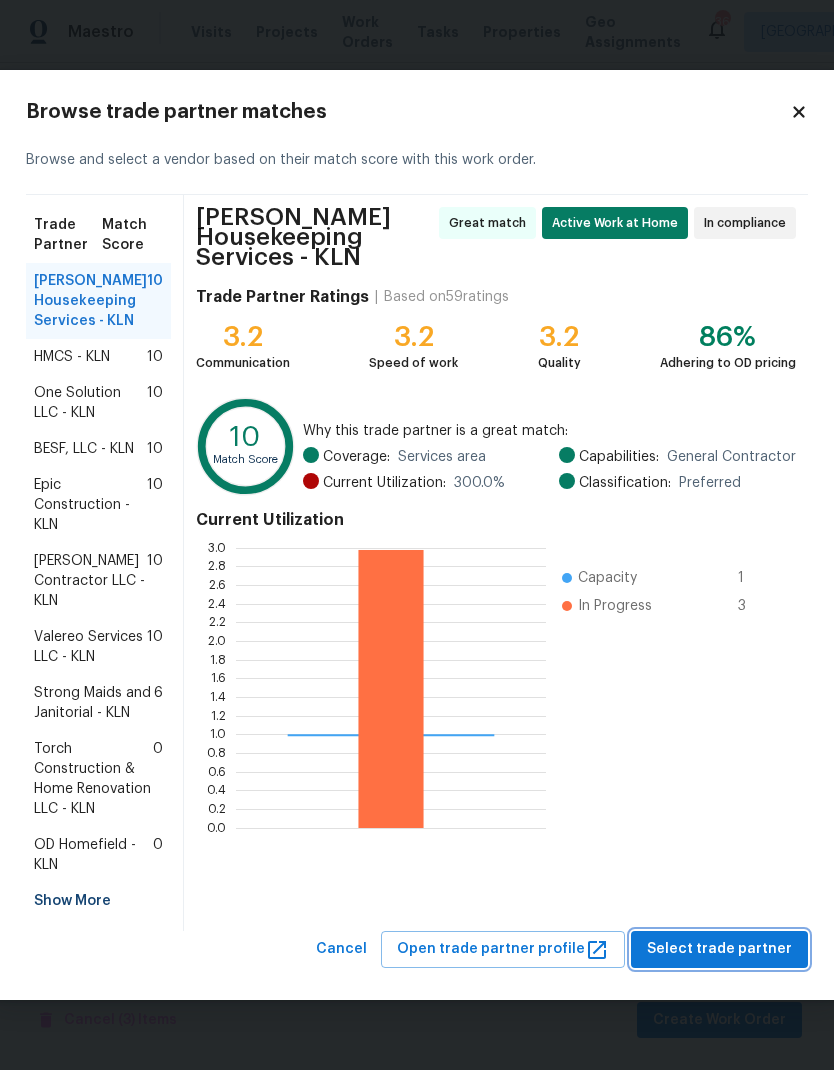 click on "Select trade partner" at bounding box center (719, 949) 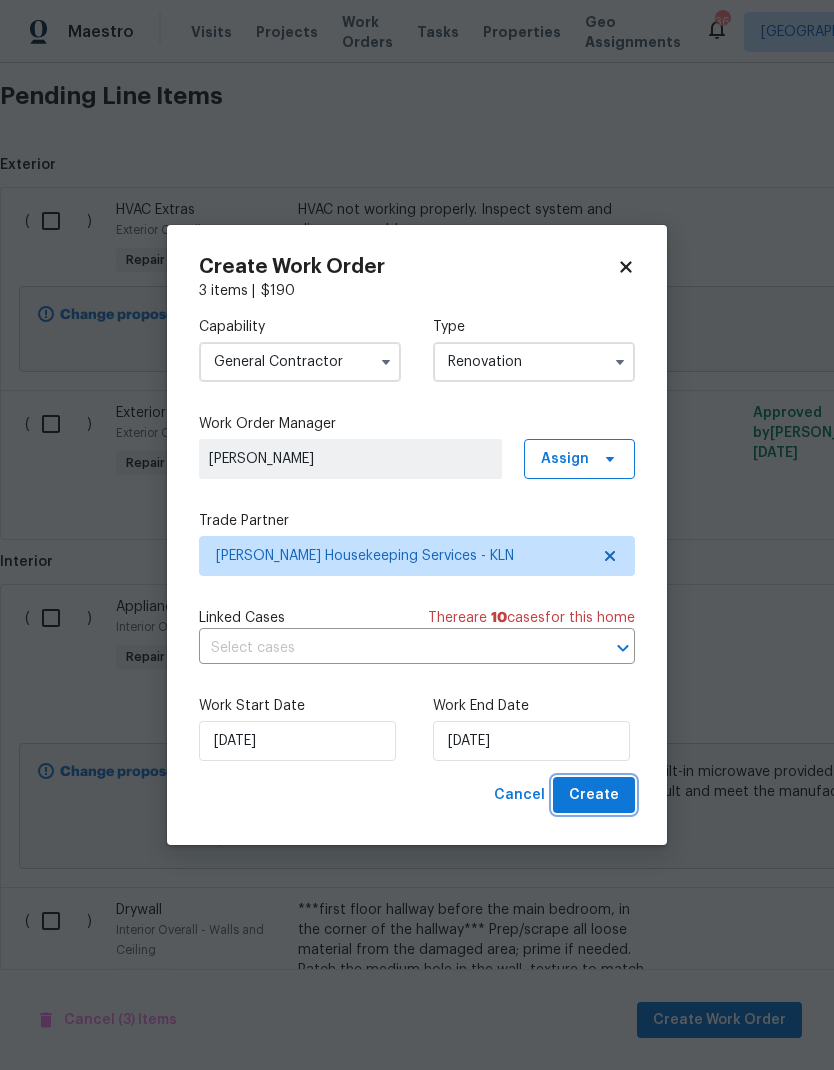 click on "Create" at bounding box center [594, 795] 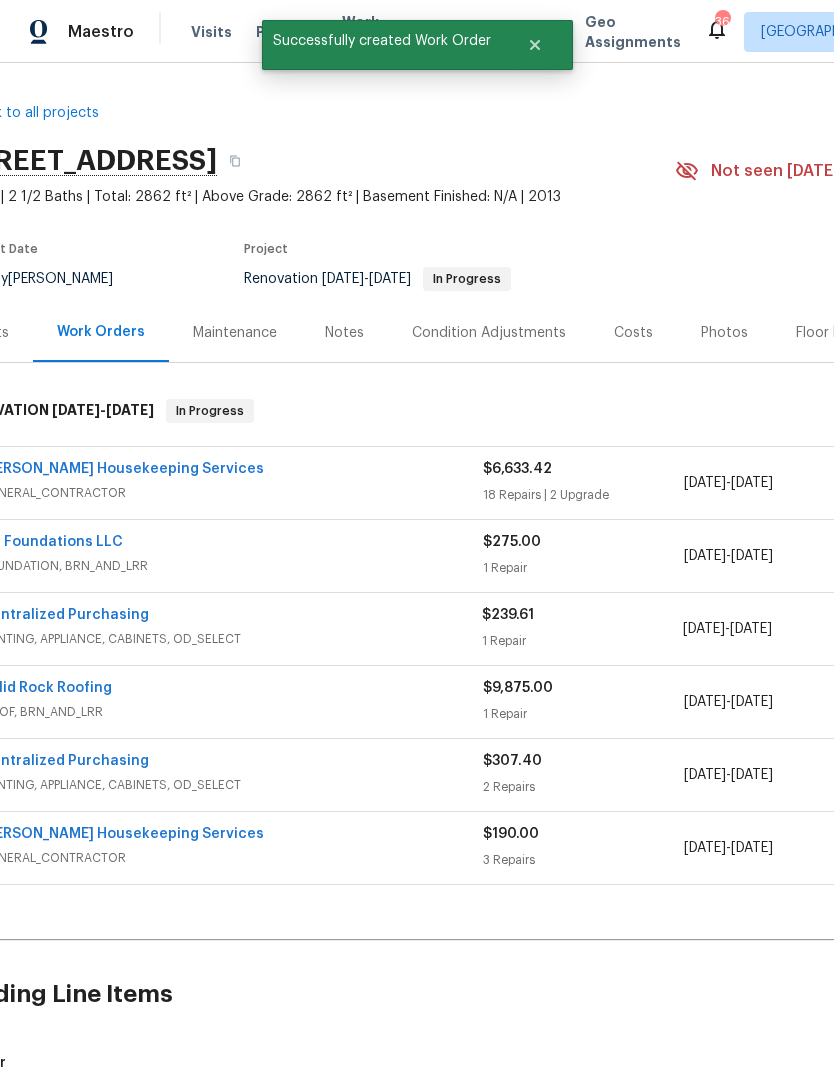 scroll, scrollTop: 1, scrollLeft: 47, axis: both 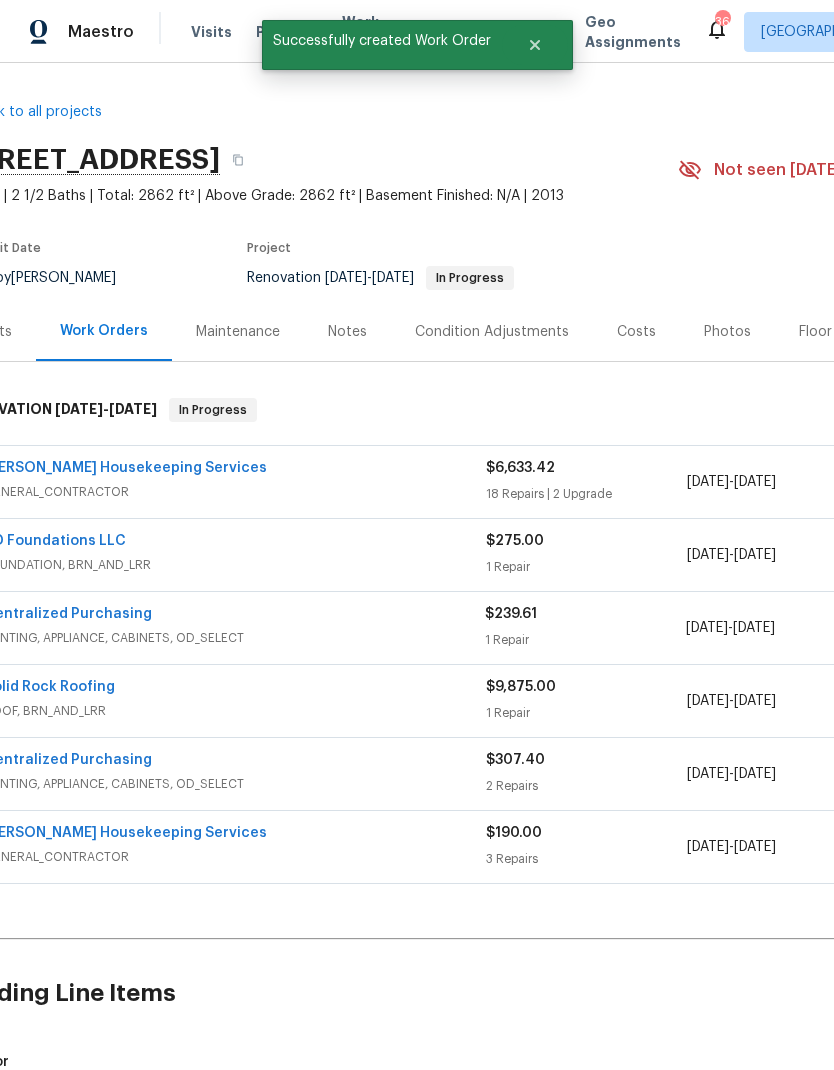 click on "GENERAL_CONTRACTOR" at bounding box center (235, 492) 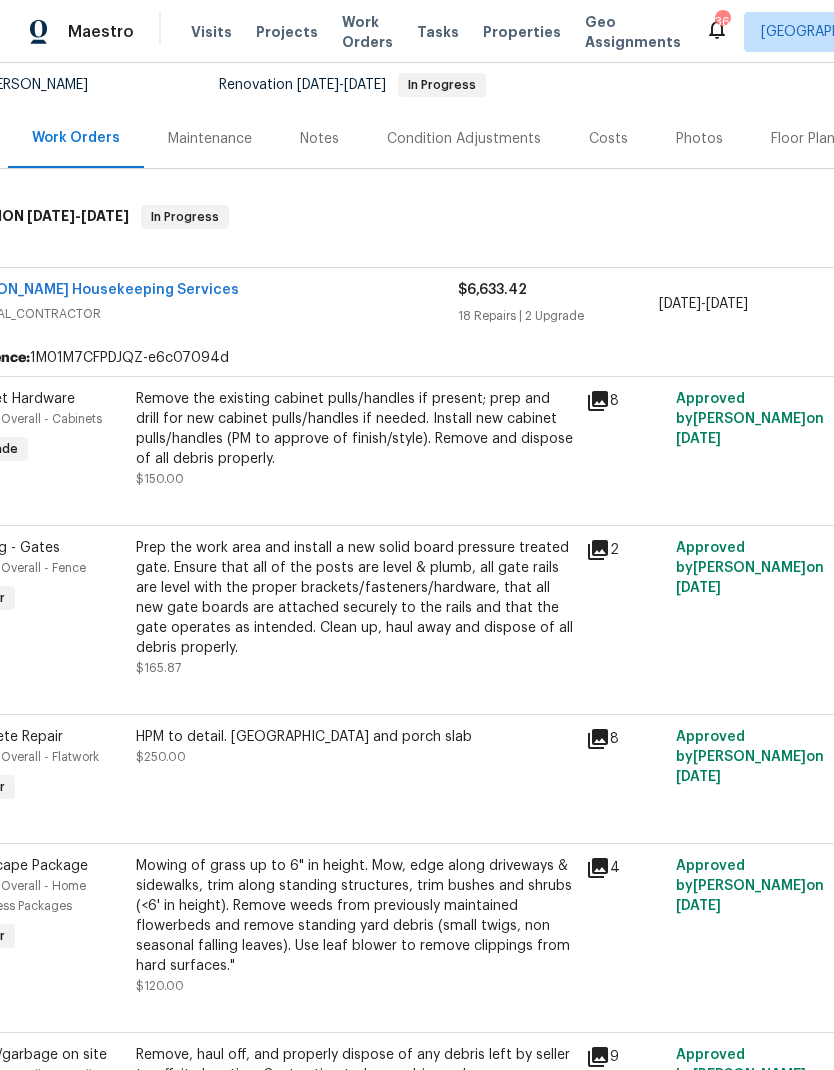 scroll, scrollTop: 211, scrollLeft: 82, axis: both 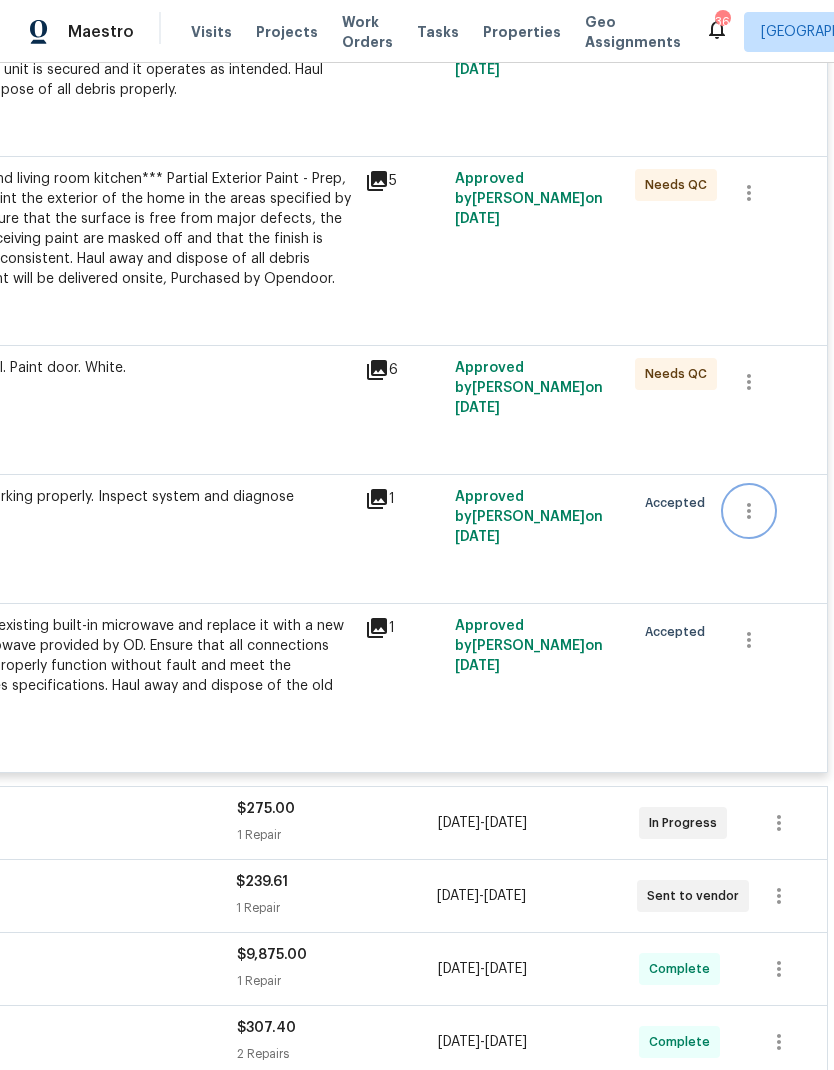 click 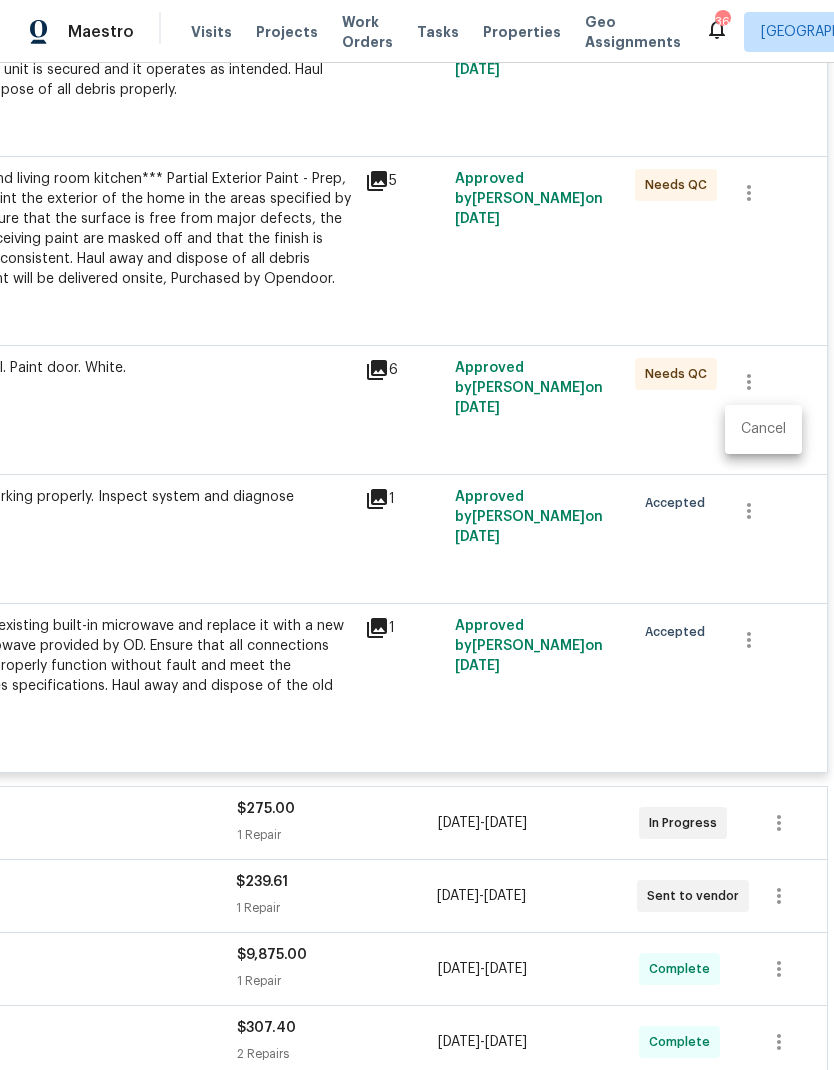 click on "Cancel" at bounding box center [763, 429] 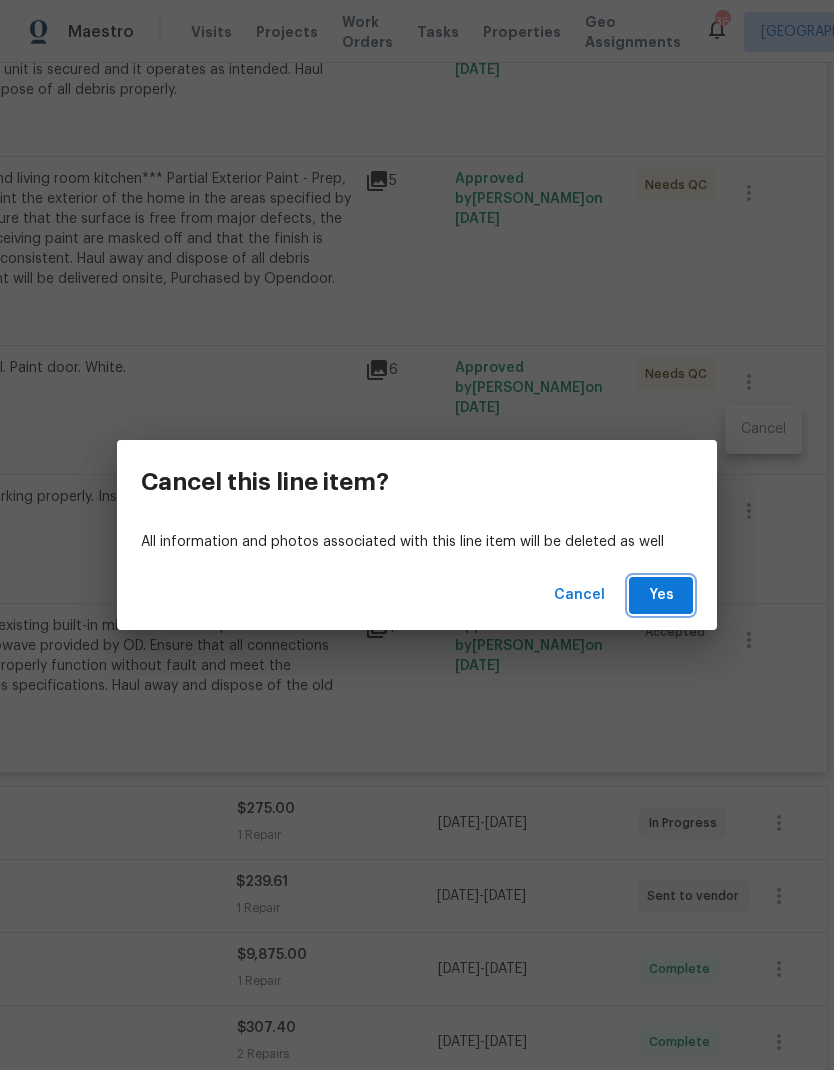 click on "Yes" at bounding box center (661, 595) 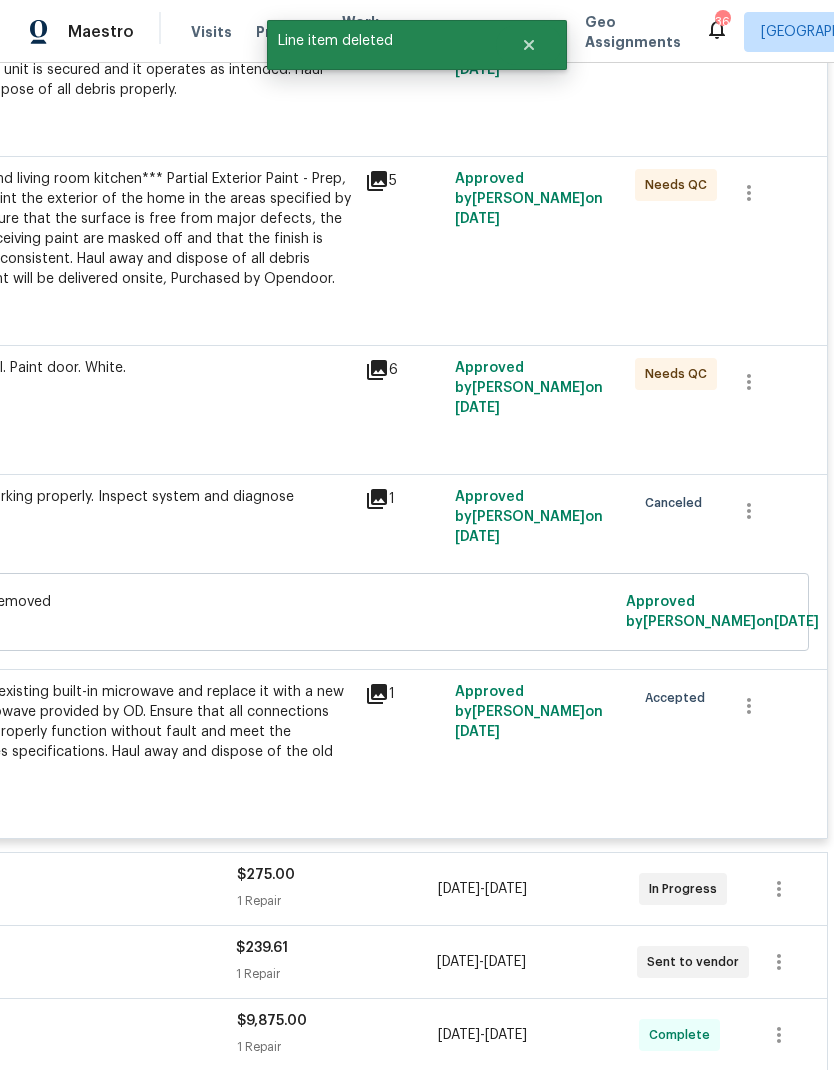 click on "Line Item Removed Approved by  [PERSON_NAME]  on  [DATE]" at bounding box center [269, 612] 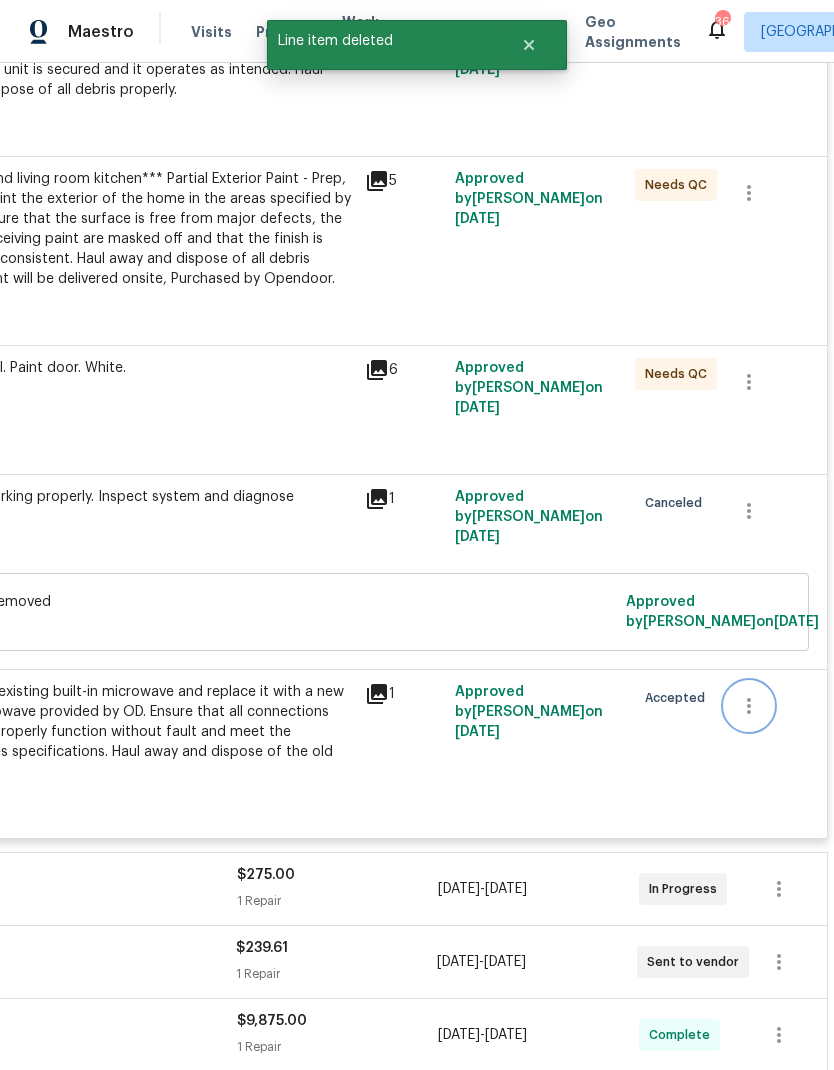 click 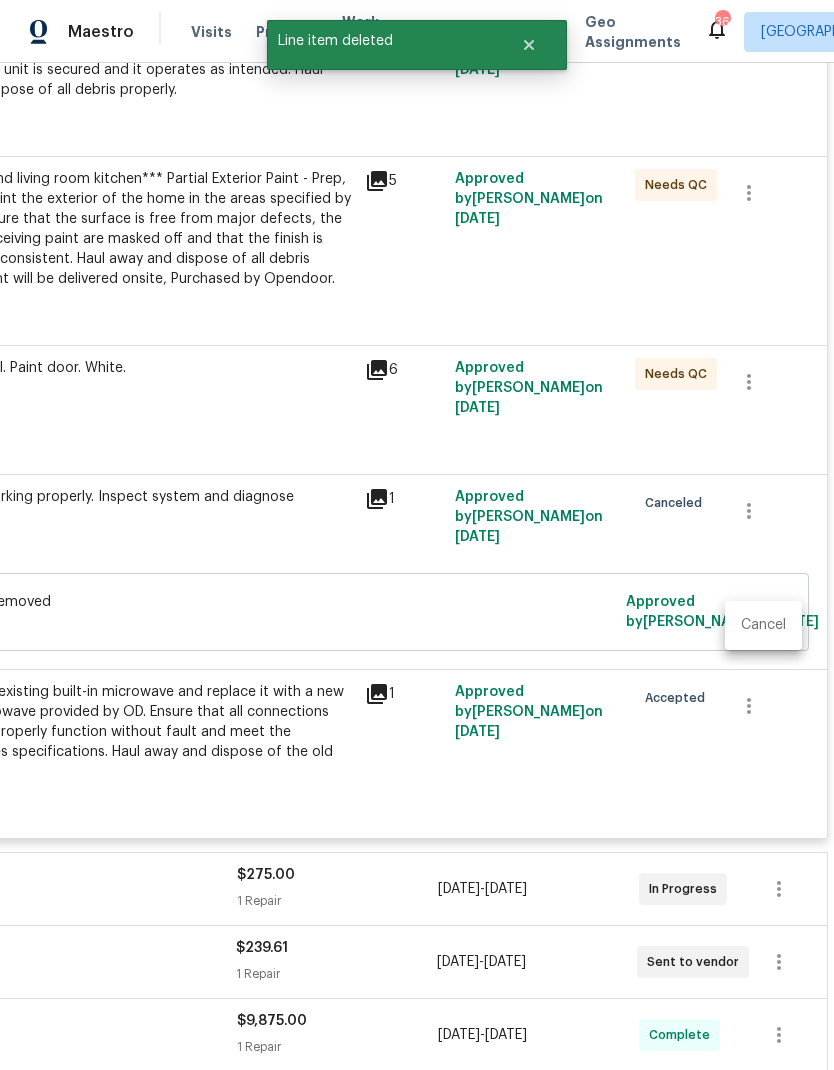 click on "Cancel" at bounding box center (763, 625) 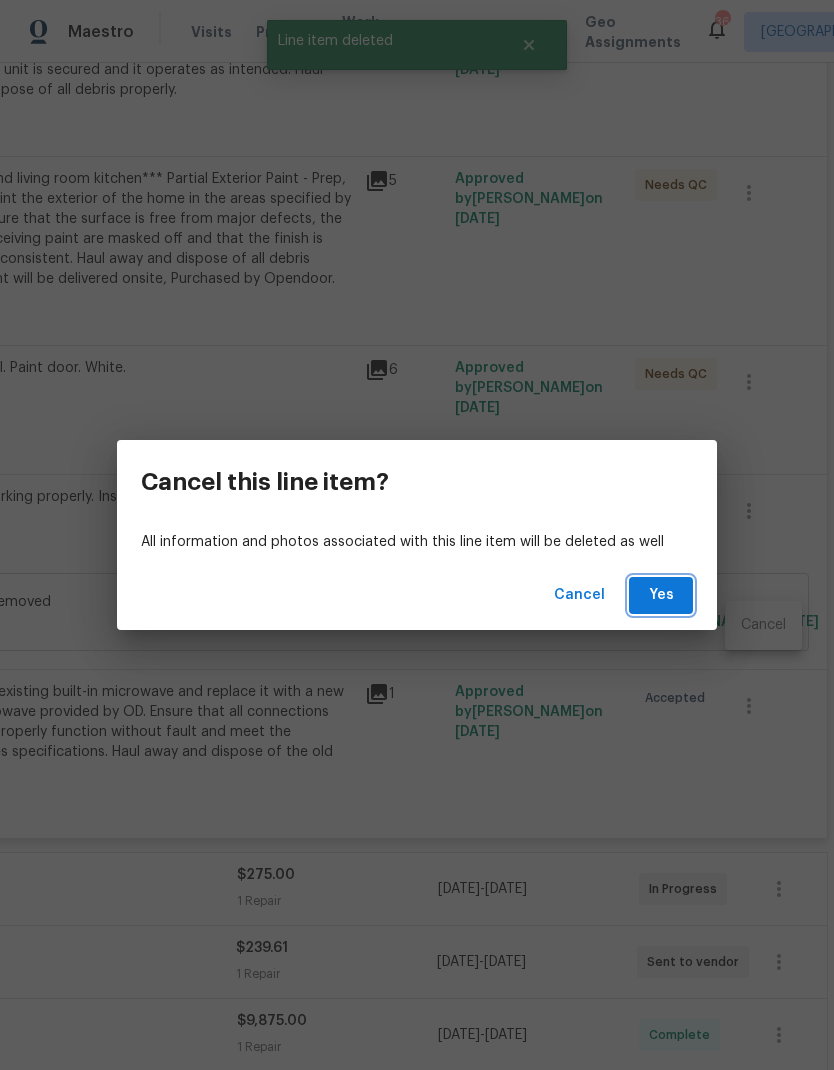 click on "Yes" at bounding box center [661, 595] 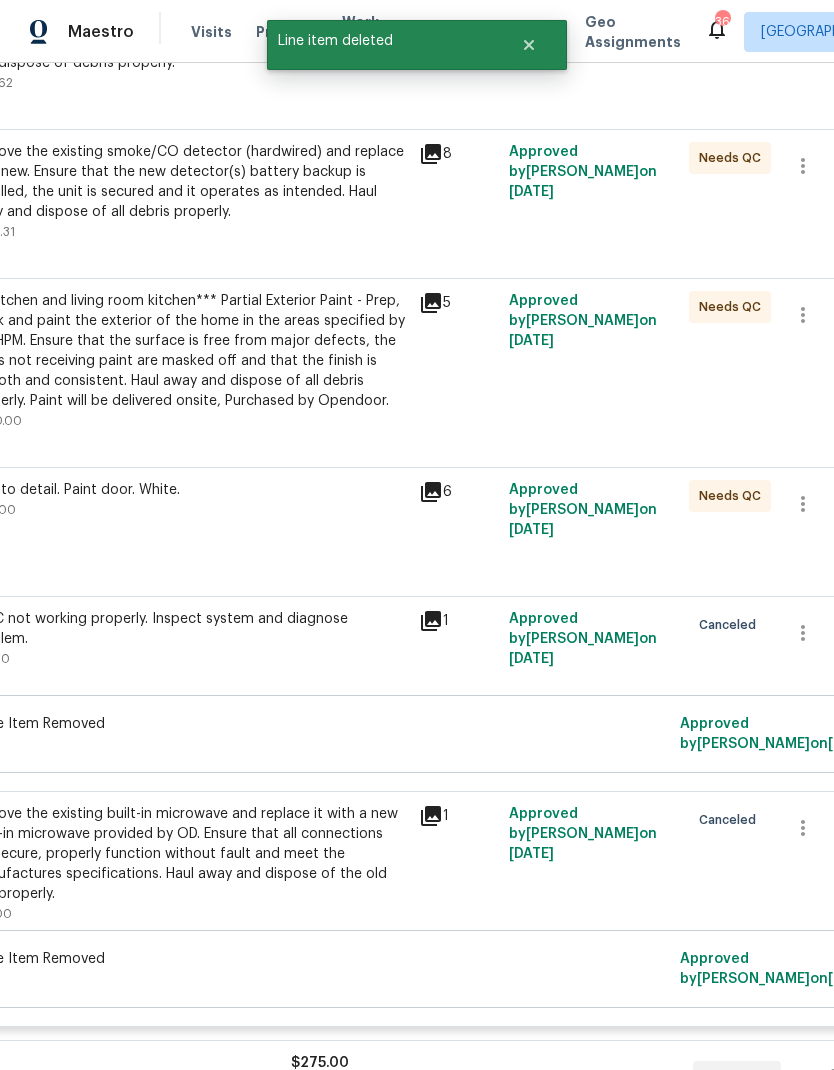 scroll, scrollTop: 3343, scrollLeft: 242, axis: both 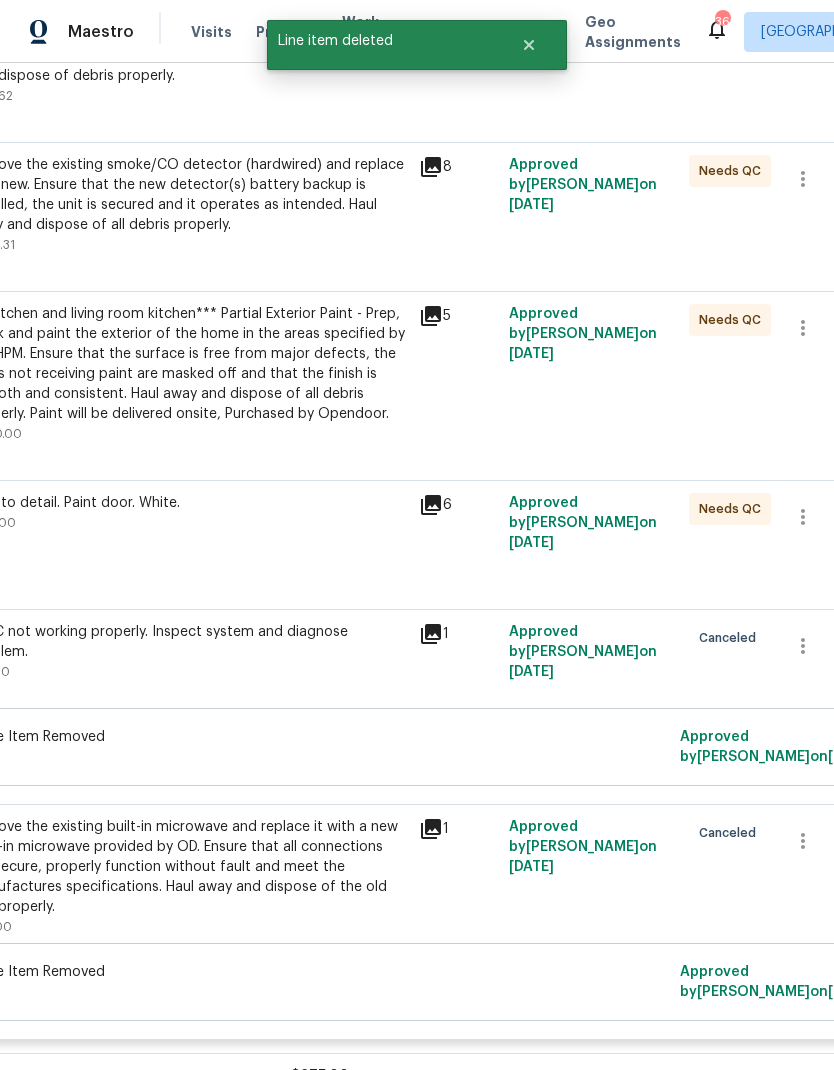 click on "Approved by  [PERSON_NAME]  on   [DATE]" at bounding box center [593, 533] 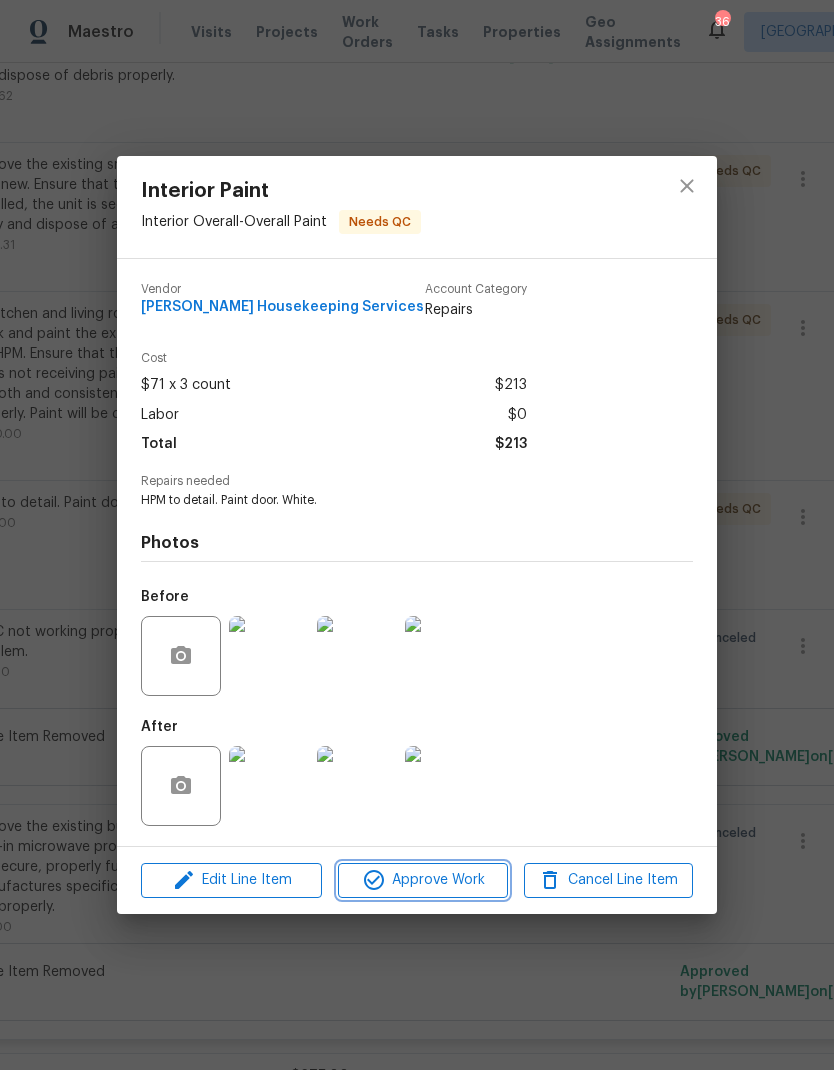 click on "Approve Work" at bounding box center (422, 880) 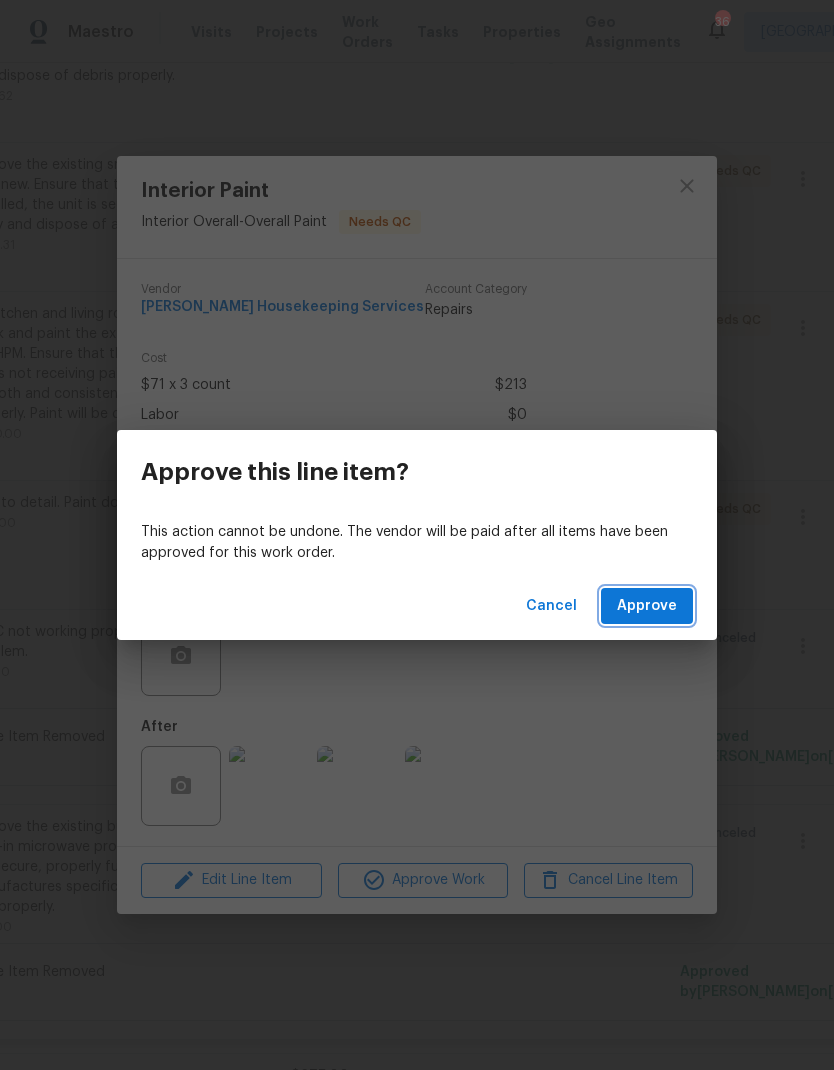 click on "Approve" at bounding box center [647, 606] 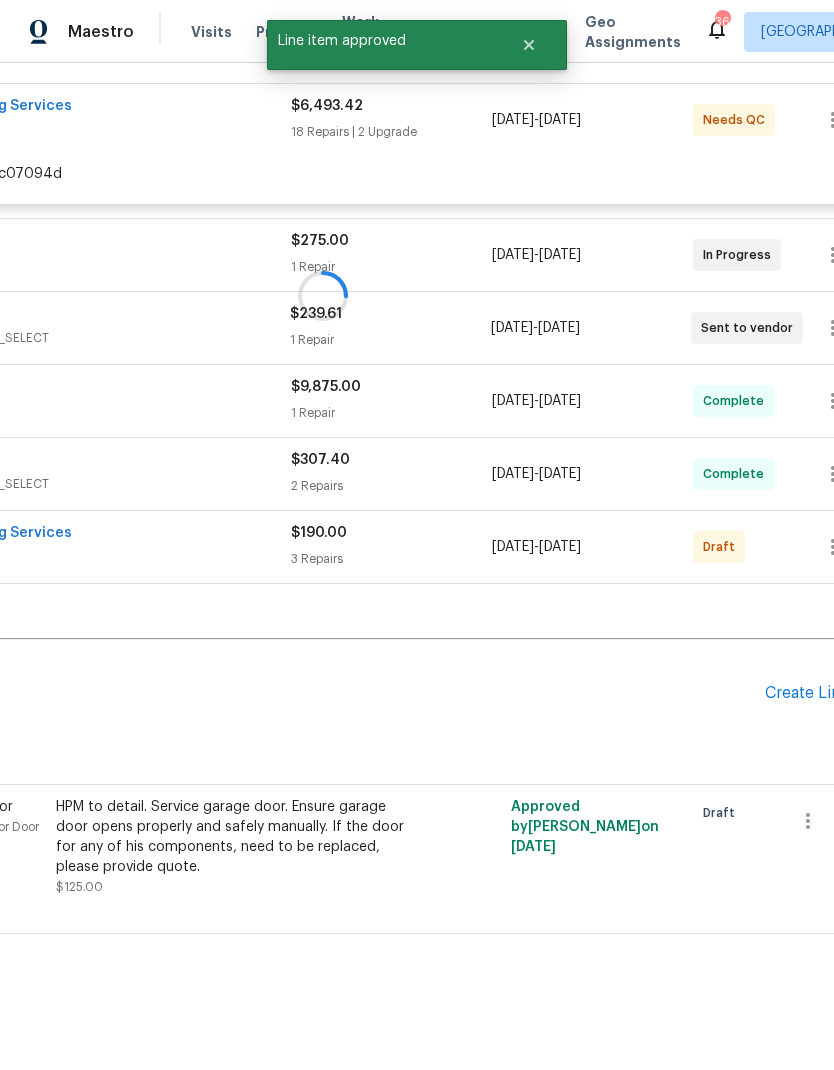 scroll, scrollTop: 298, scrollLeft: 242, axis: both 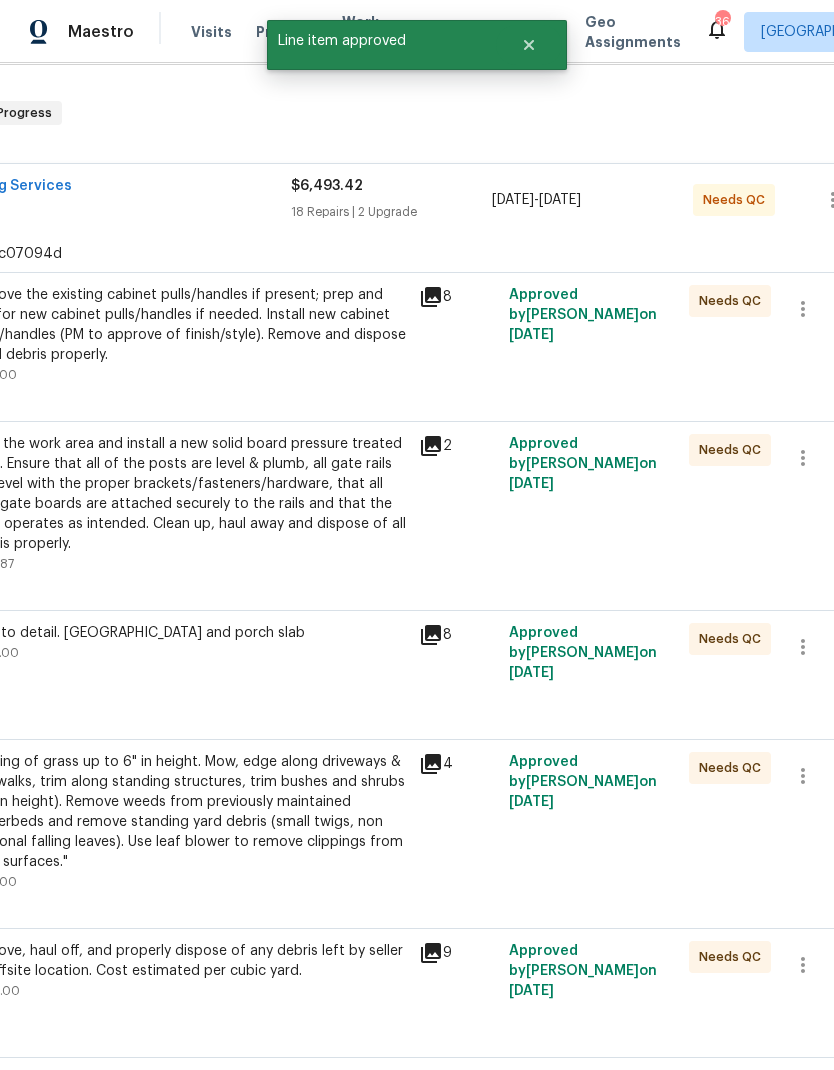 click on "HPM to detail. Stain walkway and porch slab $250.00" at bounding box center [188, 663] 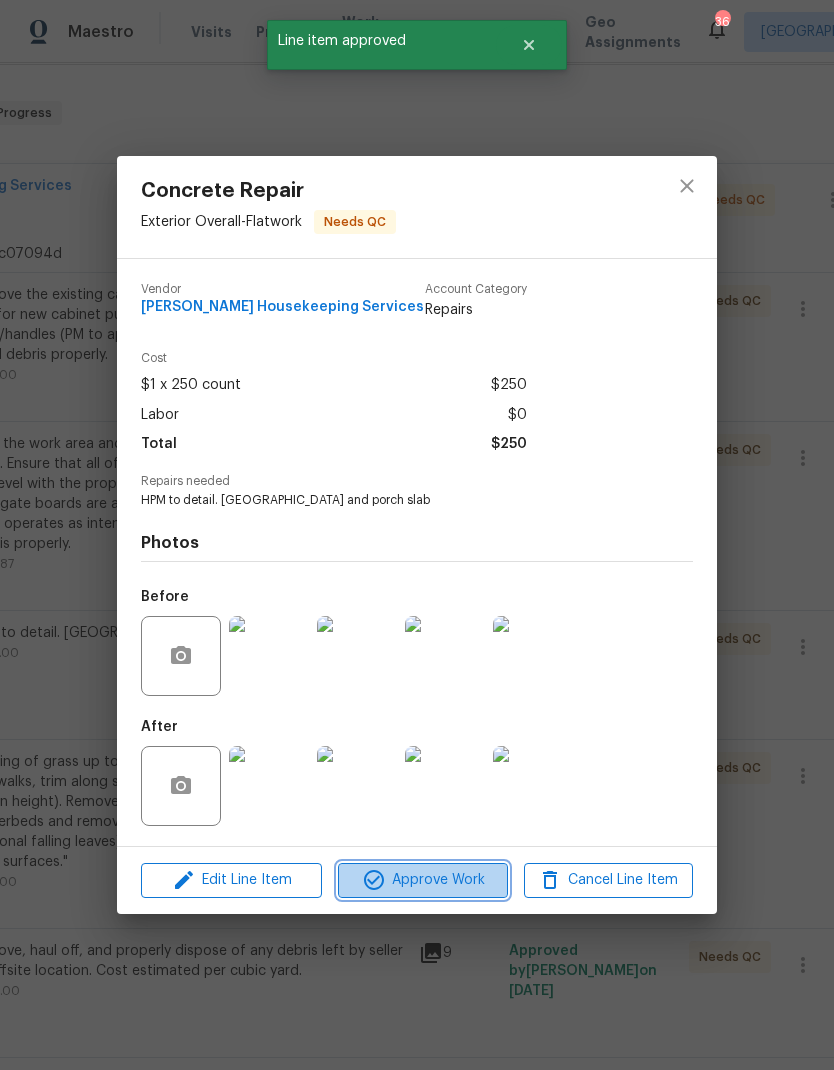 click on "Approve Work" at bounding box center [422, 880] 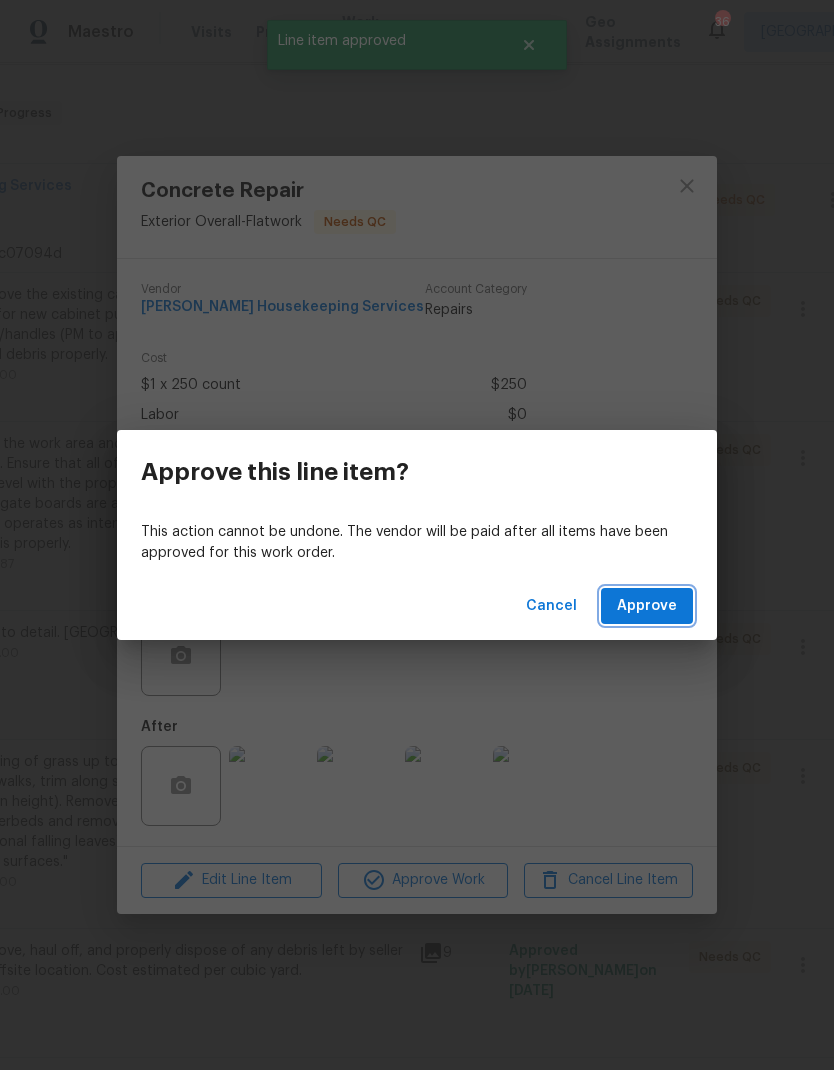 click on "Approve" at bounding box center (647, 606) 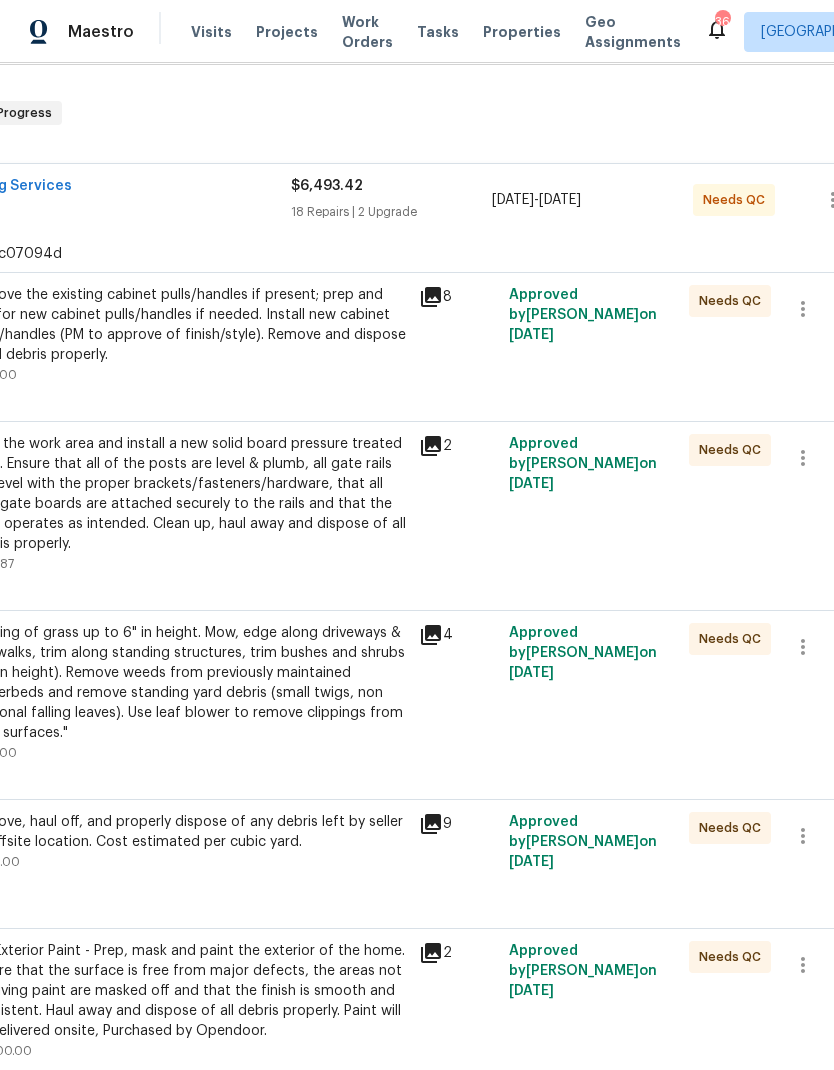 click on "Mowing of grass up to 6" in height. Mow, edge along driveways & sidewalks, trim along standing structures, trim bushes and shrubs (<6' in height). Remove weeds from previously maintained flowerbeds and remove standing yard debris (small twigs, non seasonal falling leaves).  Use leaf blower to remove clippings from hard surfaces."" at bounding box center (188, 683) 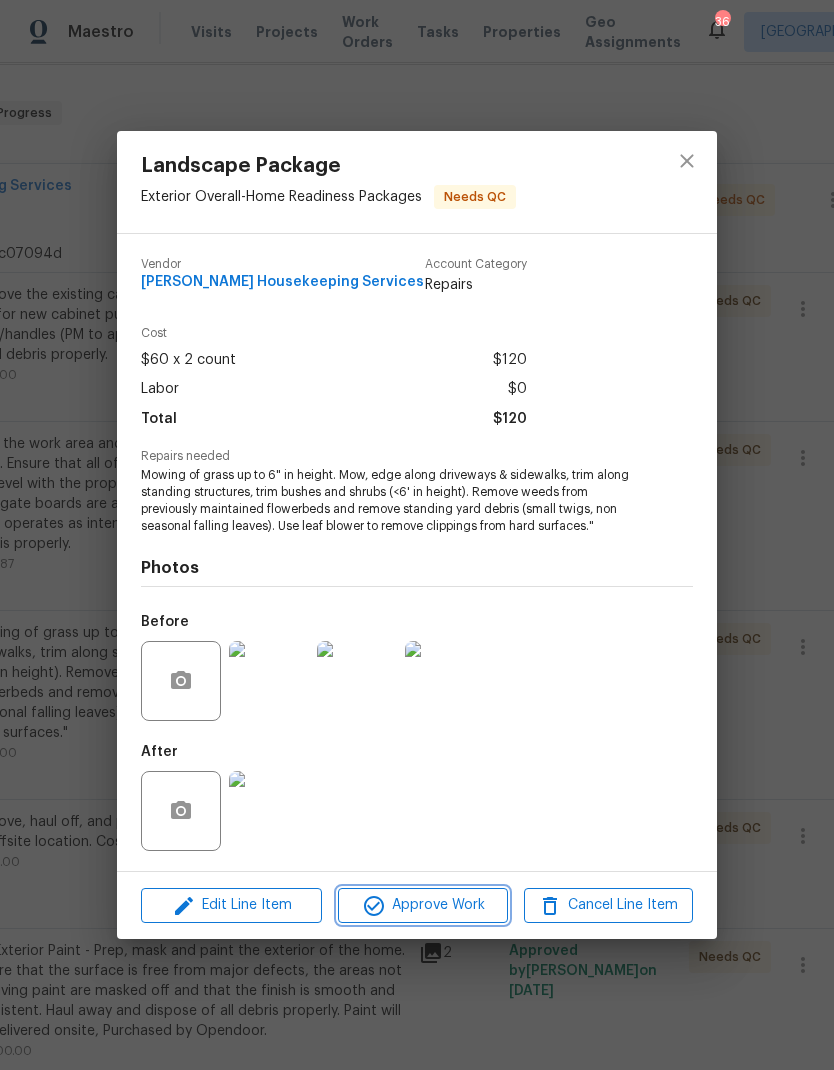 click on "Approve Work" at bounding box center [422, 905] 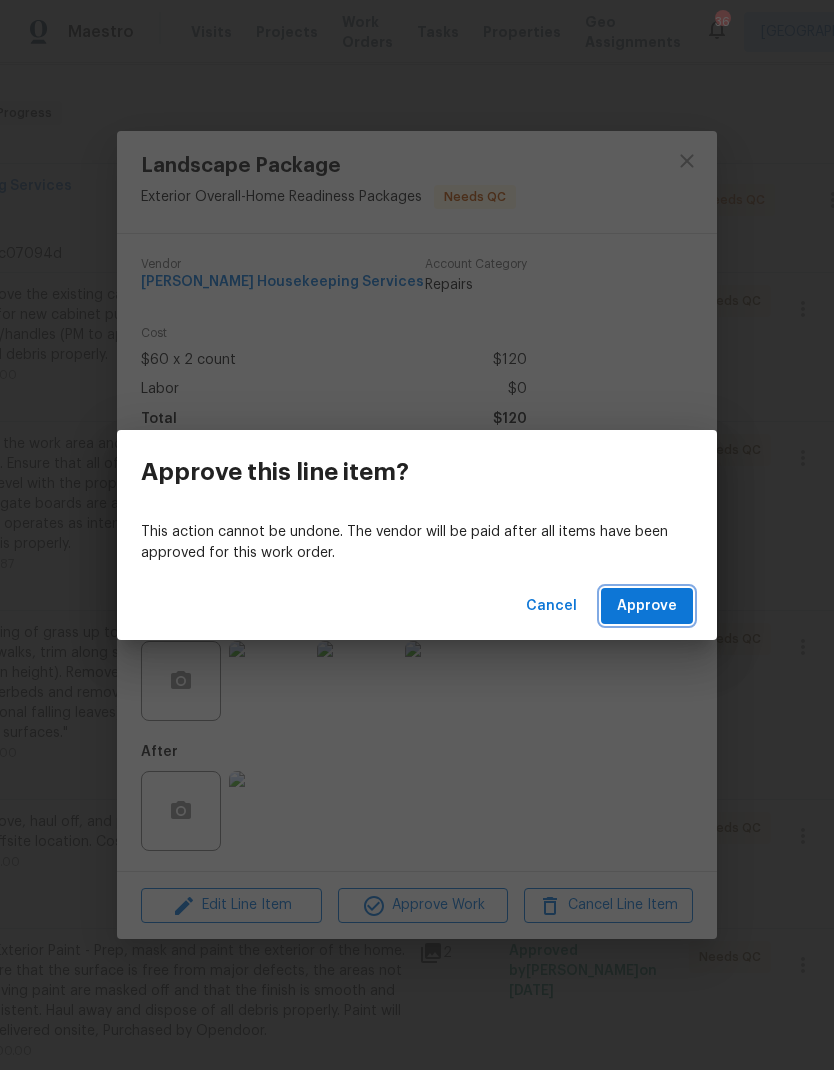 click on "Approve" at bounding box center [647, 606] 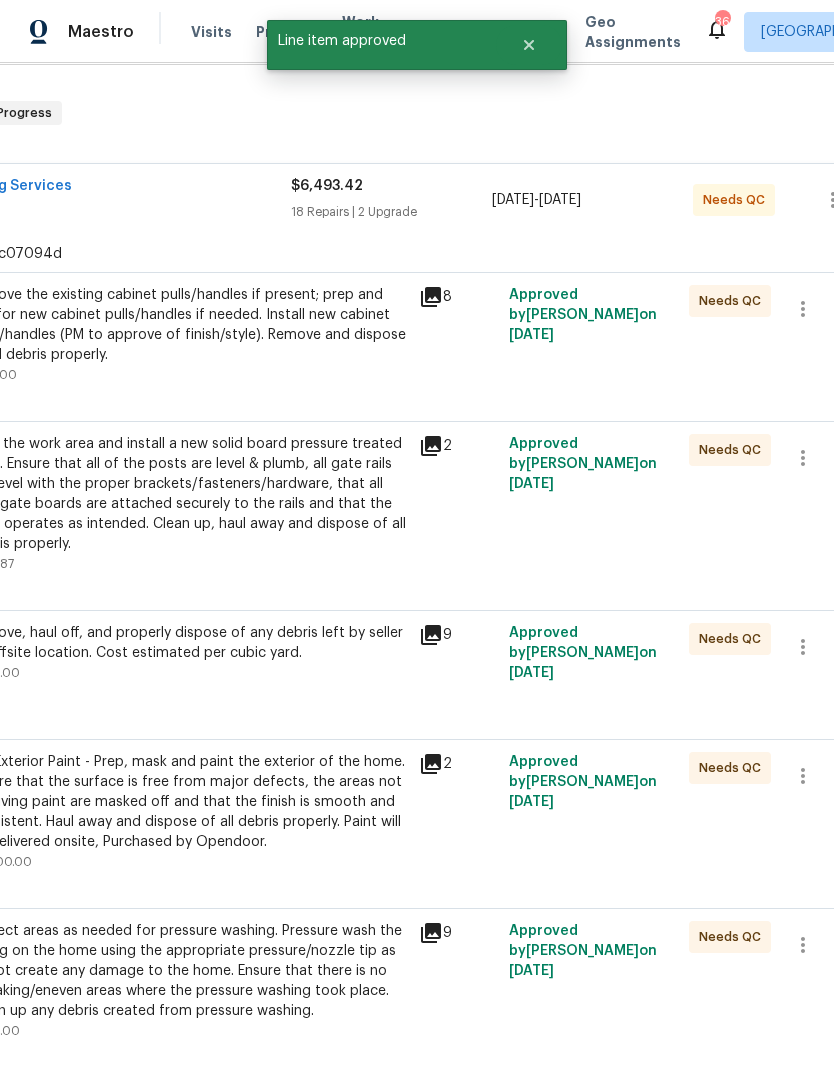 click on "Remove, haul off, and properly dispose of any debris left by seller to offsite location. Cost estimated per cubic yard." at bounding box center [188, 643] 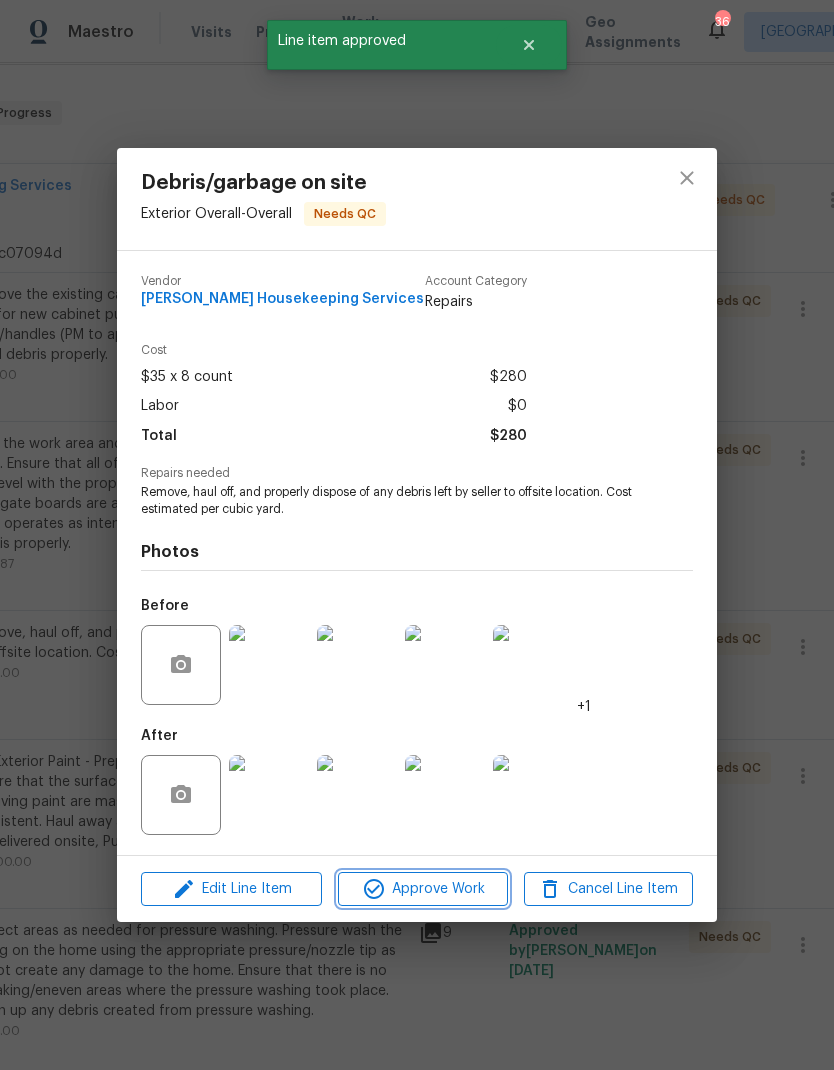 click on "Approve Work" at bounding box center [422, 889] 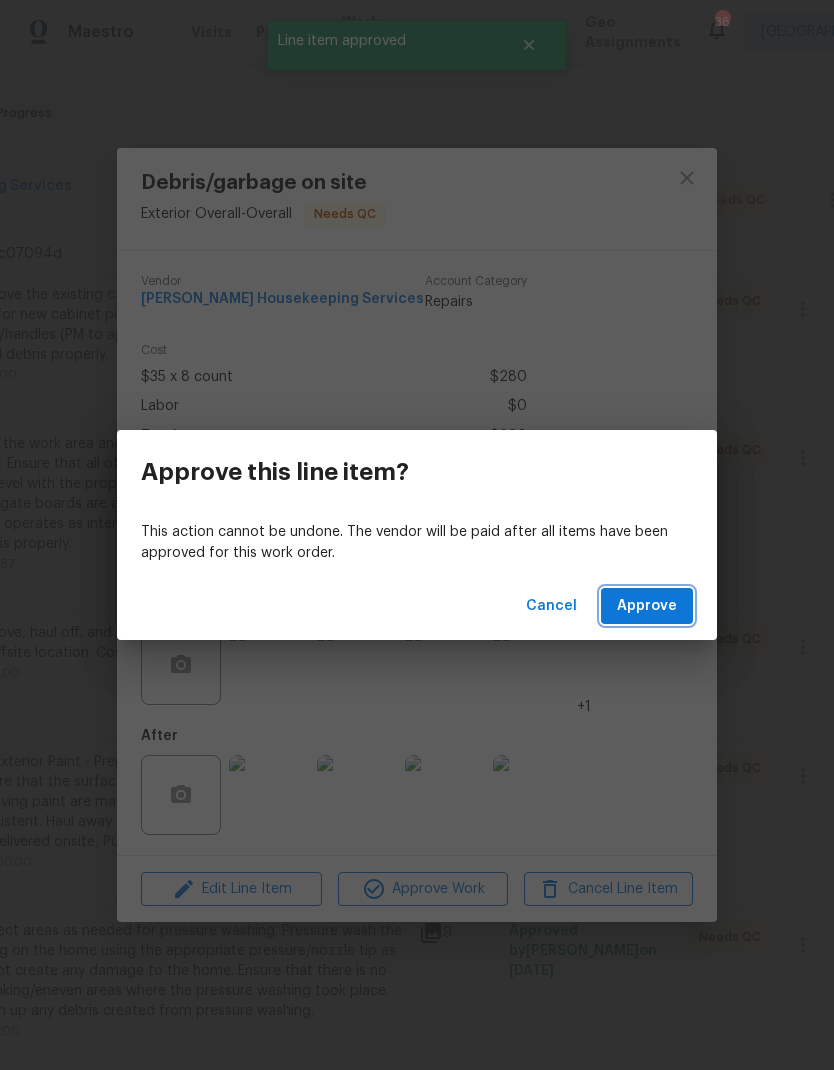 click on "Approve" at bounding box center [647, 606] 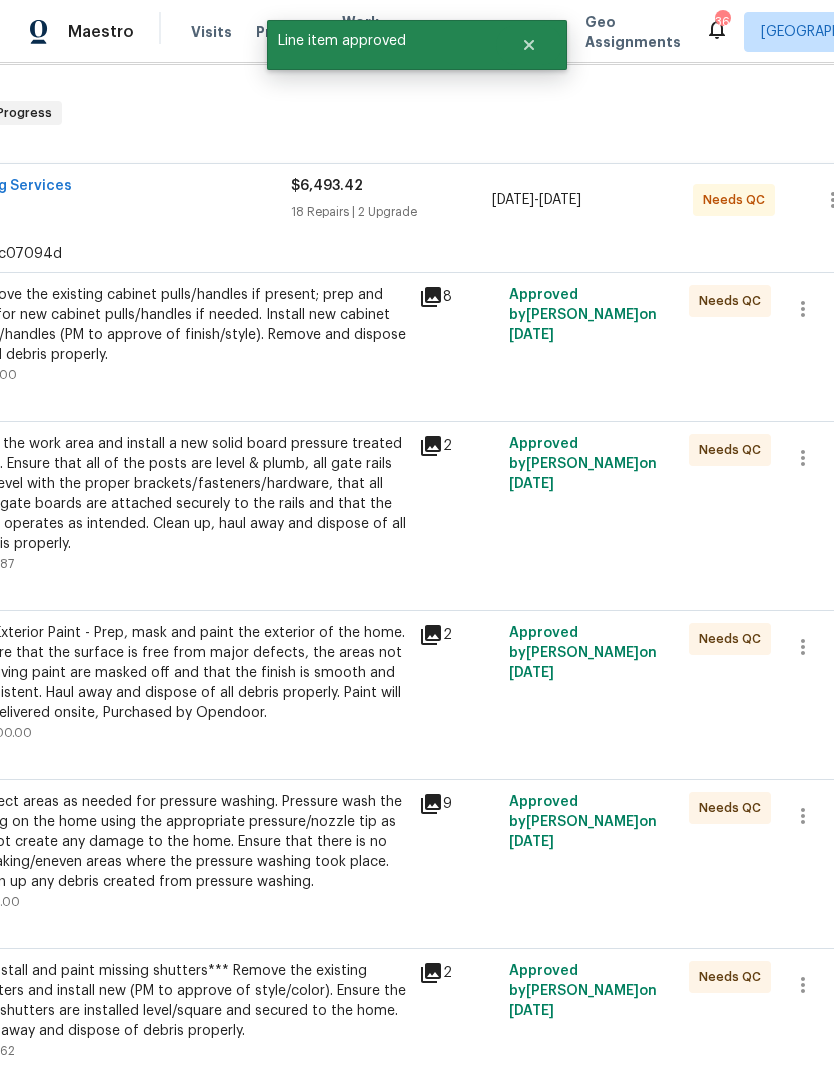 click on "Remove the existing cabinet pulls/handles if present; prep and drill for new cabinet pulls/handles if needed. Install new cabinet pulls/handles (PM to approve of finish/style). Remove and dispose of all debris properly." at bounding box center [188, 325] 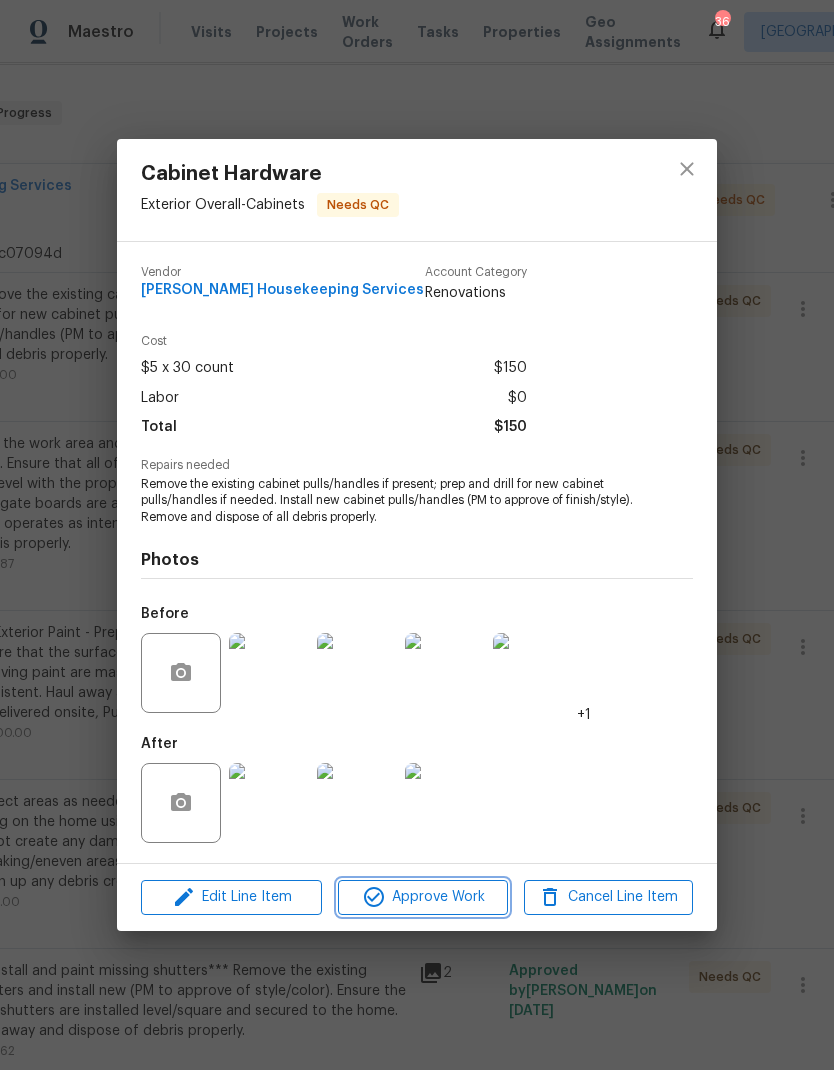 click on "Approve Work" at bounding box center (422, 897) 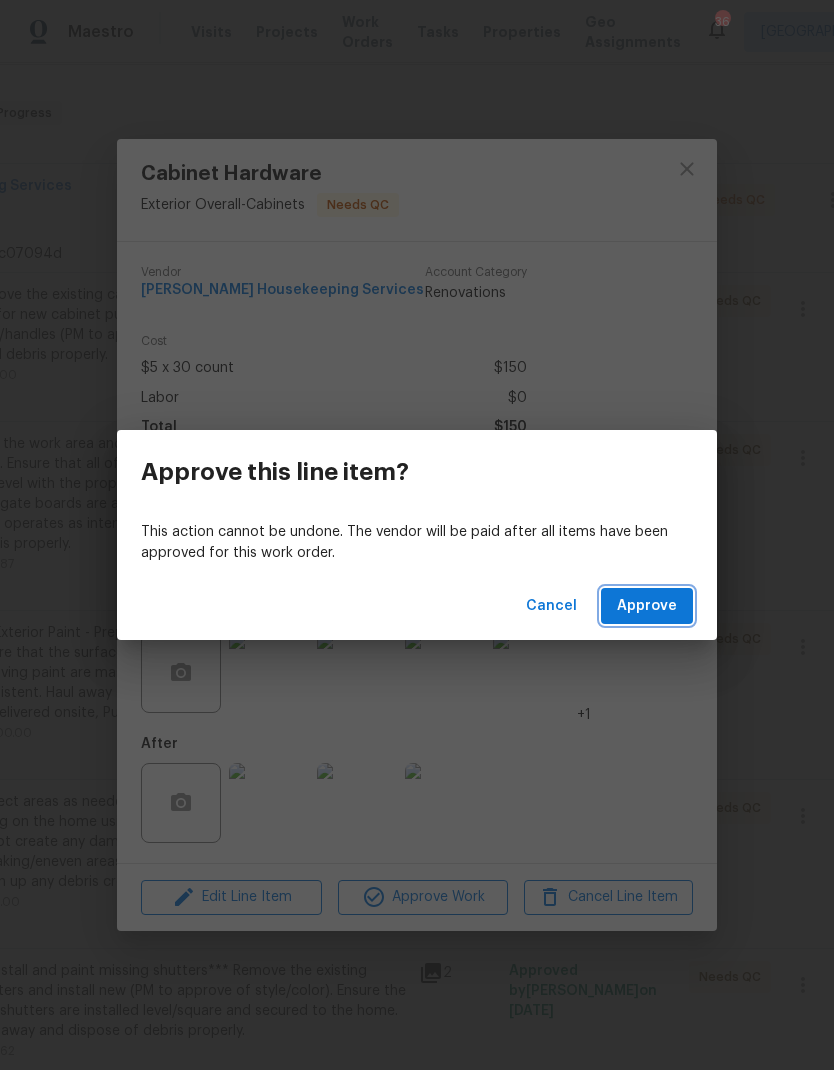 click on "Approve" at bounding box center (647, 606) 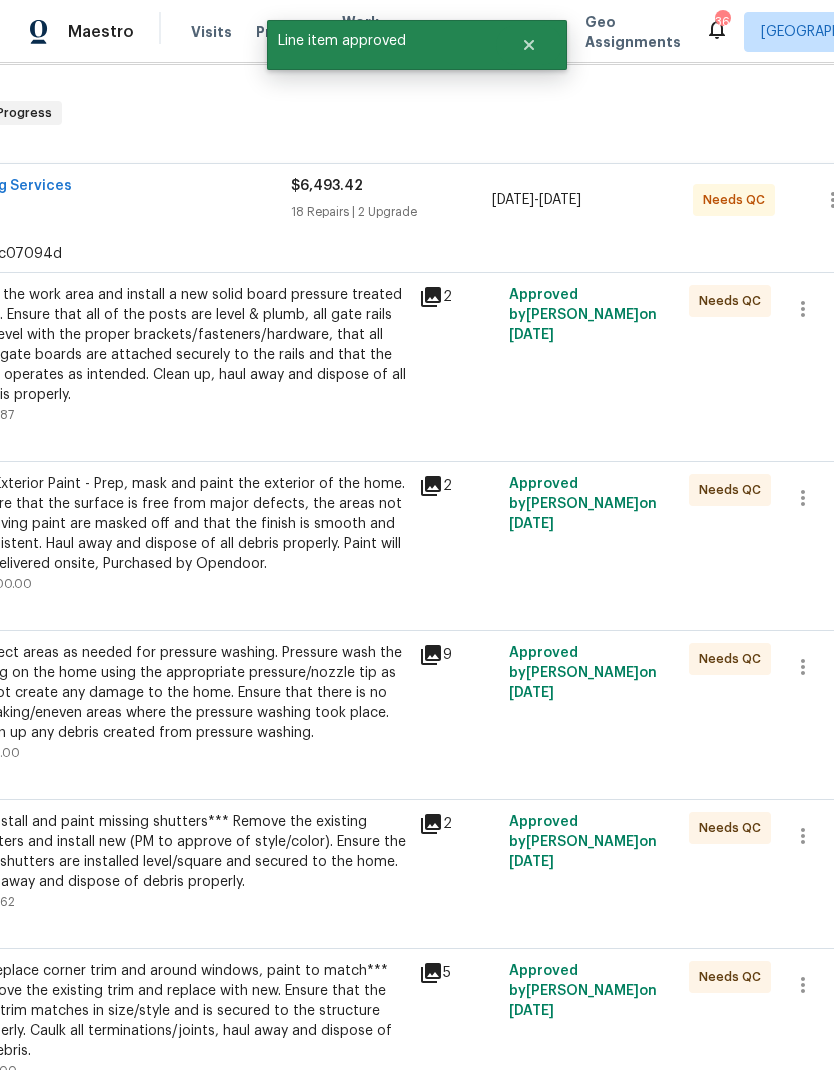 click on "Full Exterior Paint - Prep, mask and paint the exterior of the home. Ensure that the surface is free from major defects, the areas not receiving paint are masked off and that the finish is smooth and consistent. Haul away and dispose of all debris properly. Paint will be delivered onsite, Purchased by Opendoor." at bounding box center [188, 524] 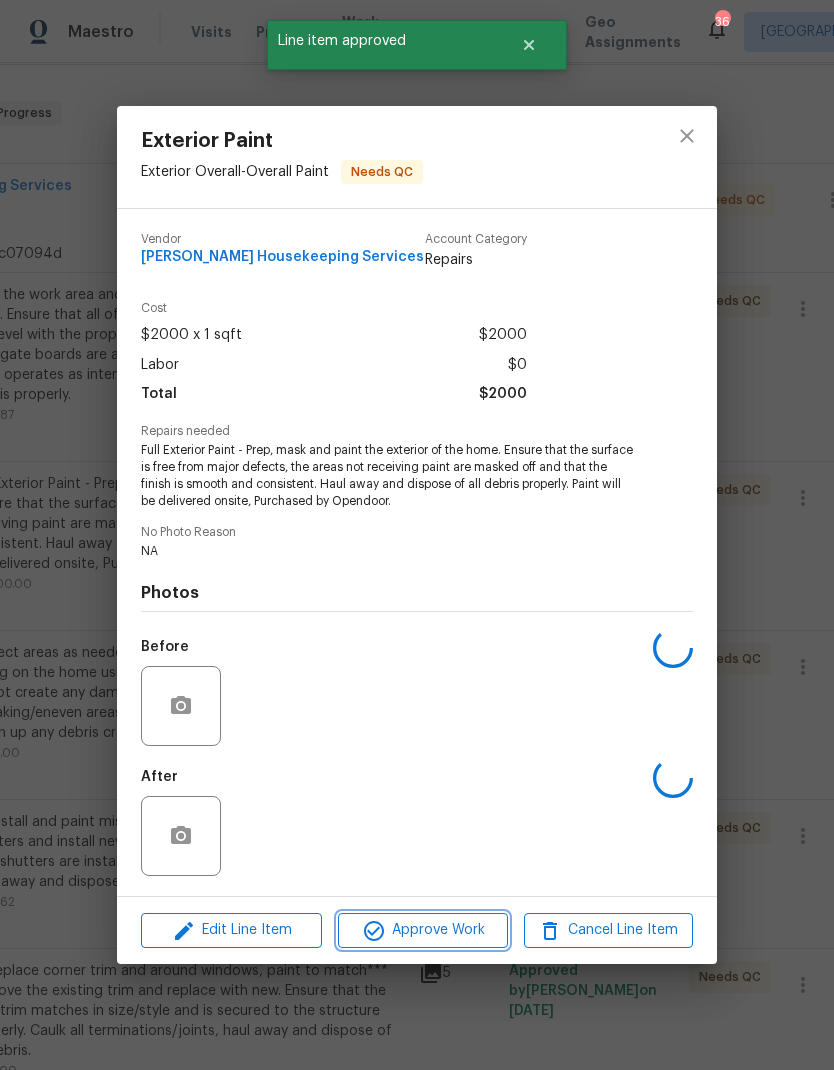 click on "Approve Work" at bounding box center (422, 930) 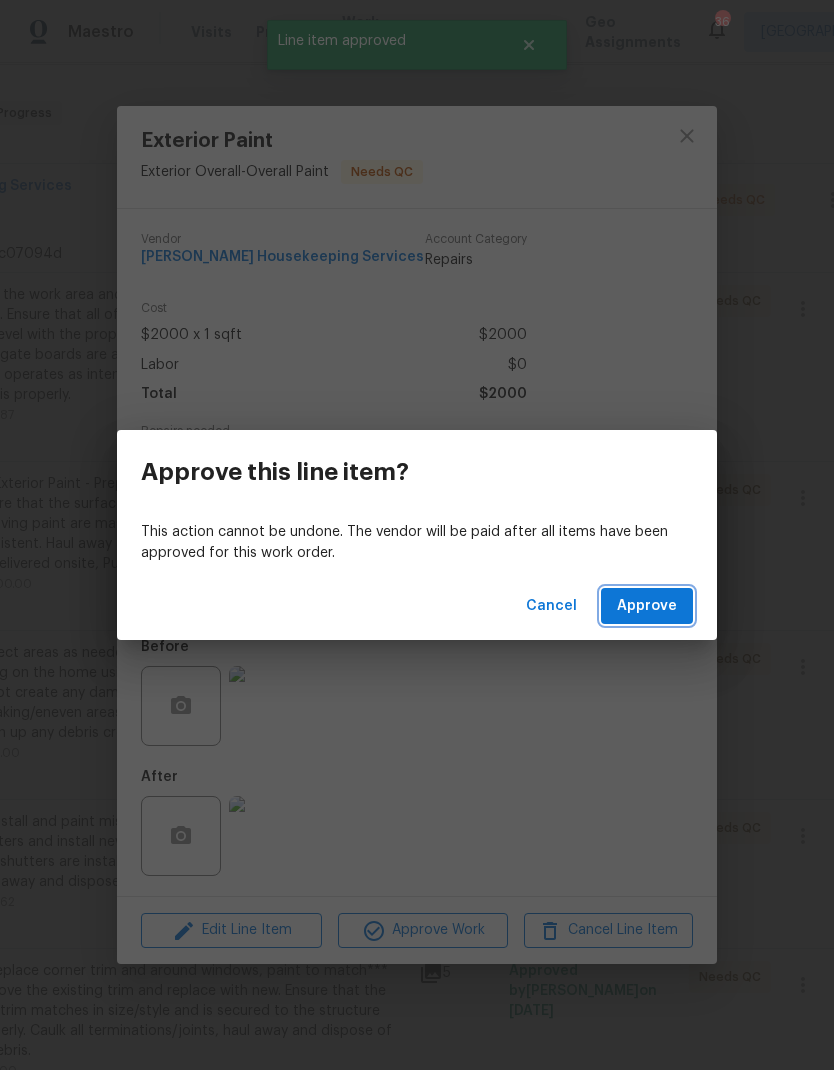 click on "Approve" at bounding box center [647, 606] 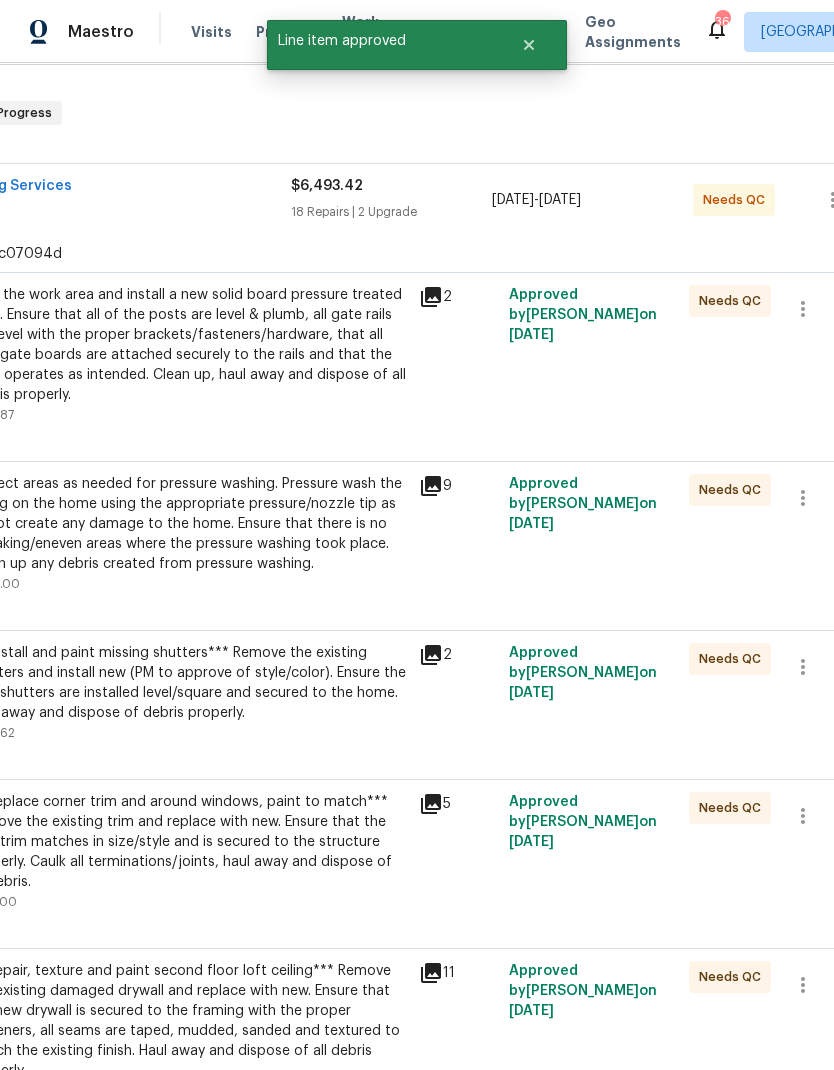 click on "***install and paint missing shutters***
Remove the existing shutters and install new (PM to approve of style/color). Ensure the new shutters are installed level/square and secured to the home. Haul away and dispose of debris properly." at bounding box center (188, 683) 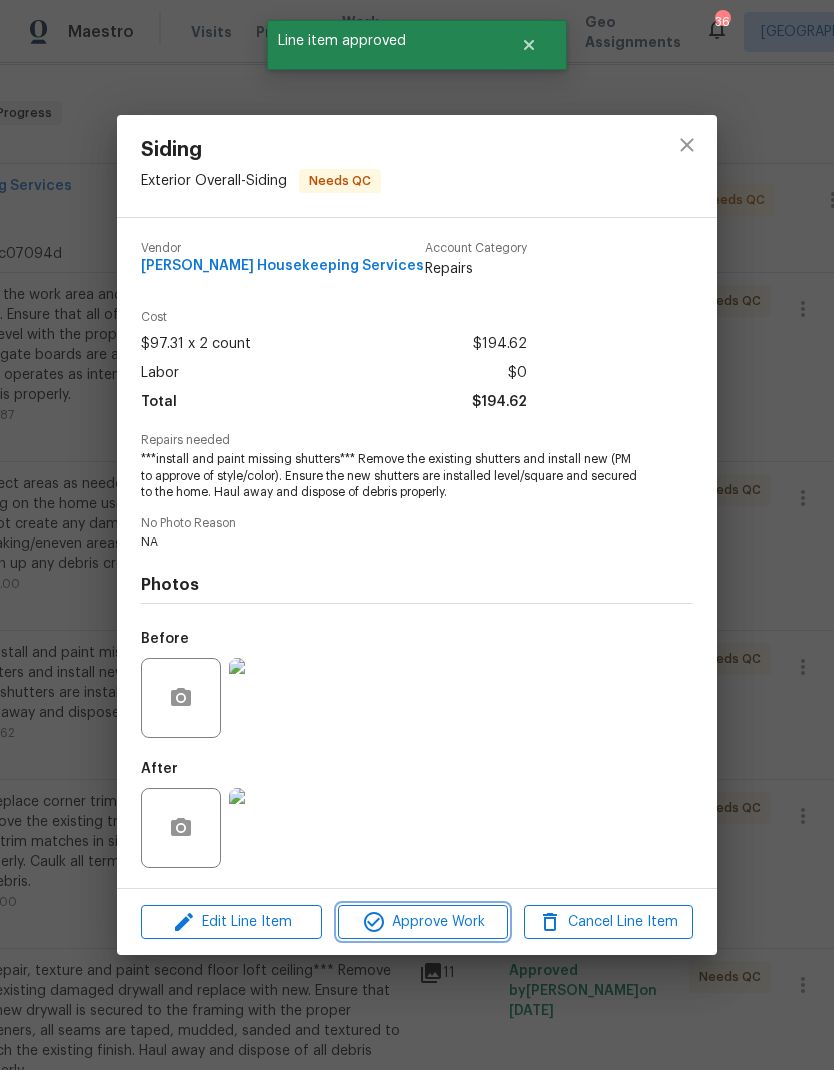 click on "Approve Work" at bounding box center (422, 922) 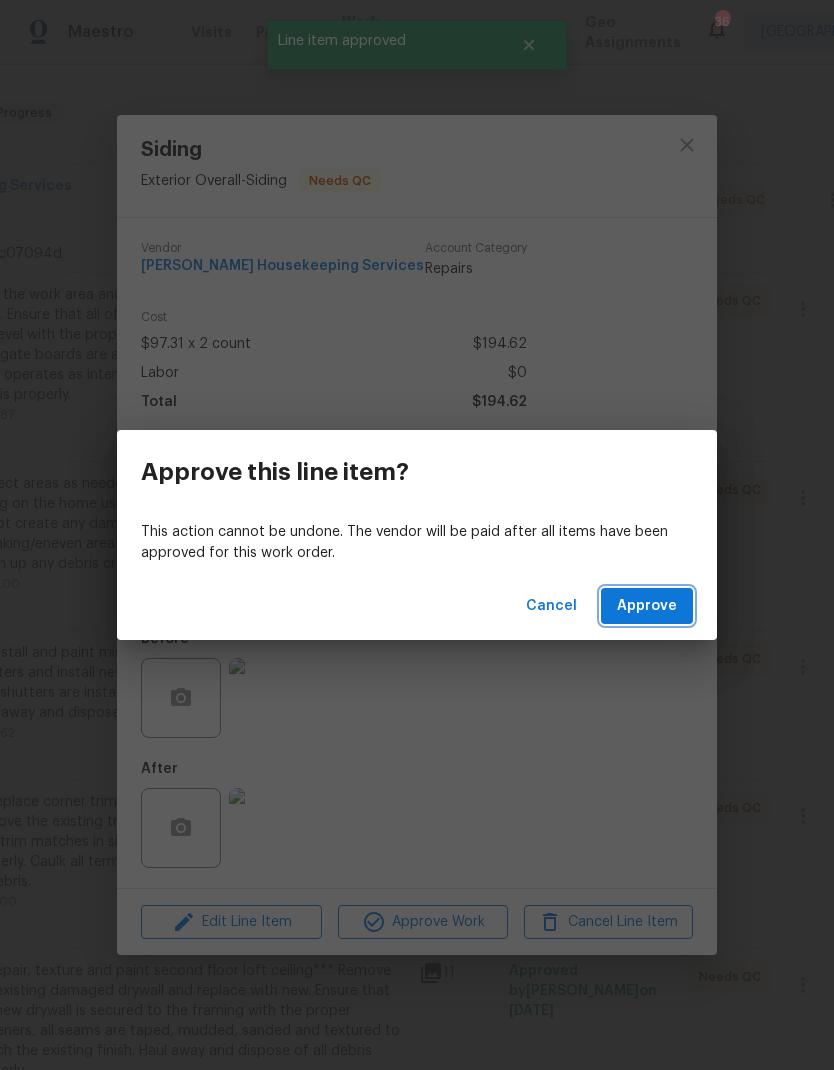 click on "Approve" at bounding box center [647, 606] 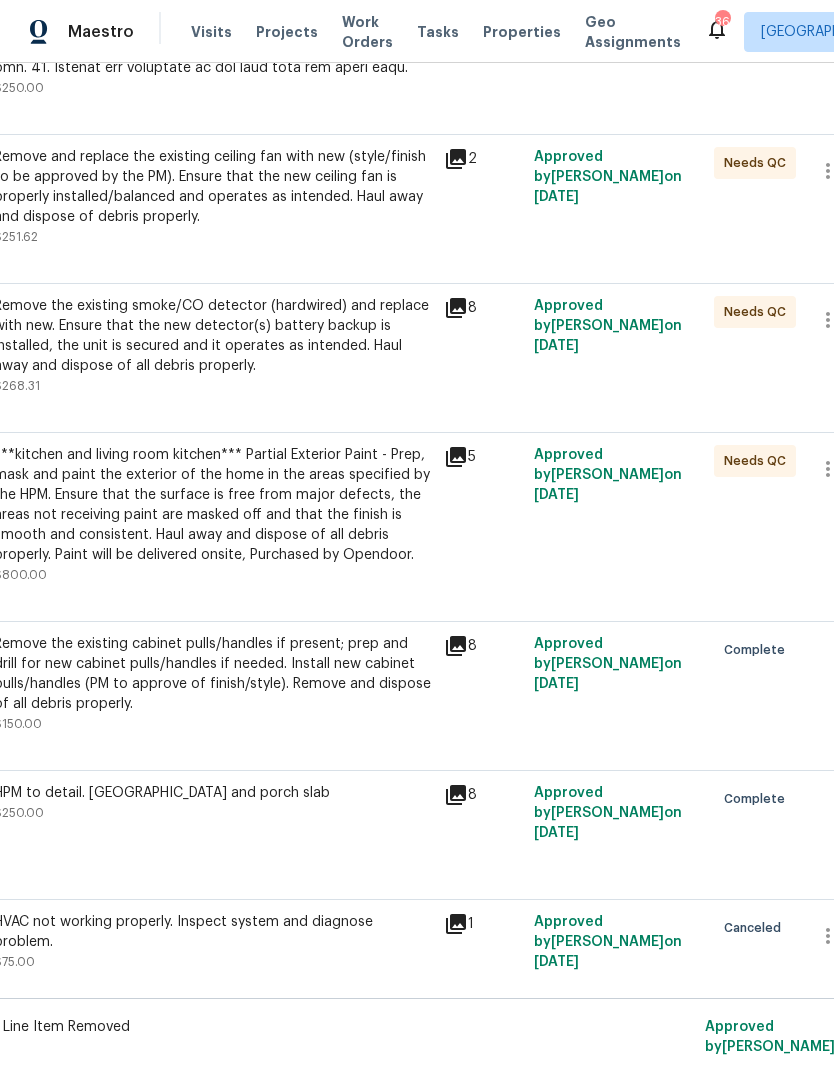 scroll, scrollTop: 2266, scrollLeft: 212, axis: both 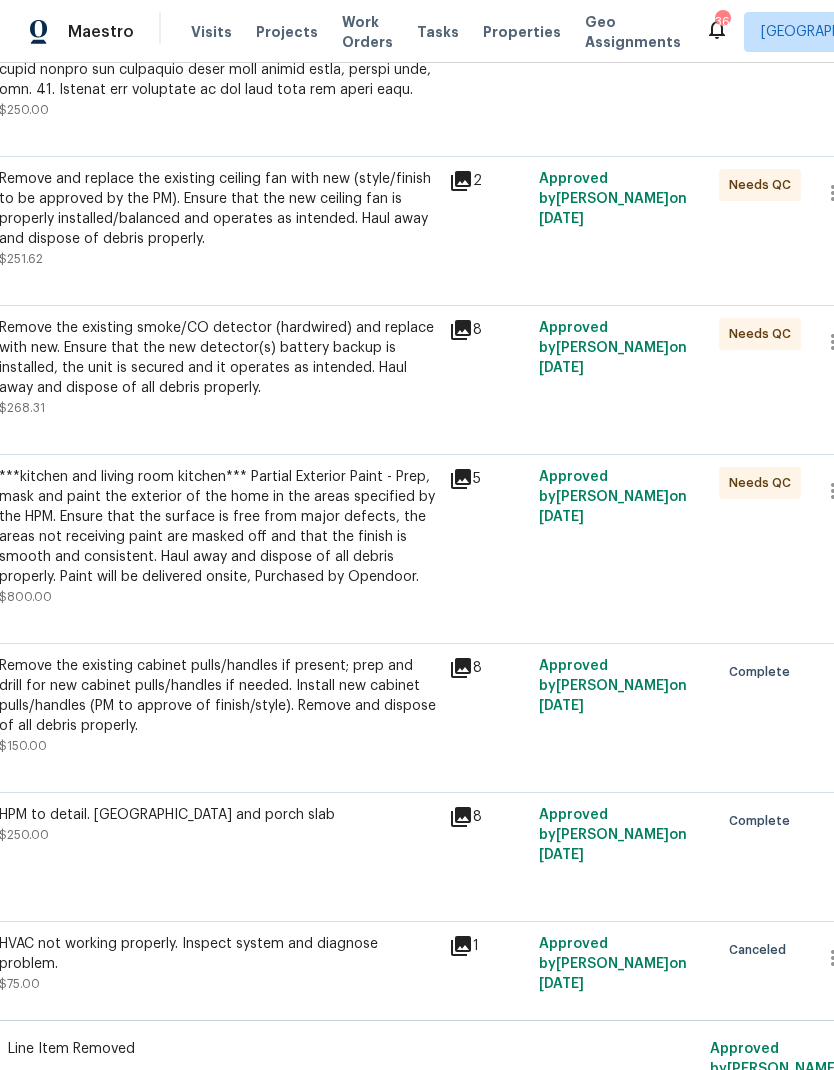 click on "***kitchen and living room kitchen***
Partial Exterior Paint - Prep, mask and paint the exterior of the home in the areas specified by the HPM. Ensure that the surface is free from major defects, the areas not receiving paint are masked off and that the finish is smooth and consistent. Haul away and dispose of all debris properly. Paint will be delivered onsite, Purchased by Opendoor." at bounding box center (218, 527) 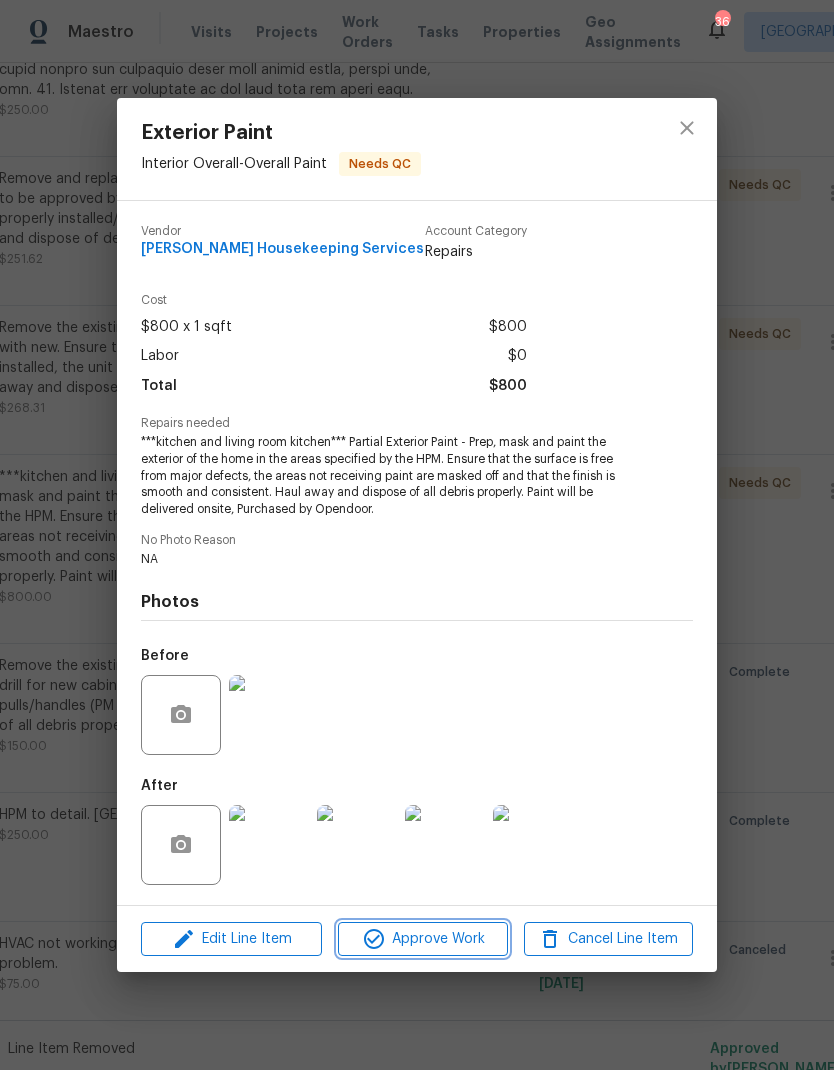 click on "Approve Work" at bounding box center (422, 939) 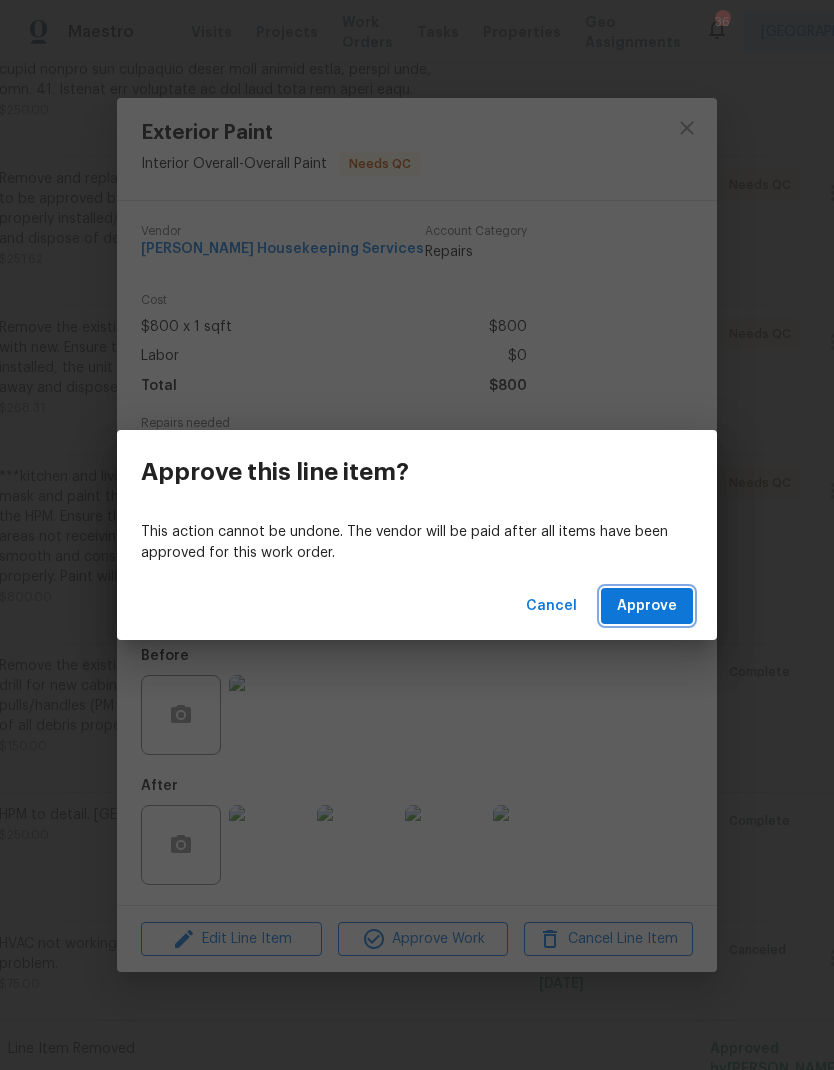 click on "Approve" at bounding box center [647, 606] 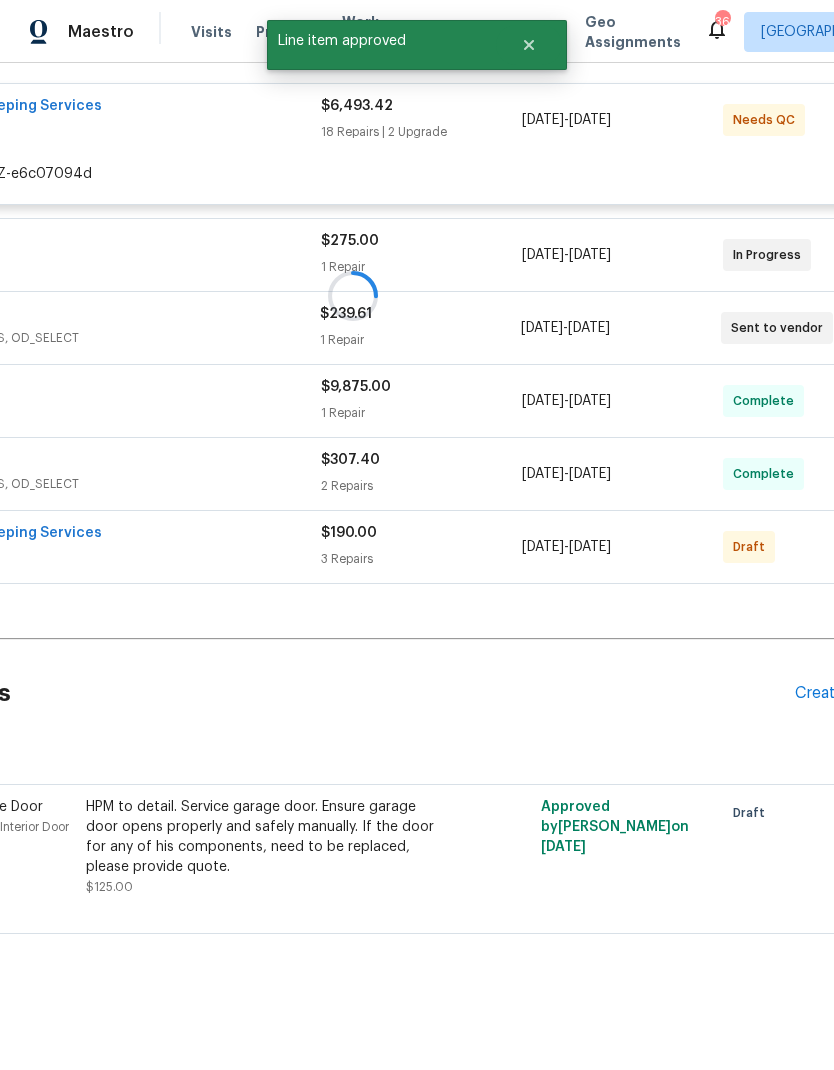 scroll, scrollTop: 298, scrollLeft: 212, axis: both 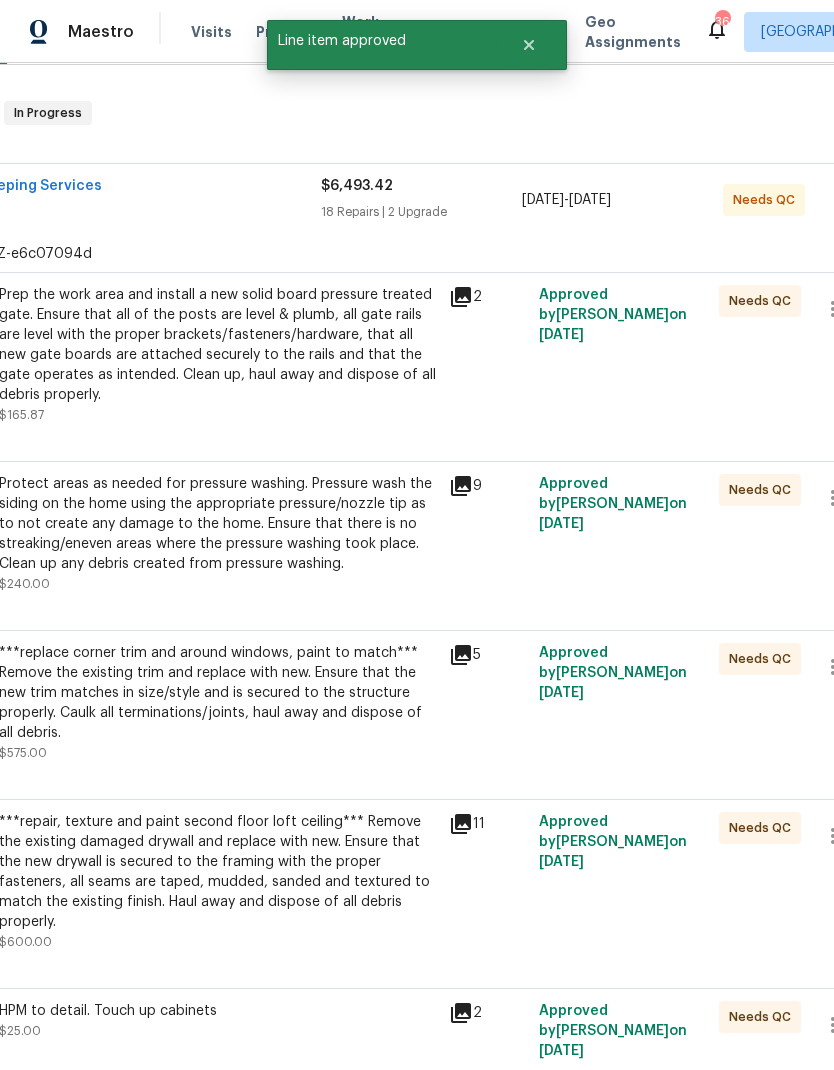 click on "***replace corner trim and around windows, paint to match***
Remove the existing trim and replace with new. Ensure that the new trim matches in size/style and is secured to the structure properly. Caulk all terminations/joints, haul away and dispose of all debris. $575.00" at bounding box center (218, 703) 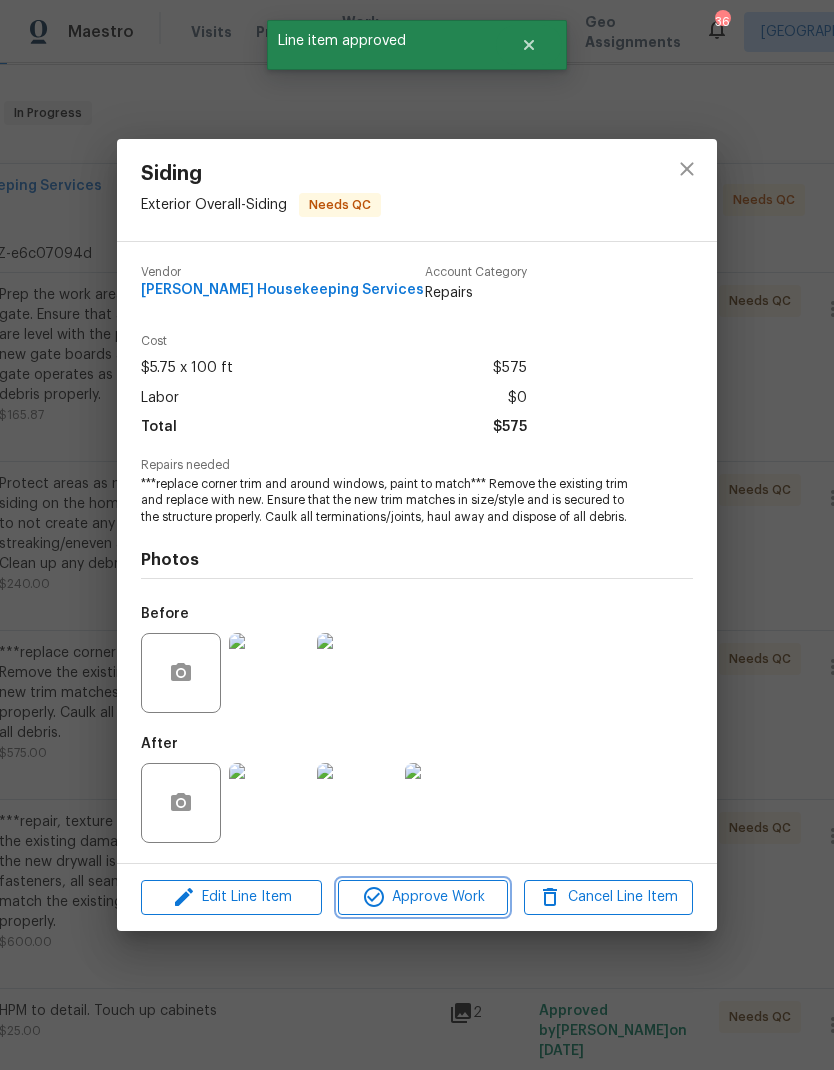 click on "Approve Work" at bounding box center (422, 897) 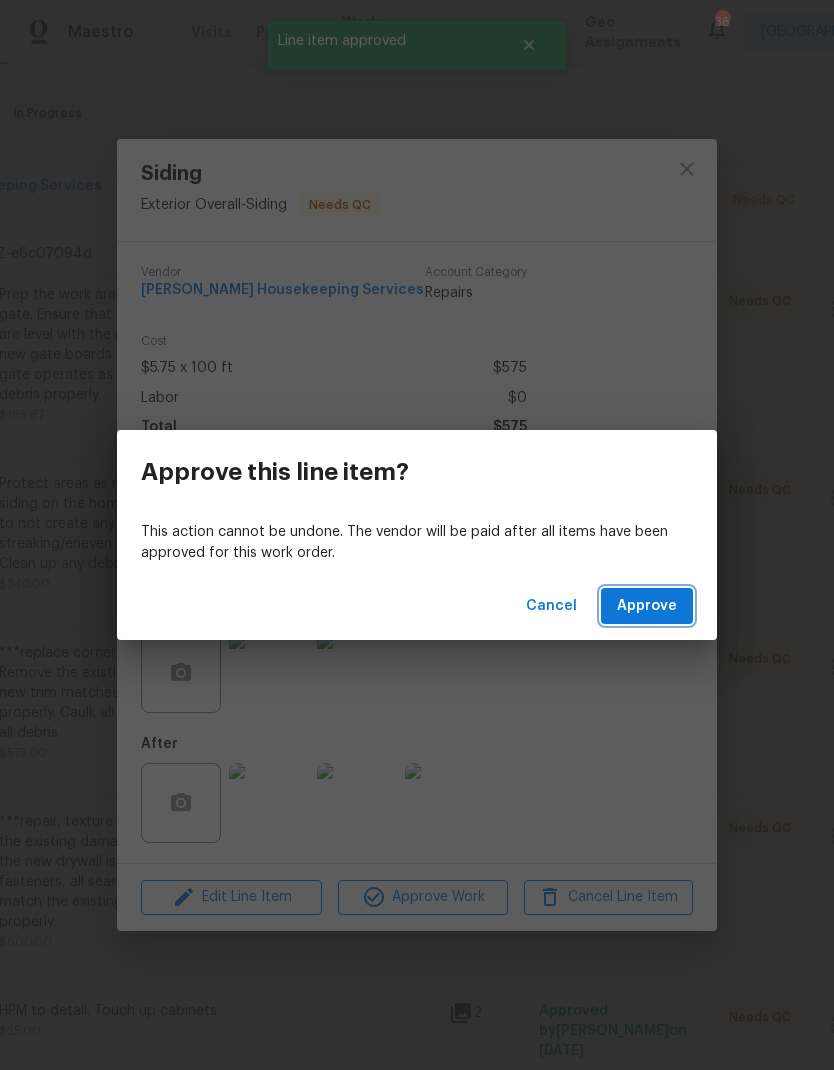 click on "Approve" at bounding box center (647, 606) 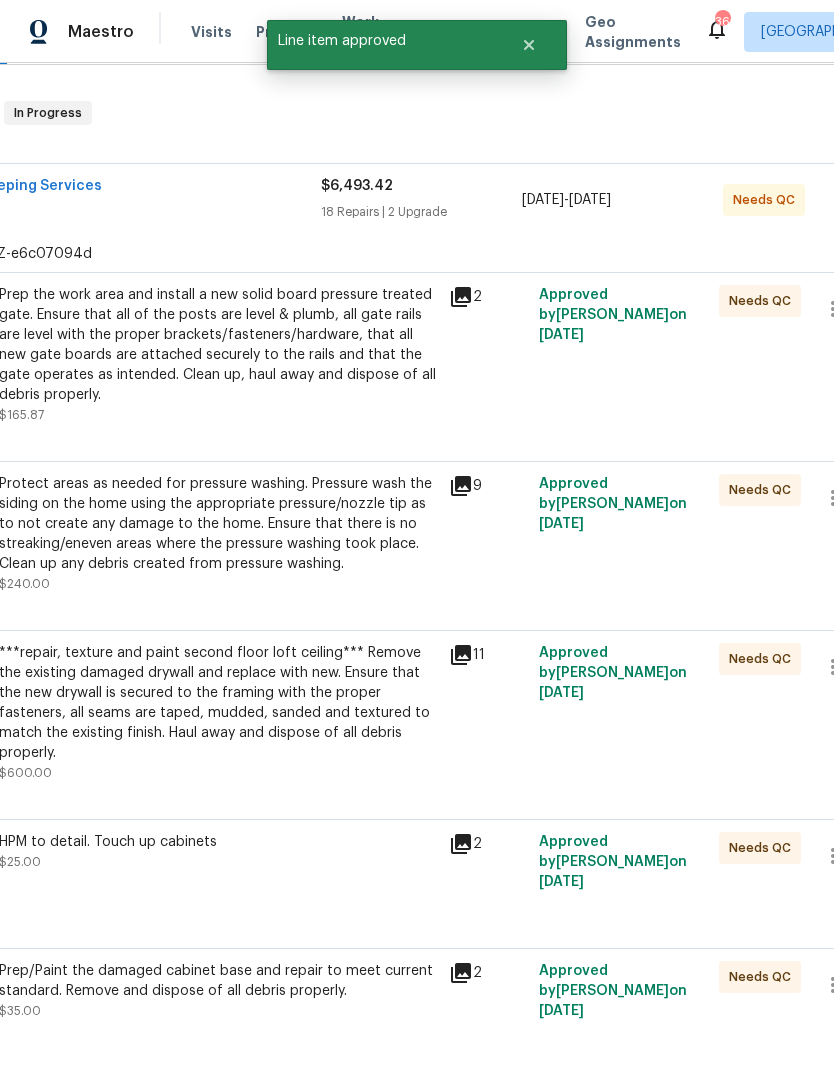 click on "***repair, texture and paint second floor loft ceiling***
Remove the existing damaged drywall and replace with new. Ensure that the new drywall is secured to the framing with the proper fasteners, all seams are taped, mudded, sanded and textured to match the existing finish. Haul away and dispose of all debris properly." at bounding box center (218, 703) 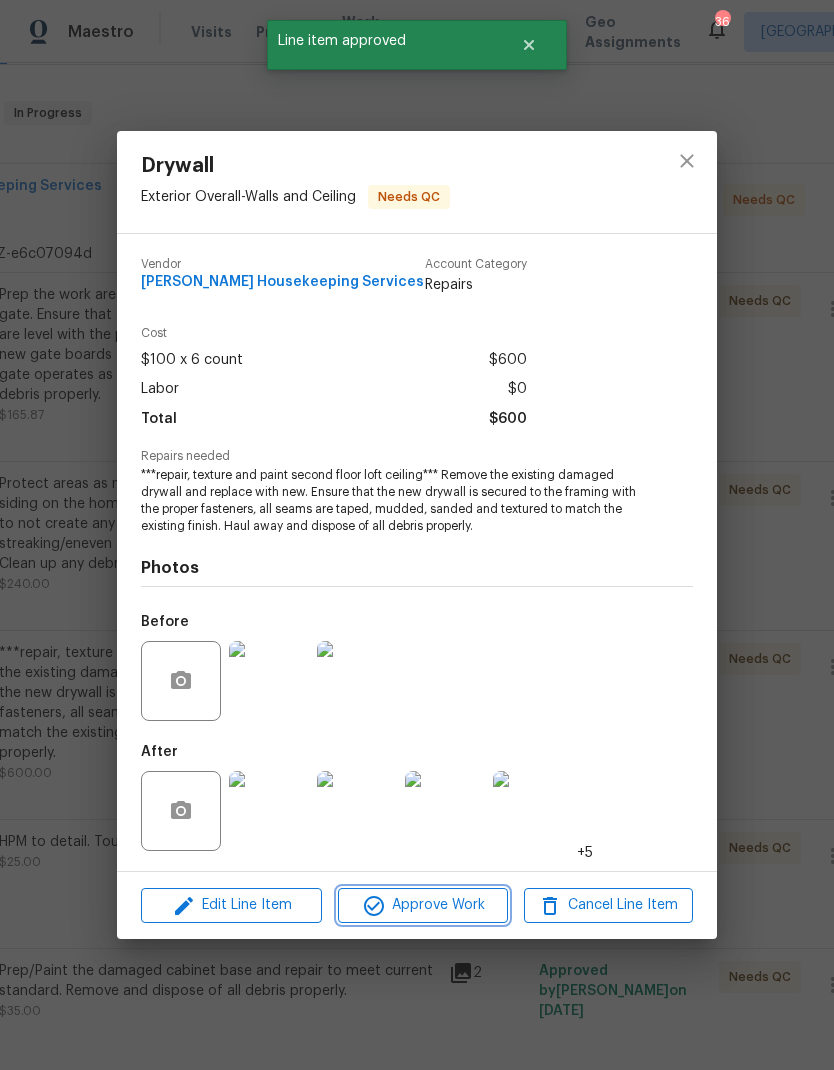 click on "Approve Work" at bounding box center [422, 905] 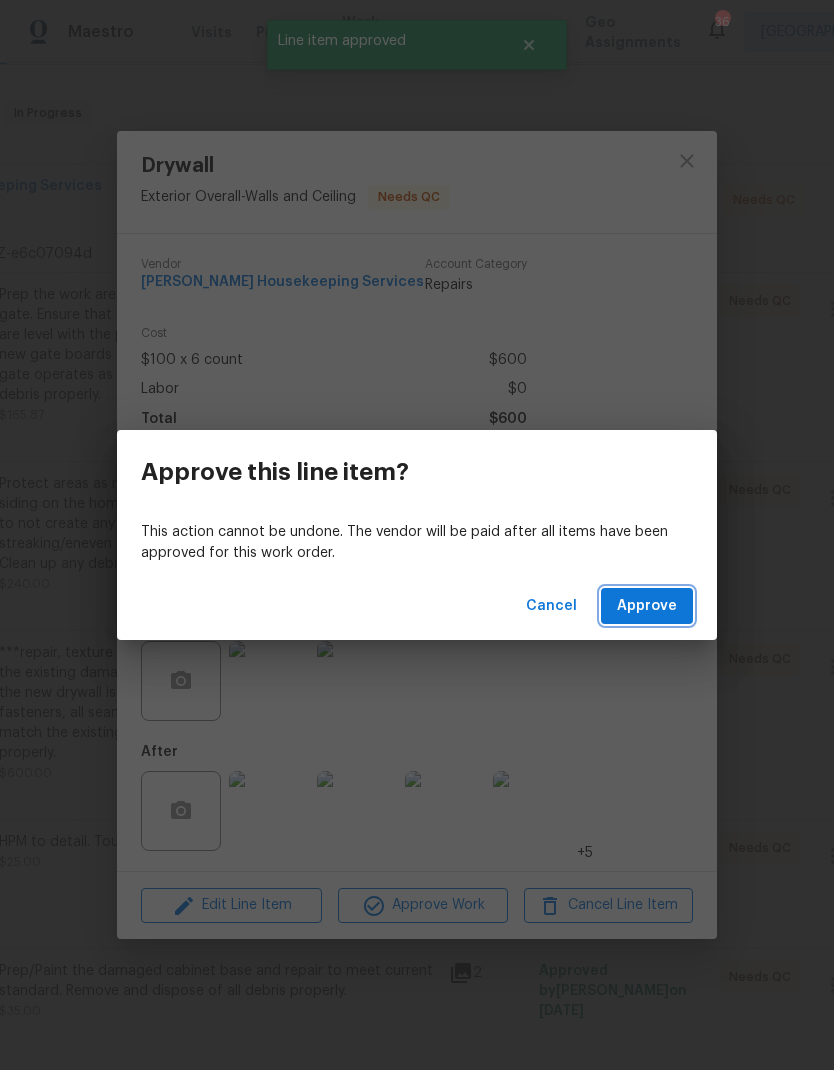 click on "Approve" at bounding box center [647, 606] 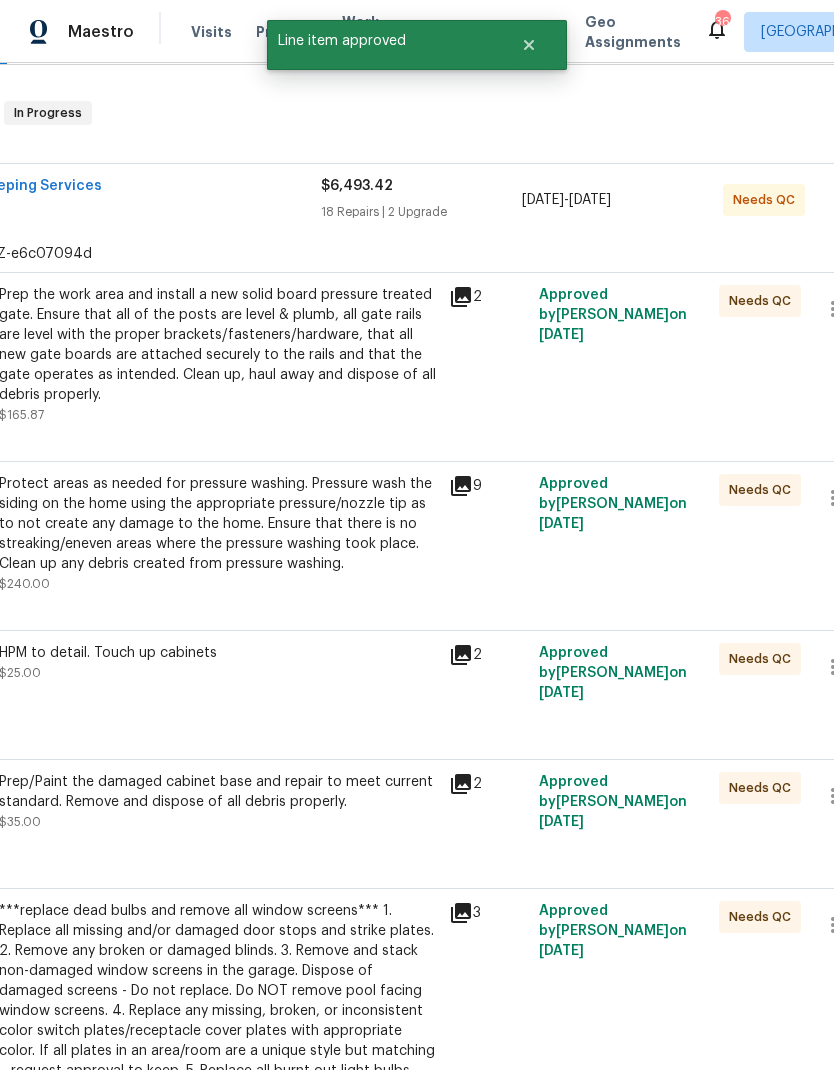 click on "***replace dead bulbs and remove all window screens***
1. Replace all missing and/or damaged door stops and strike plates.  2. Remove any broken or damaged blinds.  3. Remove and stack non-damaged window screens in the garage. Dispose of damaged screens - Do not replace. Do NOT remove pool facing window screens.  4. Replace any missing, broken, or inconsistent color switch plates/receptacle cover plates with appropriate color. If all plates in an area/room are a unique style but matching – request approval to keep.  5. Replace all burnt out light bulbs. Bulbs in fixtures should be matching (both style and color). All vanity fixtures must have vanity bulbs. This includes microwave and oven bulbs.  6. Replace all batteries and test all smoke detectors for functionality. Pictures with date printed on batteries needed for approval.  7. Cap all unused water and gas lines (i.e. refrigerator, water heater, washer supply hot/cold, gas line for dryer, etc).  8. Install new pleated HVAC air filters" at bounding box center (218, 1061) 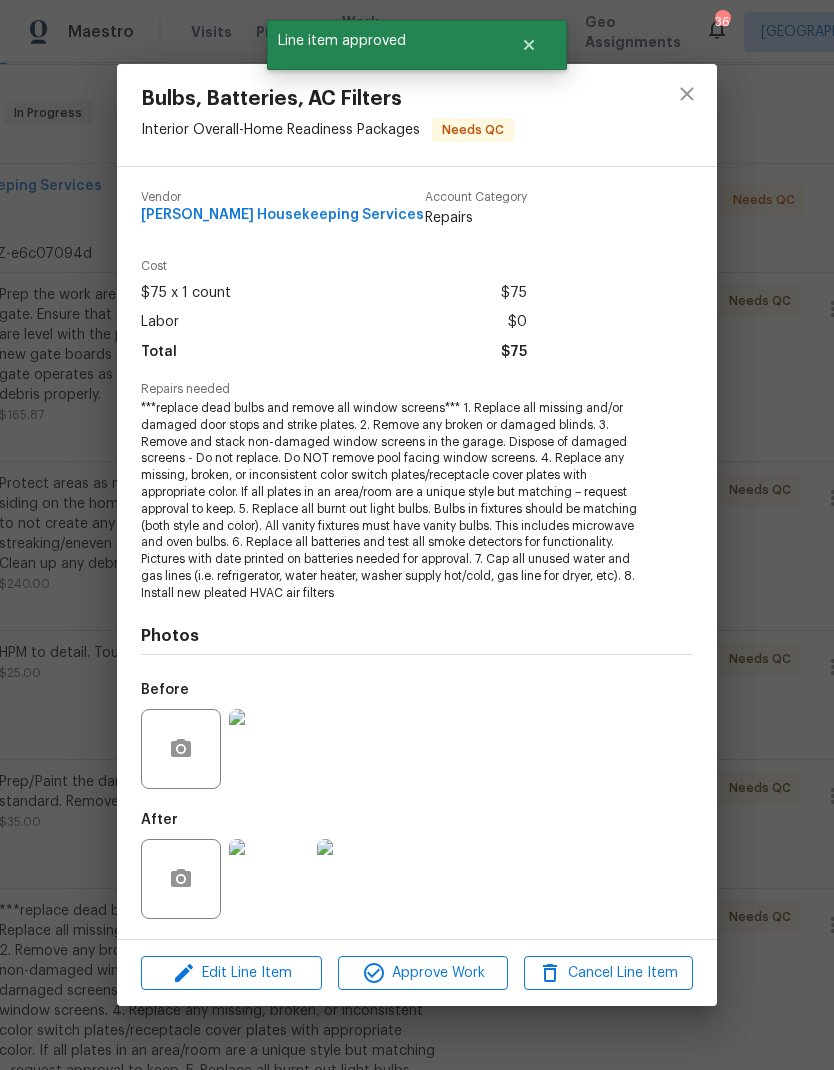 click on "Approve Work" at bounding box center (422, 973) 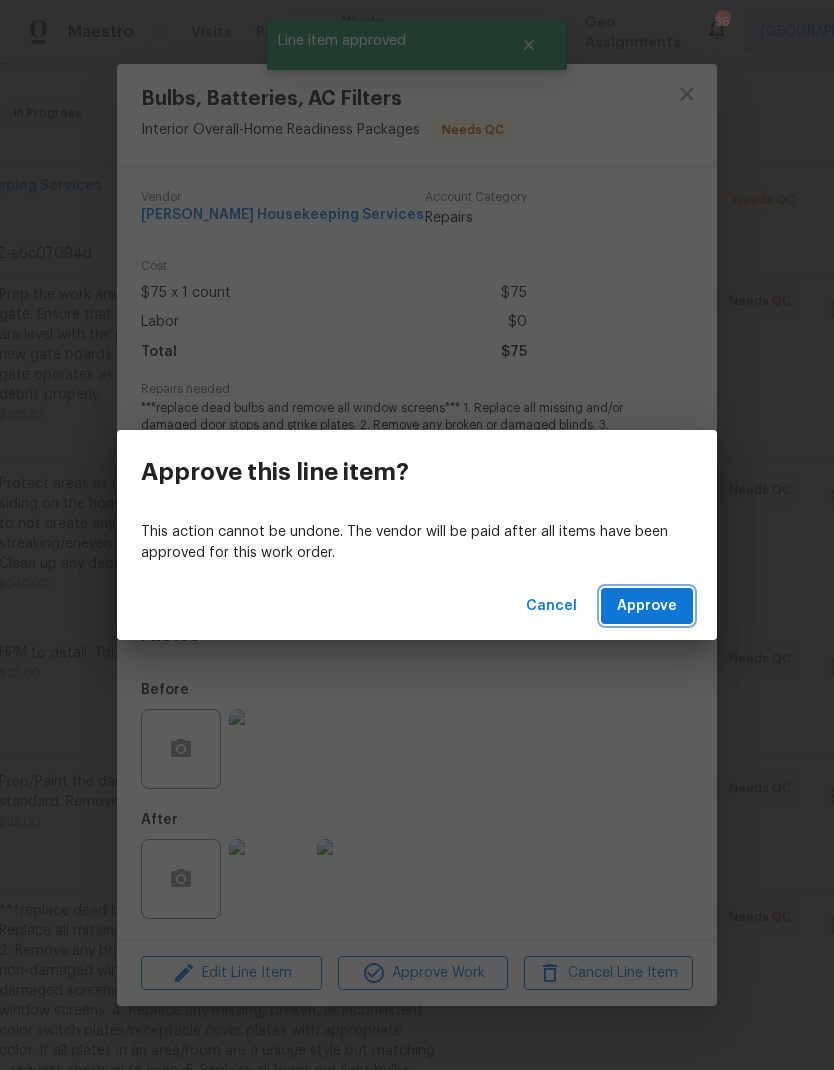 click on "Approve" at bounding box center (647, 606) 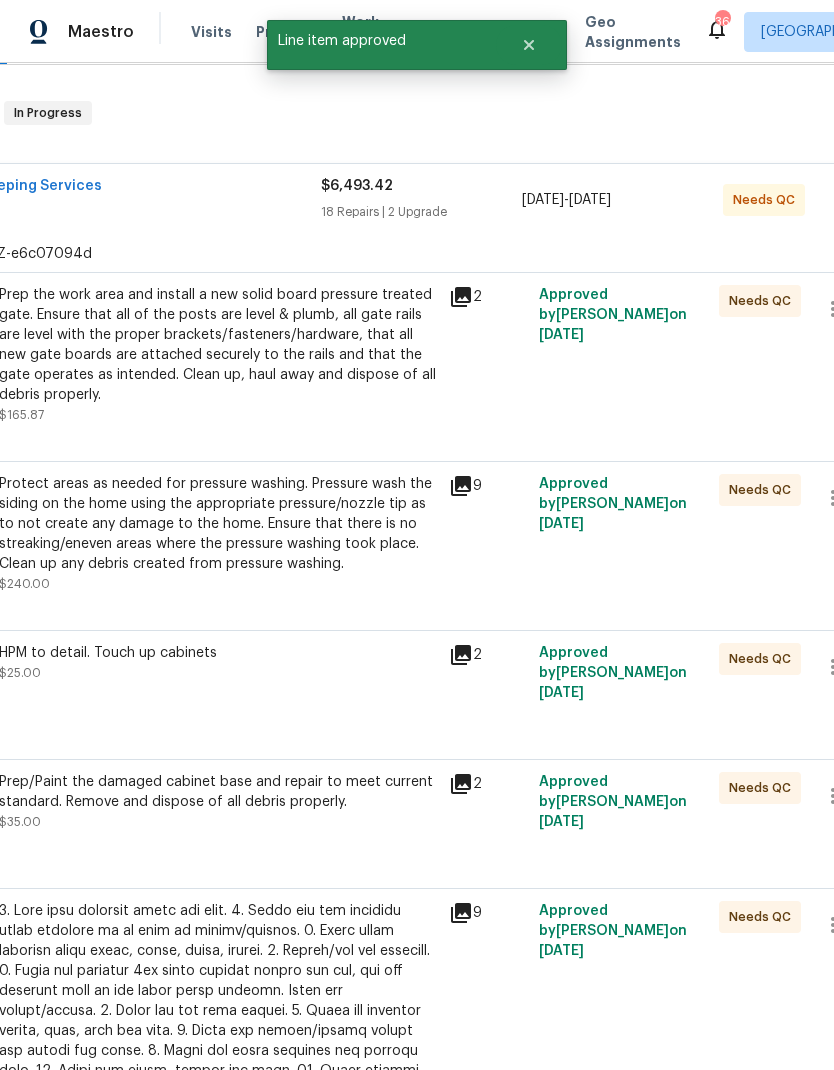 click at bounding box center [218, 1111] 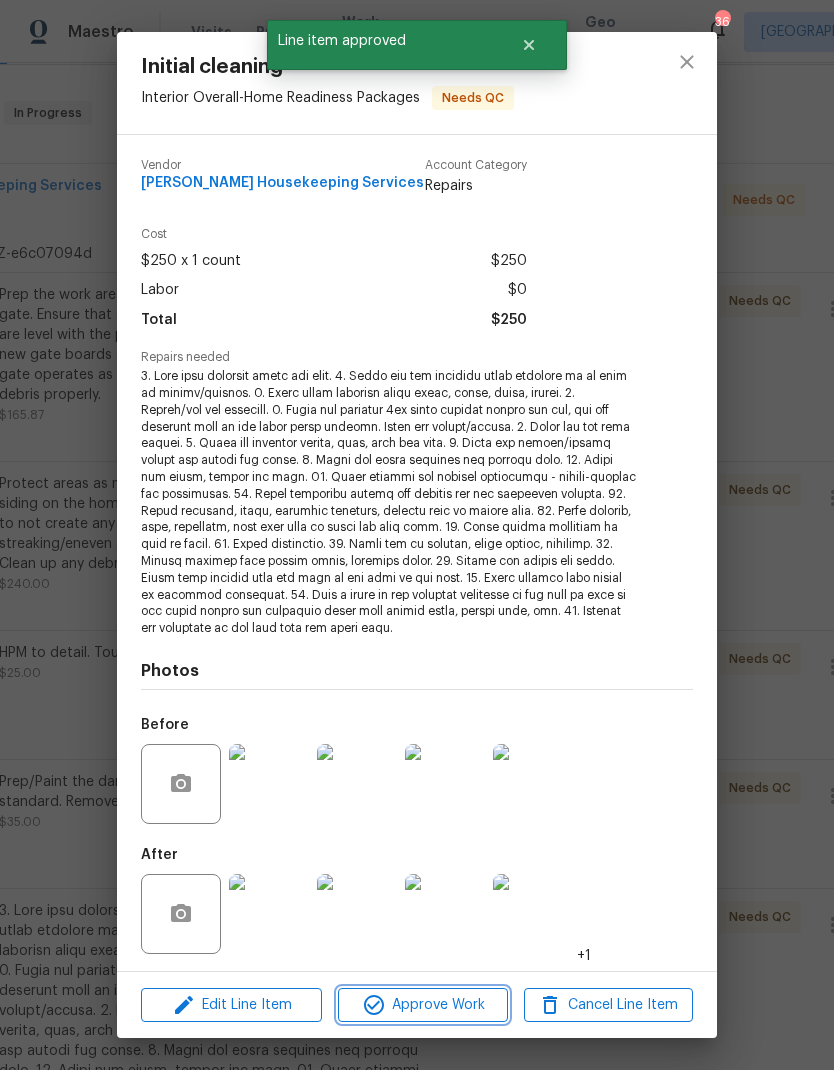 click on "Approve Work" at bounding box center [422, 1005] 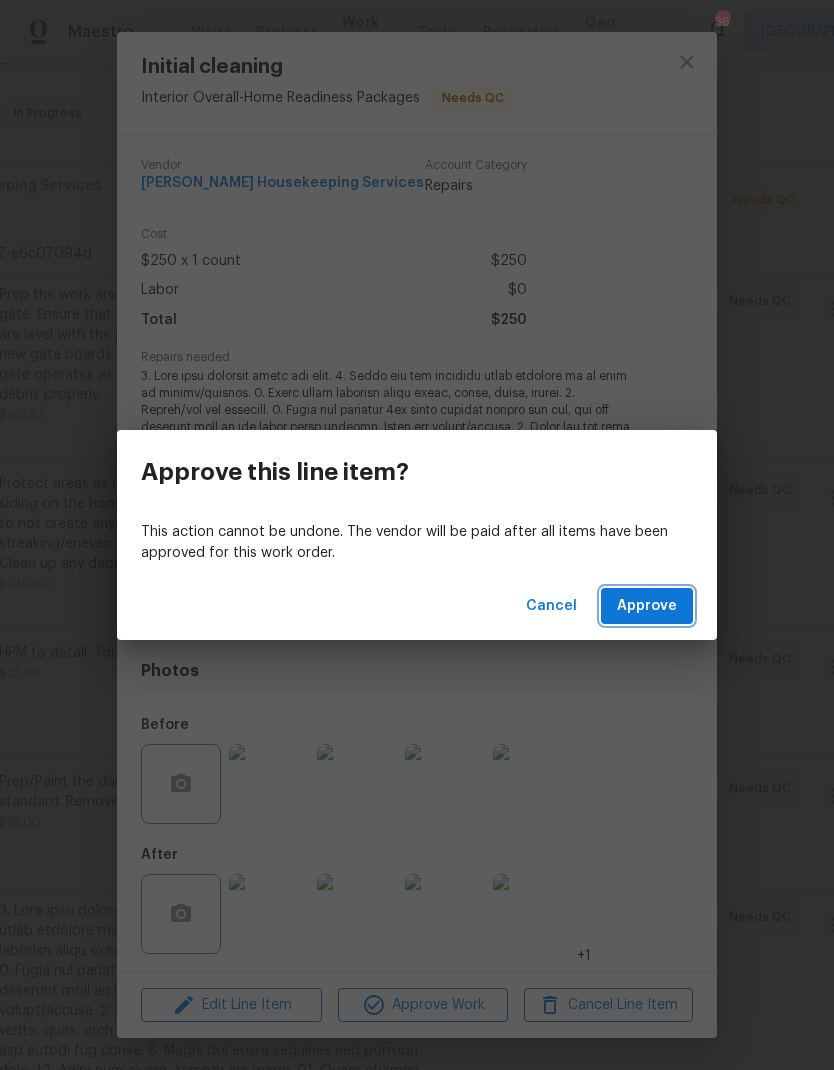 click on "Approve" at bounding box center (647, 606) 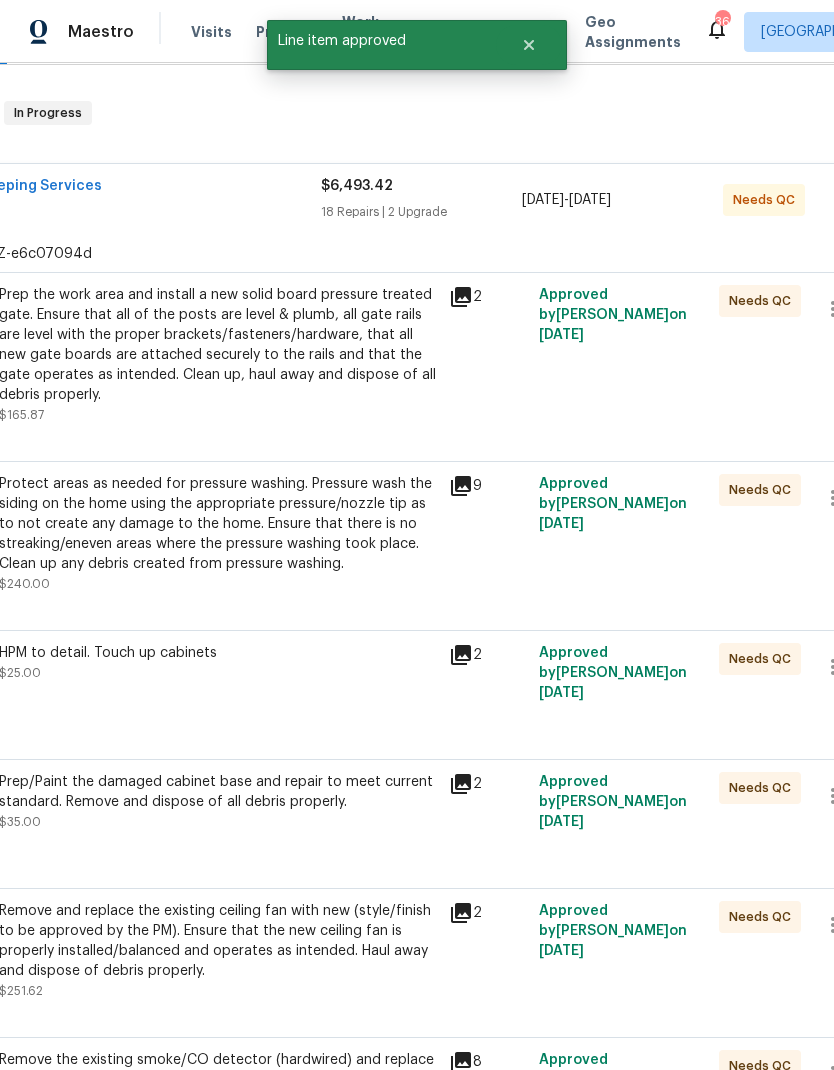 click on "Prep/Paint the damaged cabinet base and repair to meet current standard. Remove and dispose of all debris properly. $35.00" at bounding box center [218, 802] 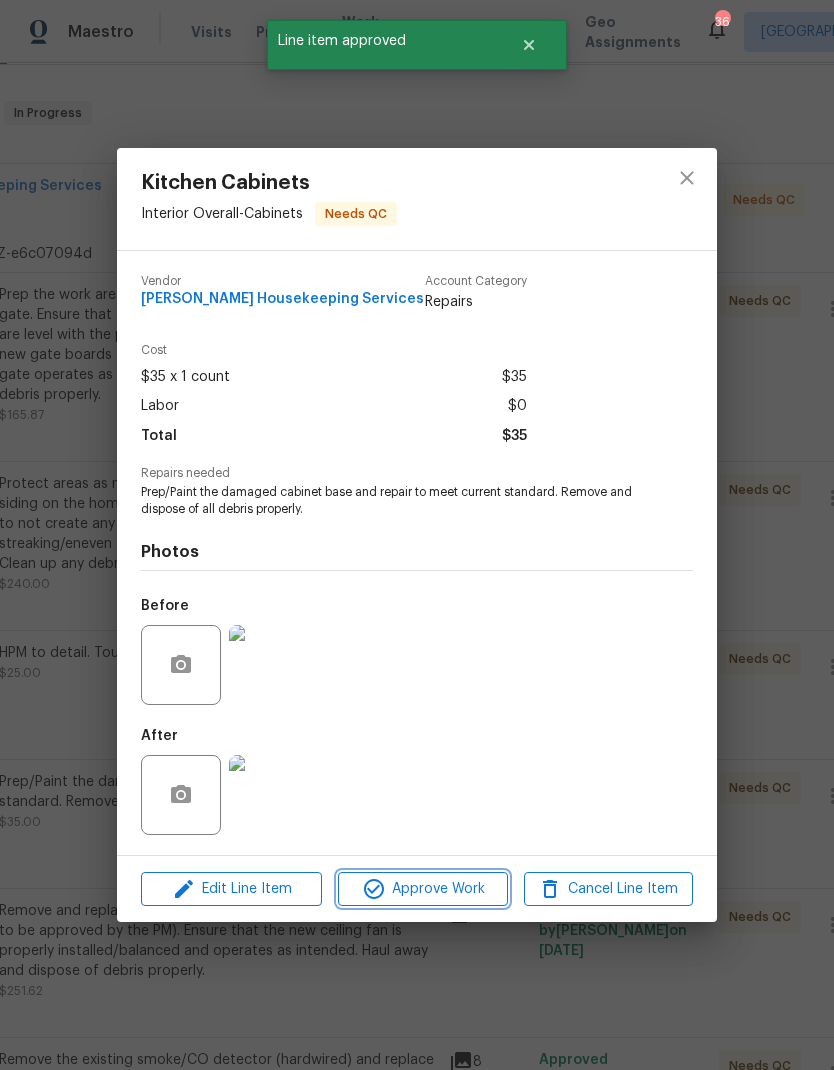 click on "Approve Work" at bounding box center [422, 889] 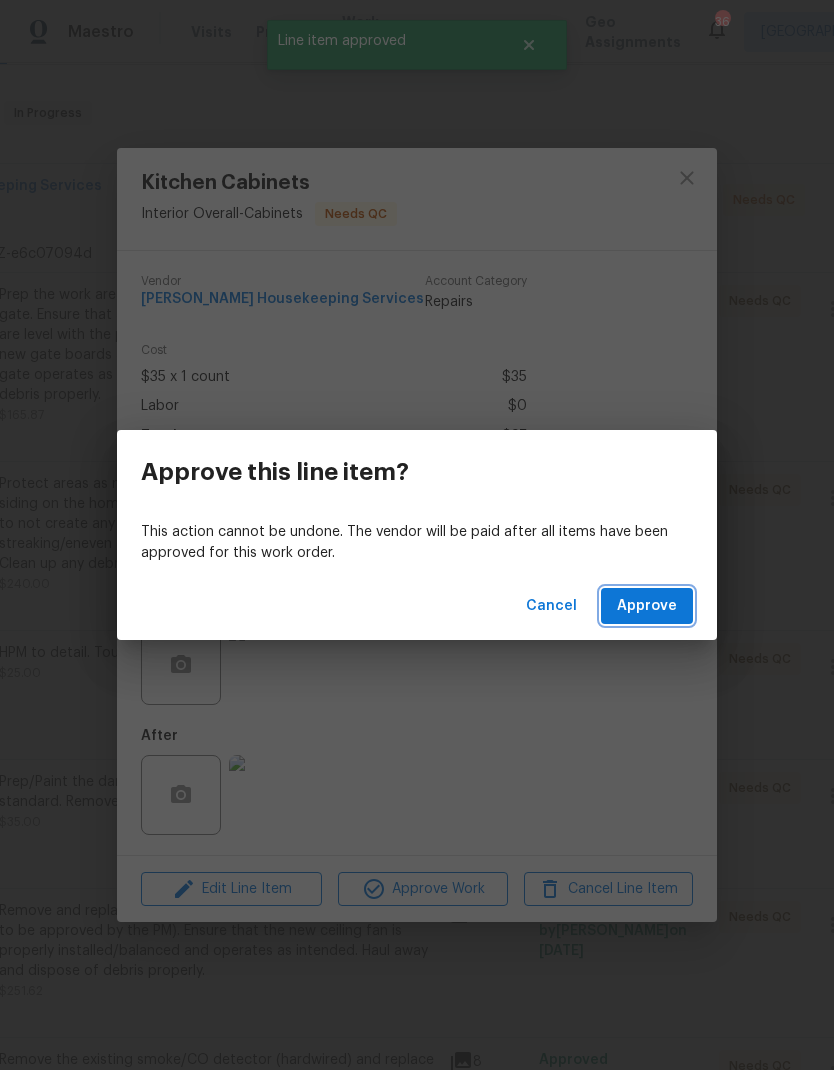 click on "Approve" at bounding box center (647, 606) 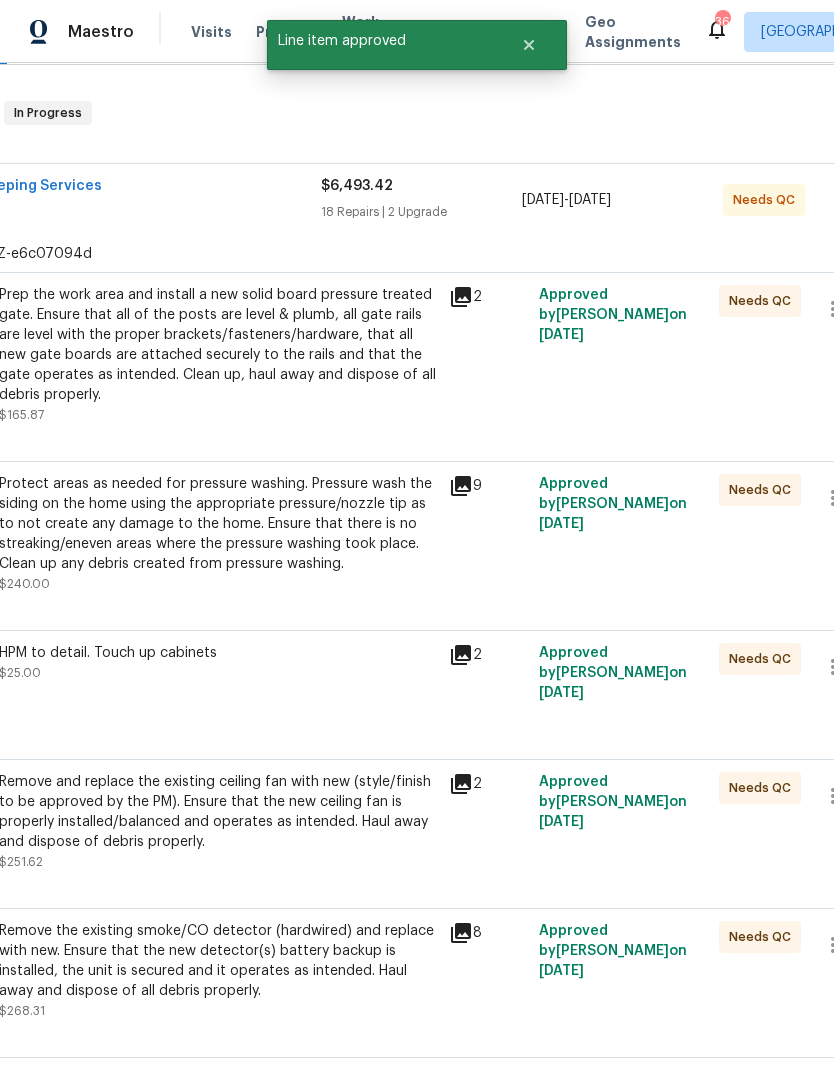 click on "Remove and replace the existing ceiling fan with new (style/finish to be approved by the PM). Ensure that the new ceiling fan is properly installed/balanced and  operates as intended. Haul away and dispose of debris properly." at bounding box center [218, 812] 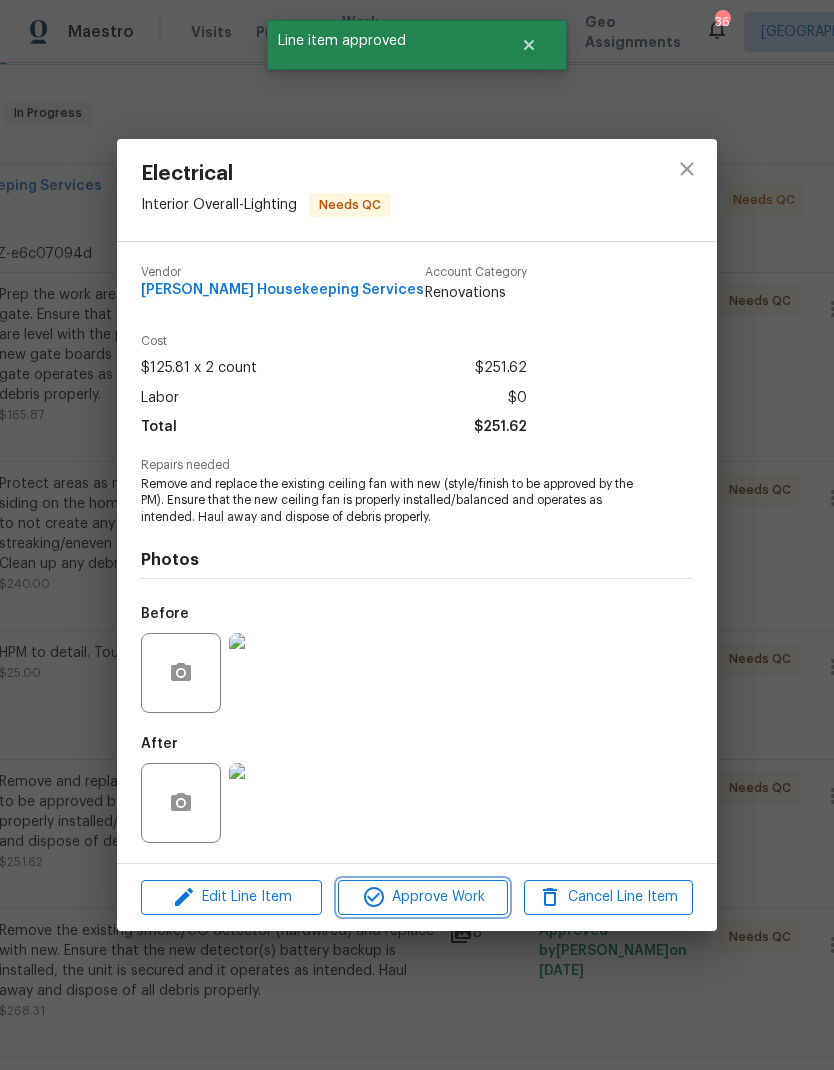 click on "Approve Work" at bounding box center [422, 897] 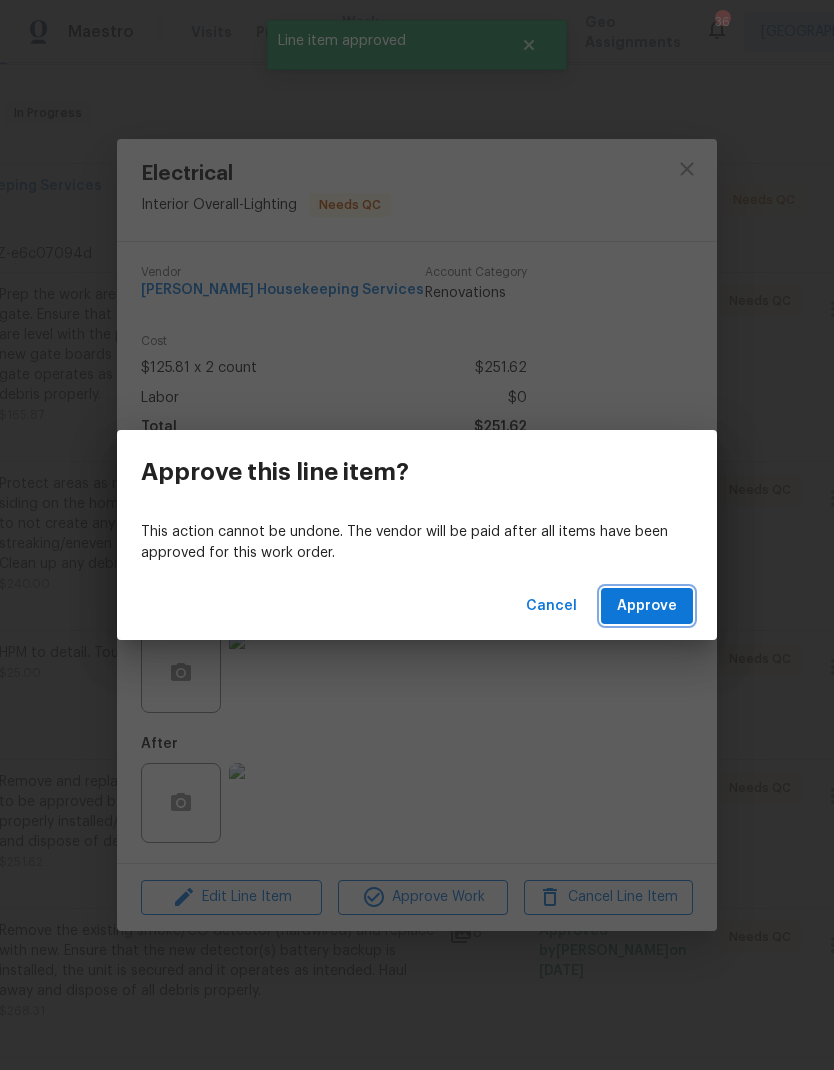 click on "Approve" at bounding box center (647, 606) 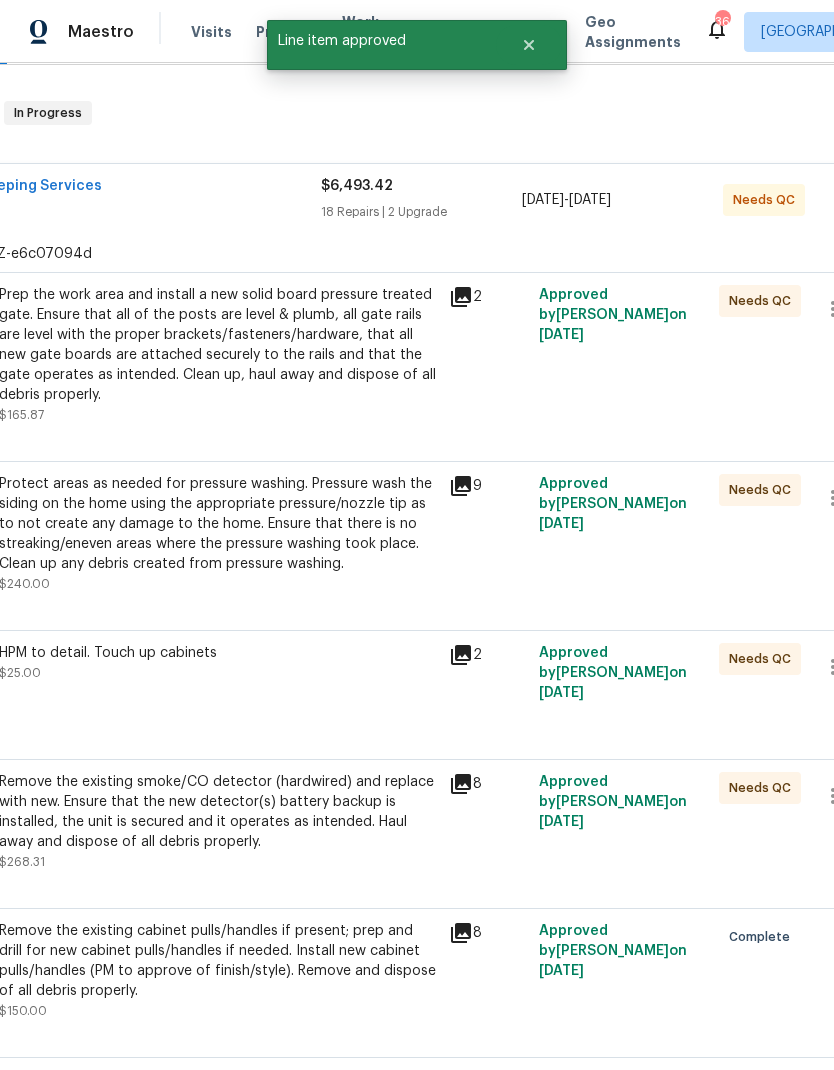 click on "Remove the existing smoke/CO detector (hardwired) and replace with new. Ensure that the new detector(s) battery backup is installed, the unit is secured and it operates as intended. Haul away and dispose of all debris properly." at bounding box center [218, 812] 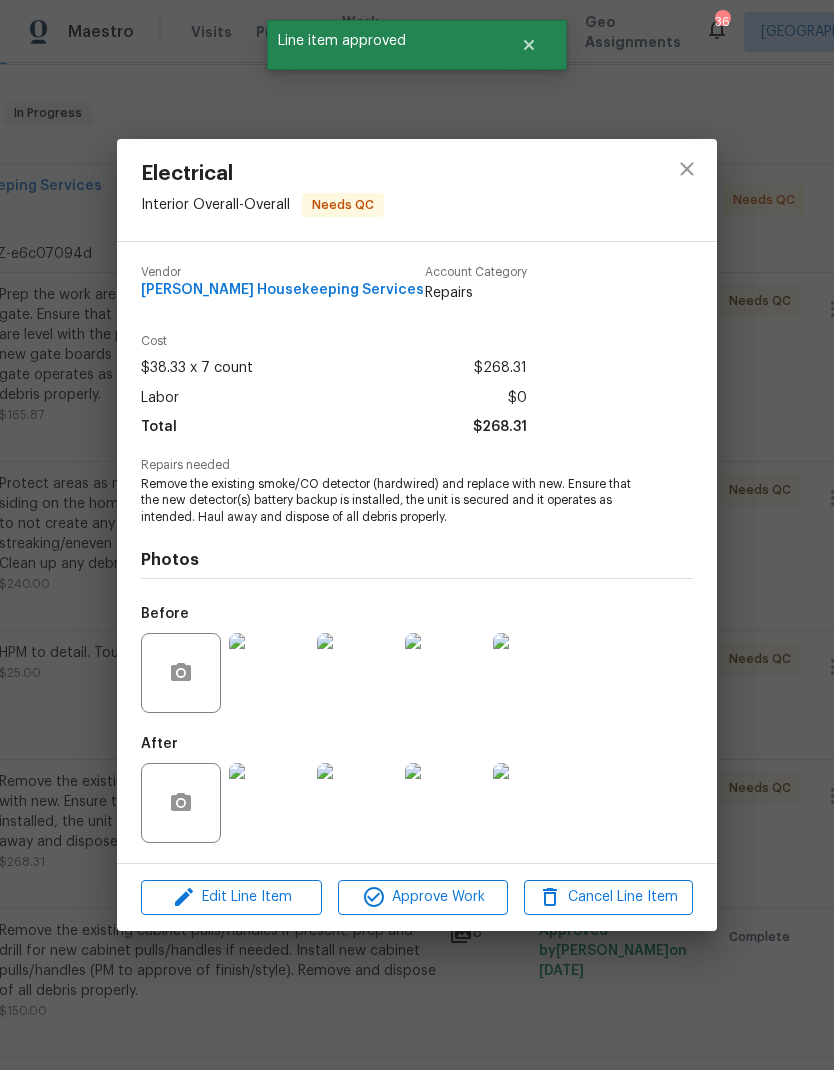 click on "Approve Work" at bounding box center (422, 897) 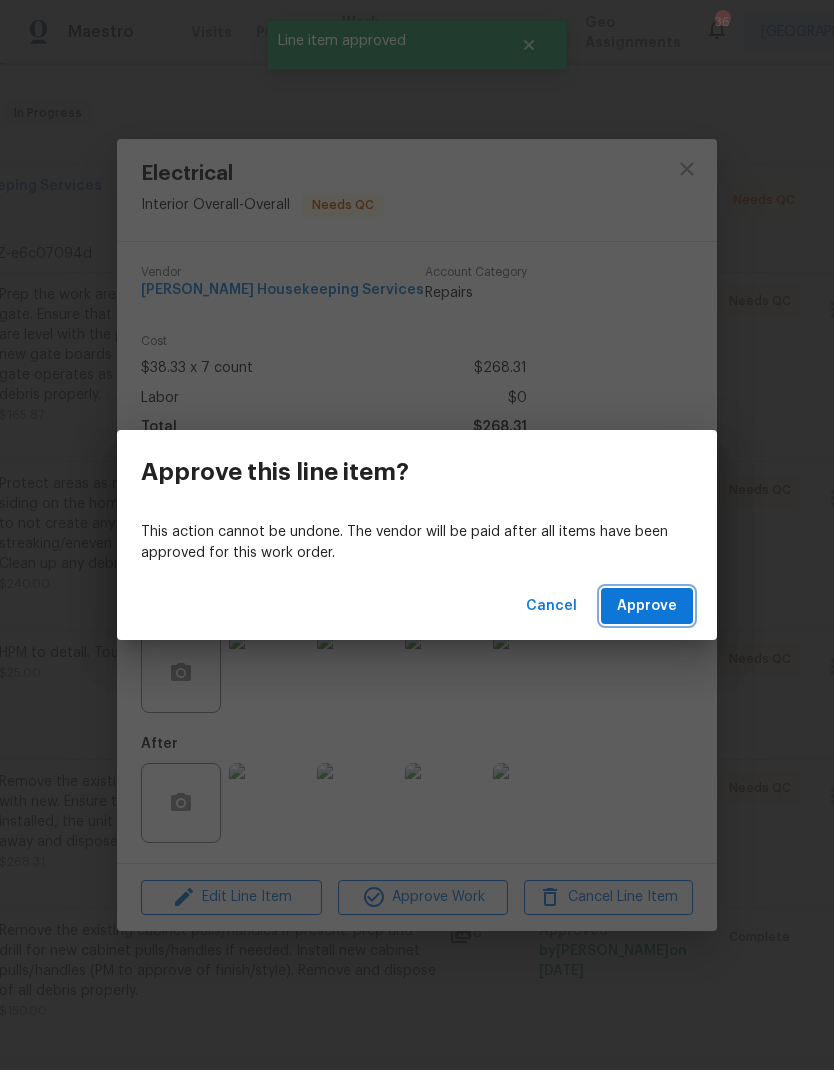 click on "Approve" at bounding box center [647, 606] 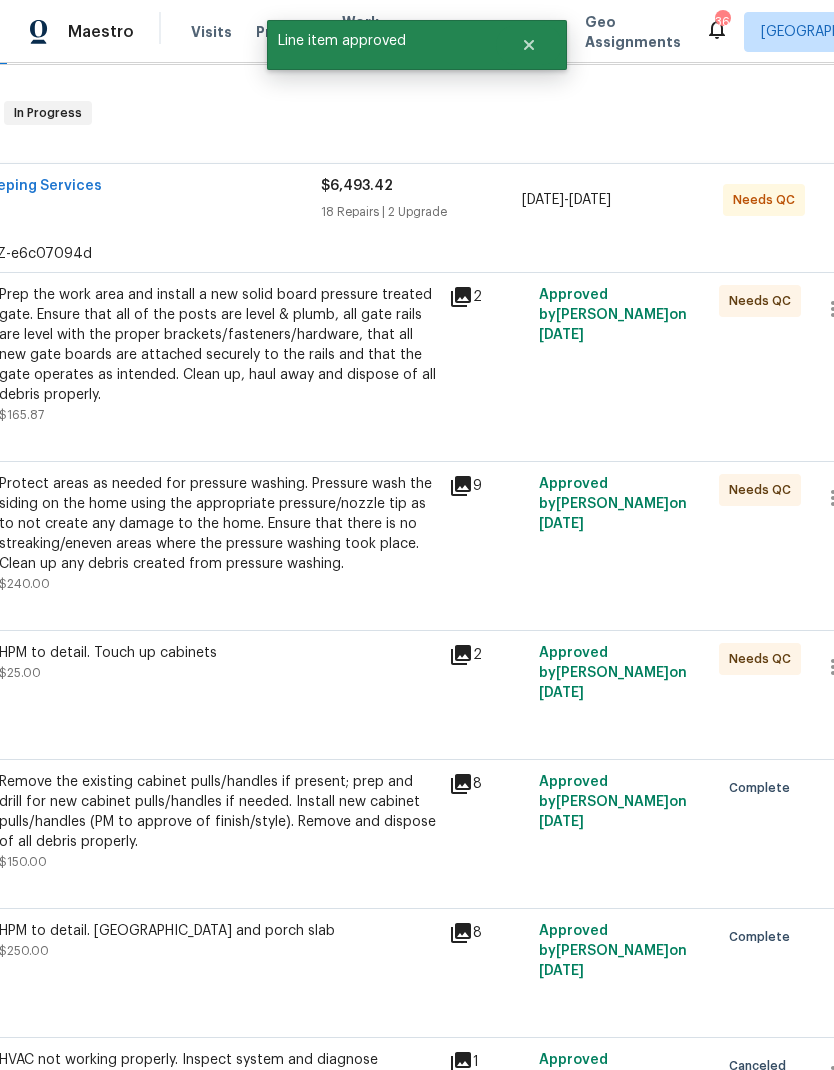 click on "HPM to detail. Touch up cabinets $25.00" at bounding box center (218, 663) 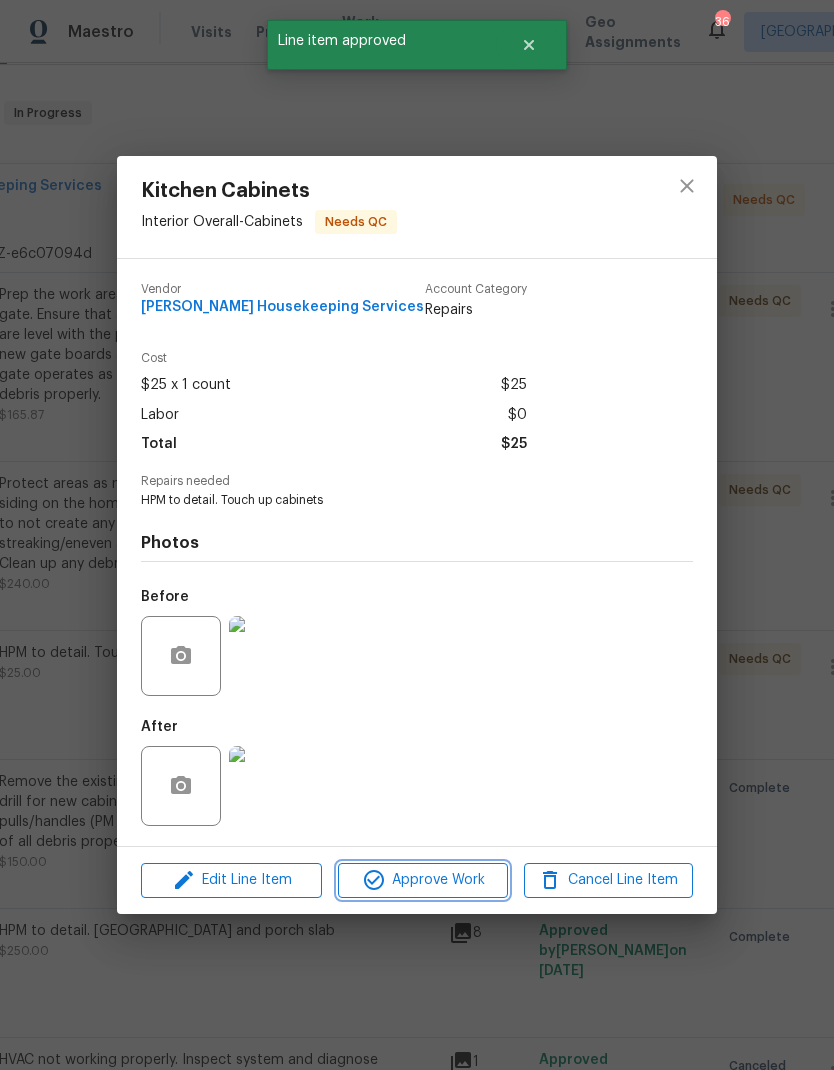 click on "Approve Work" at bounding box center [422, 880] 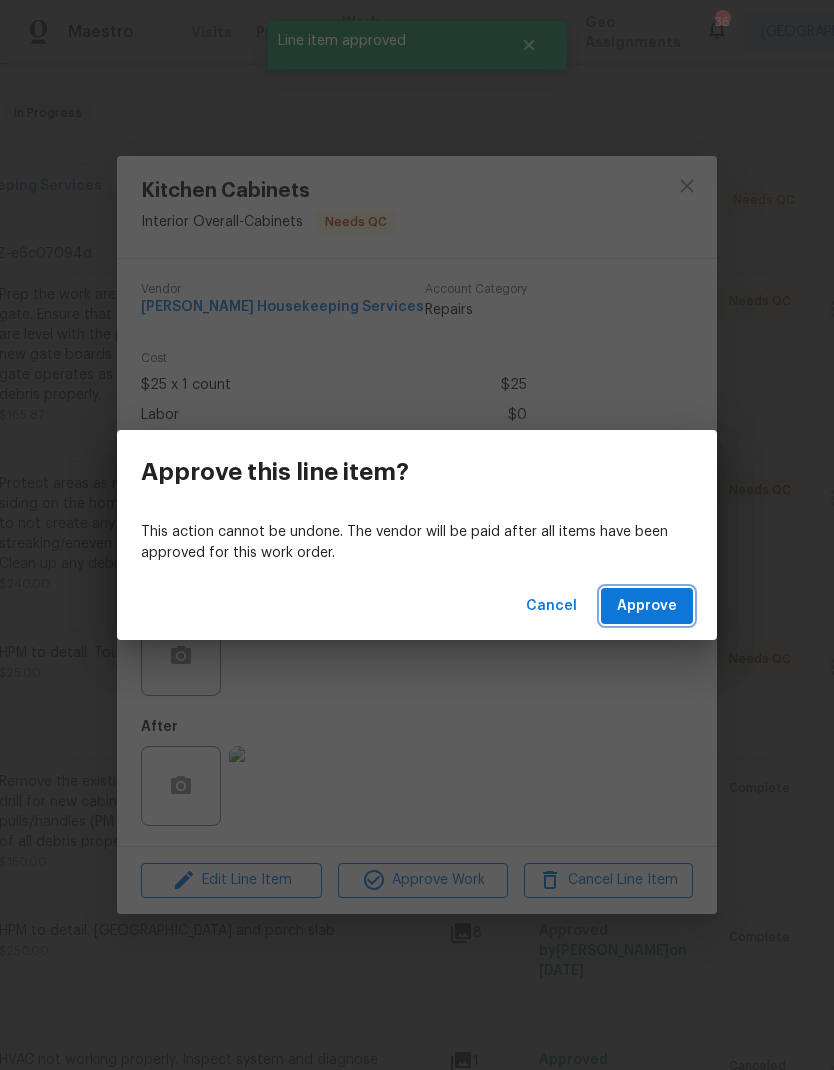 click on "Approve" at bounding box center (647, 606) 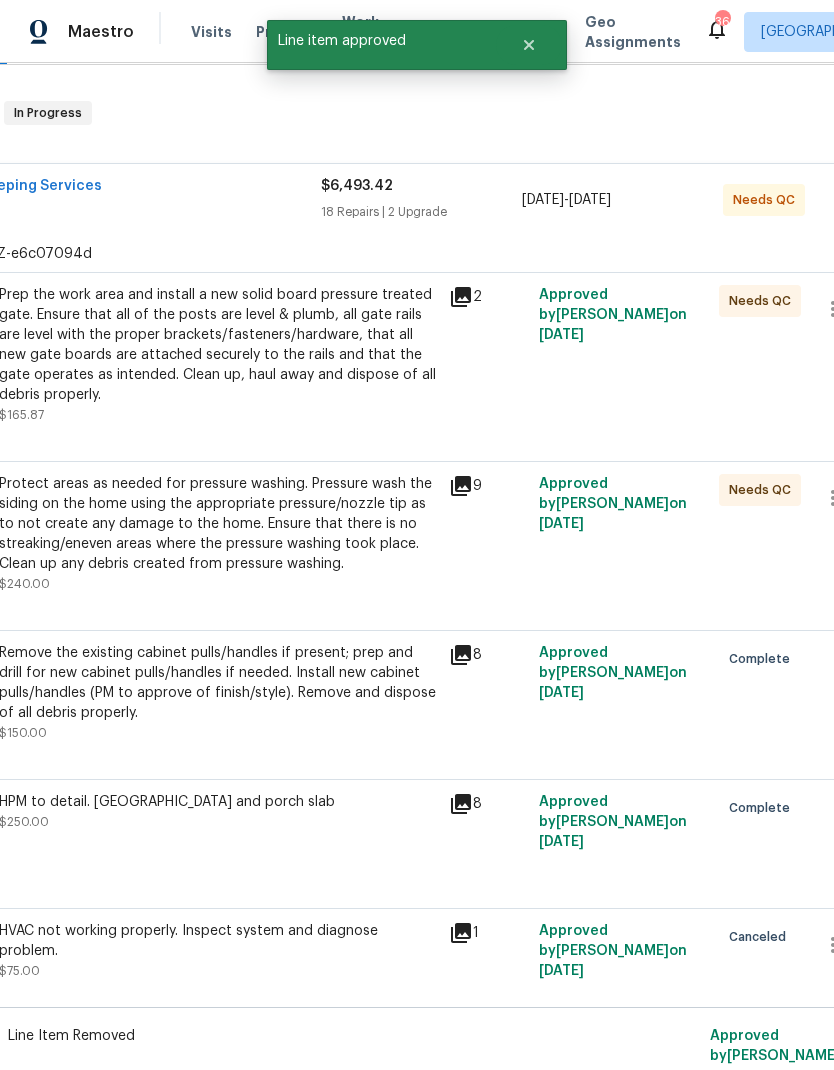 click on "Protect areas as needed for pressure washing. Pressure wash the siding on the home using the appropriate pressure/nozzle tip as to not create any damage to the home. Ensure that there is no streaking/eneven areas where the pressure washing took place. Clean up any debris created from pressure washing." at bounding box center [218, 524] 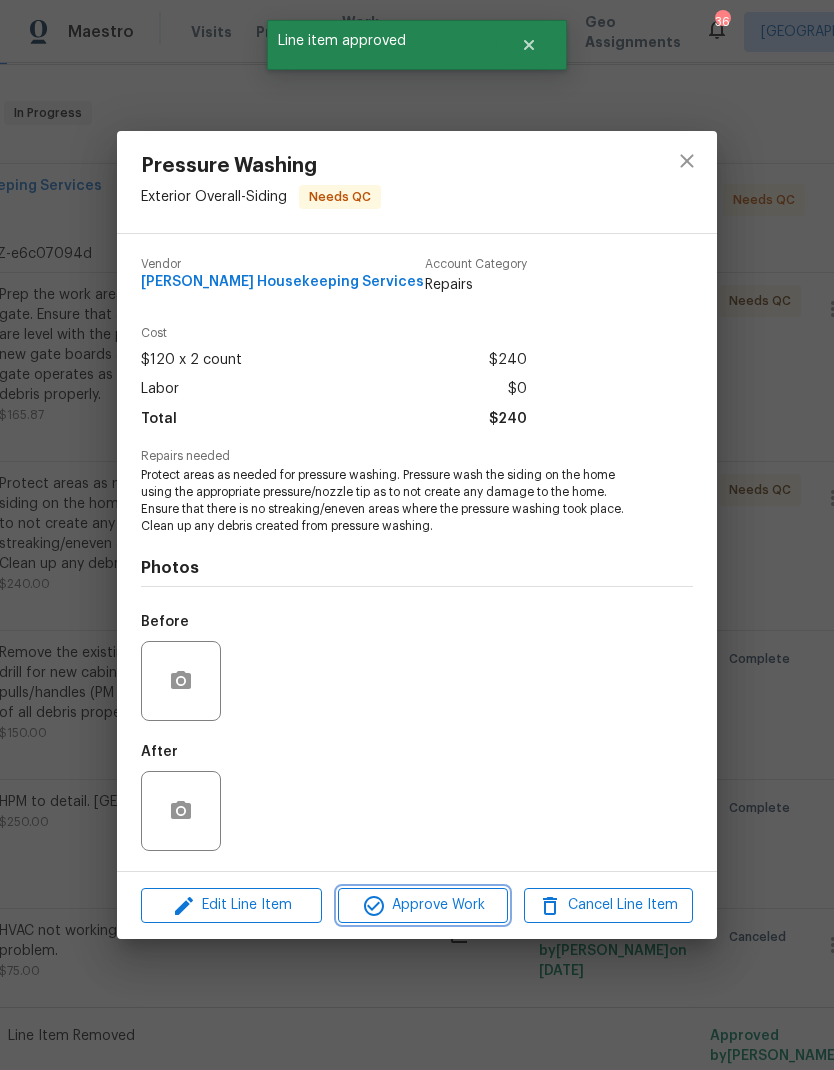 click on "Approve Work" at bounding box center (422, 905) 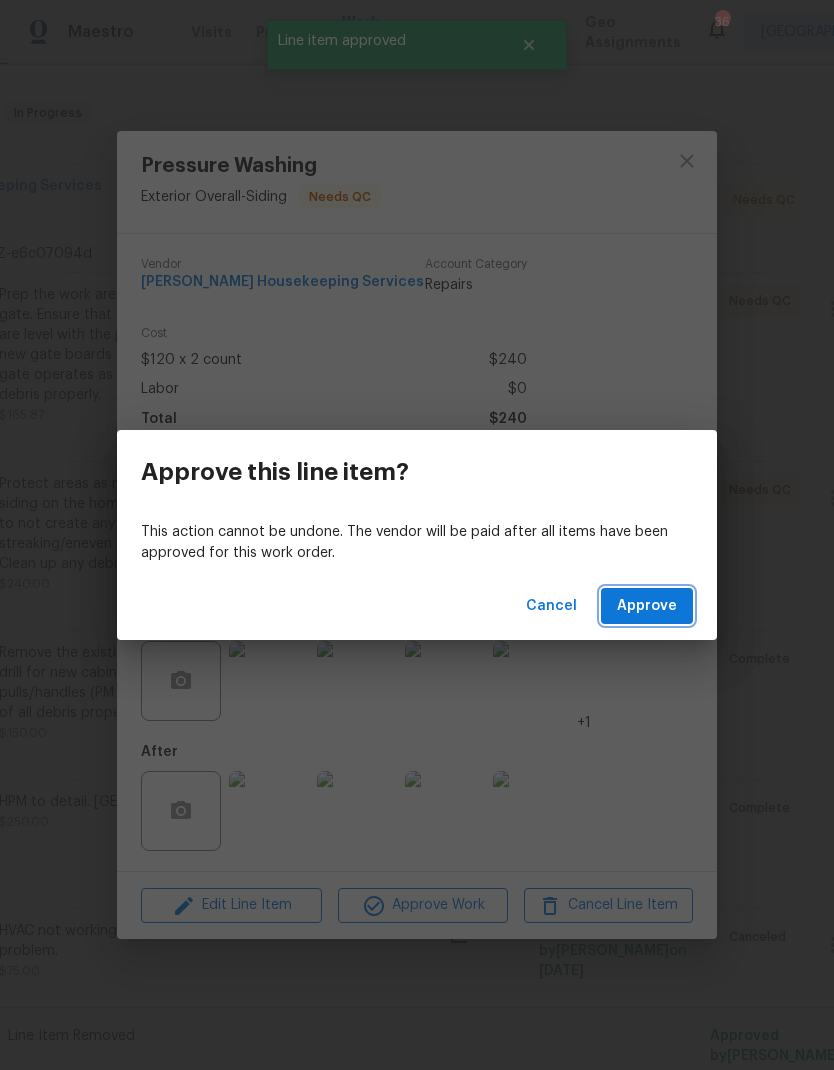 click on "Approve" at bounding box center [647, 606] 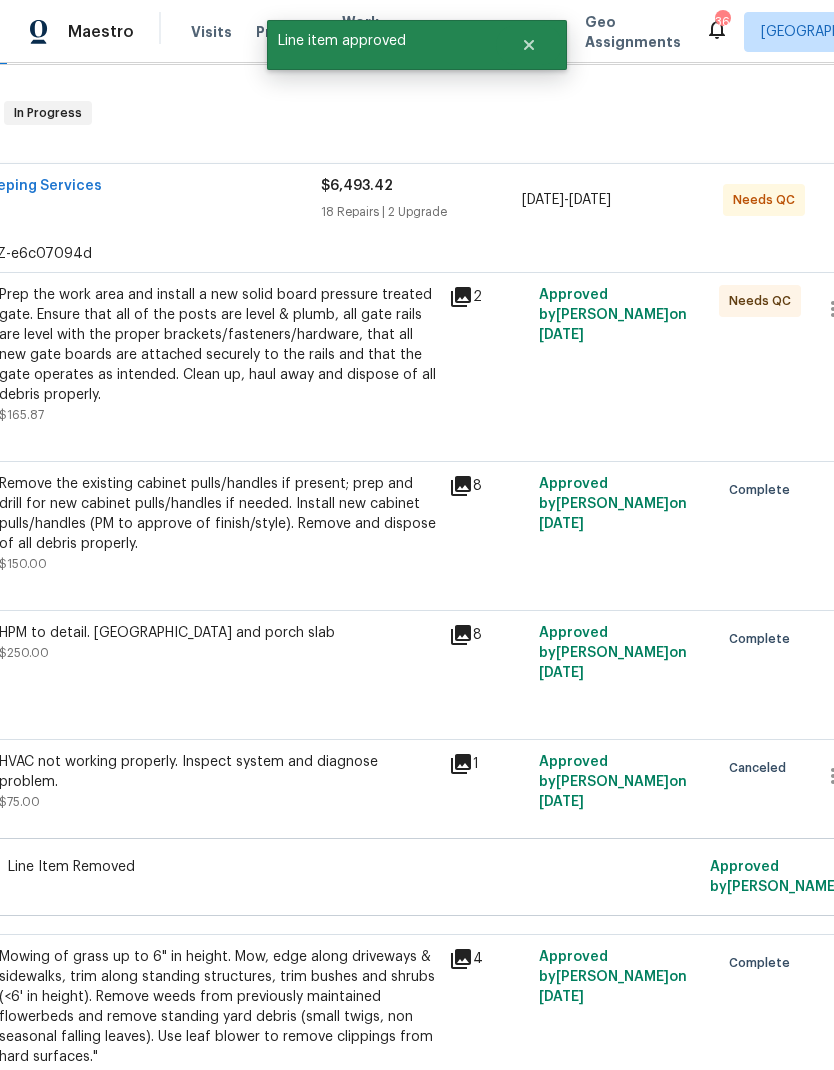 click on "Prep the work area and install a new solid board pressure treated gate. Ensure that all of the posts are level & plumb, all gate rails are level with the proper brackets/fasteners/hardware, that all new gate boards are attached securely to the rails and that the gate operates as intended. Clean up, haul away and dispose of all debris properly." at bounding box center [218, 345] 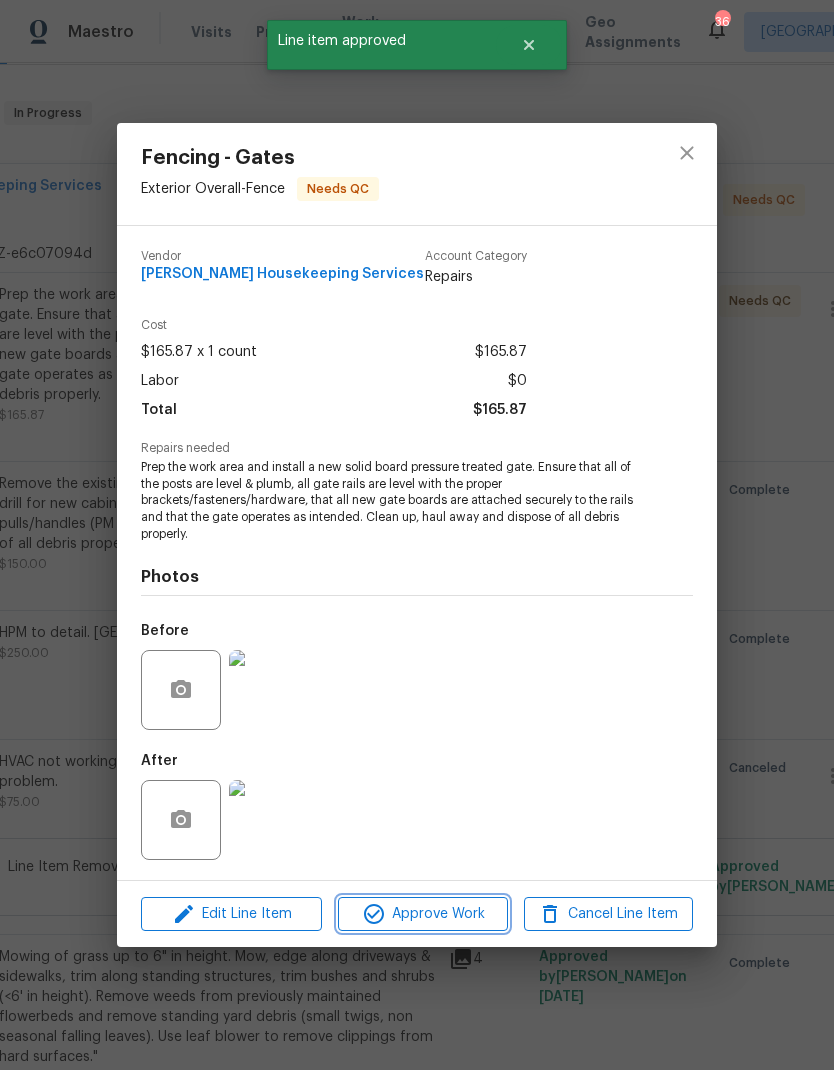 click on "Approve Work" at bounding box center (422, 914) 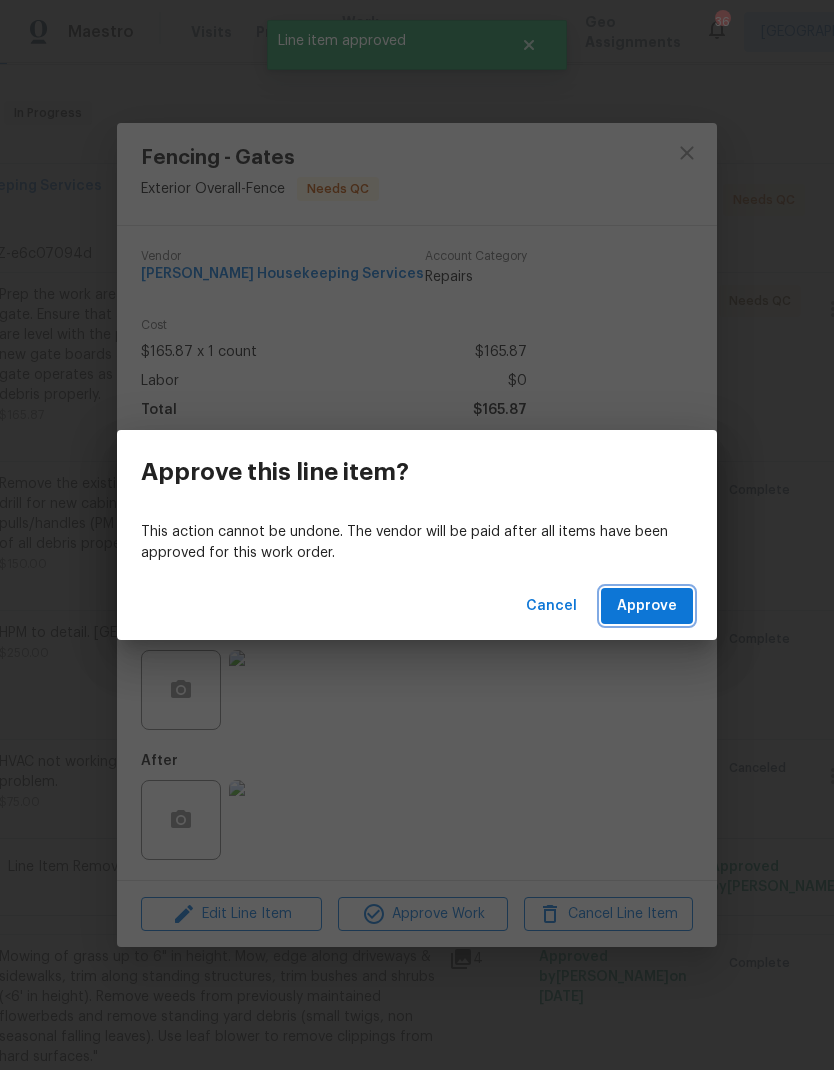 click on "Approve" at bounding box center (647, 606) 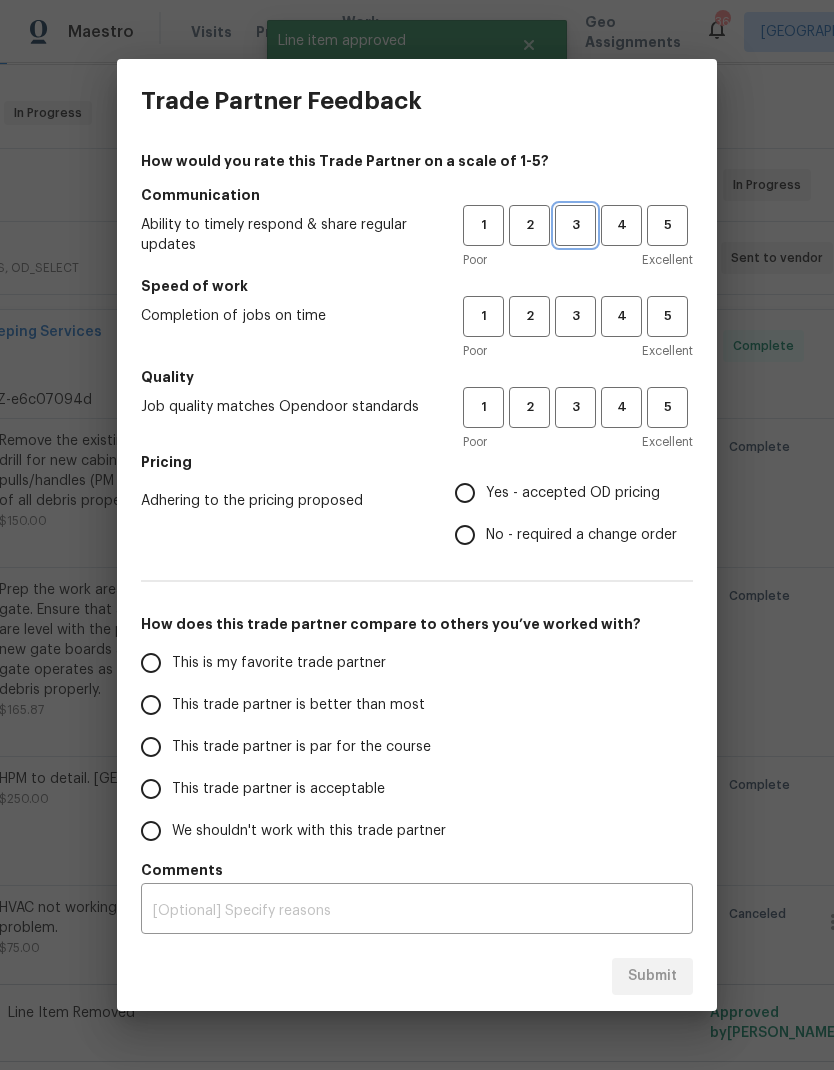 click on "3" at bounding box center [575, 225] 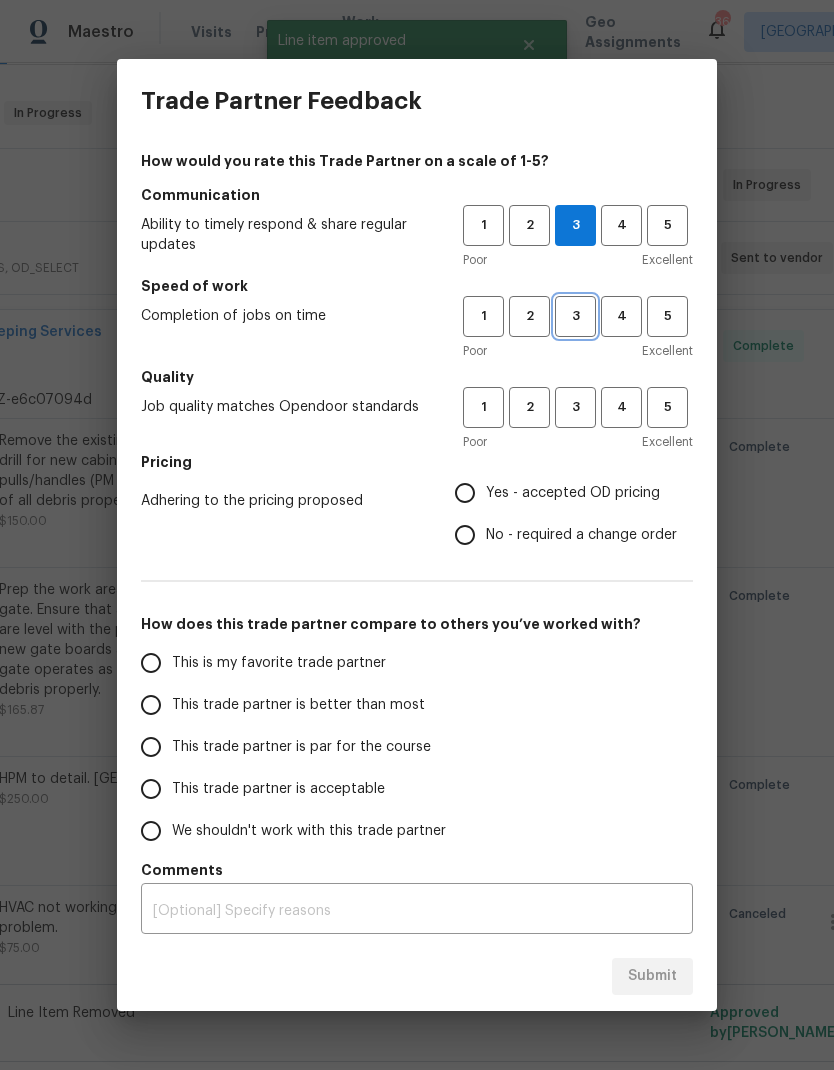 click on "3" at bounding box center [575, 316] 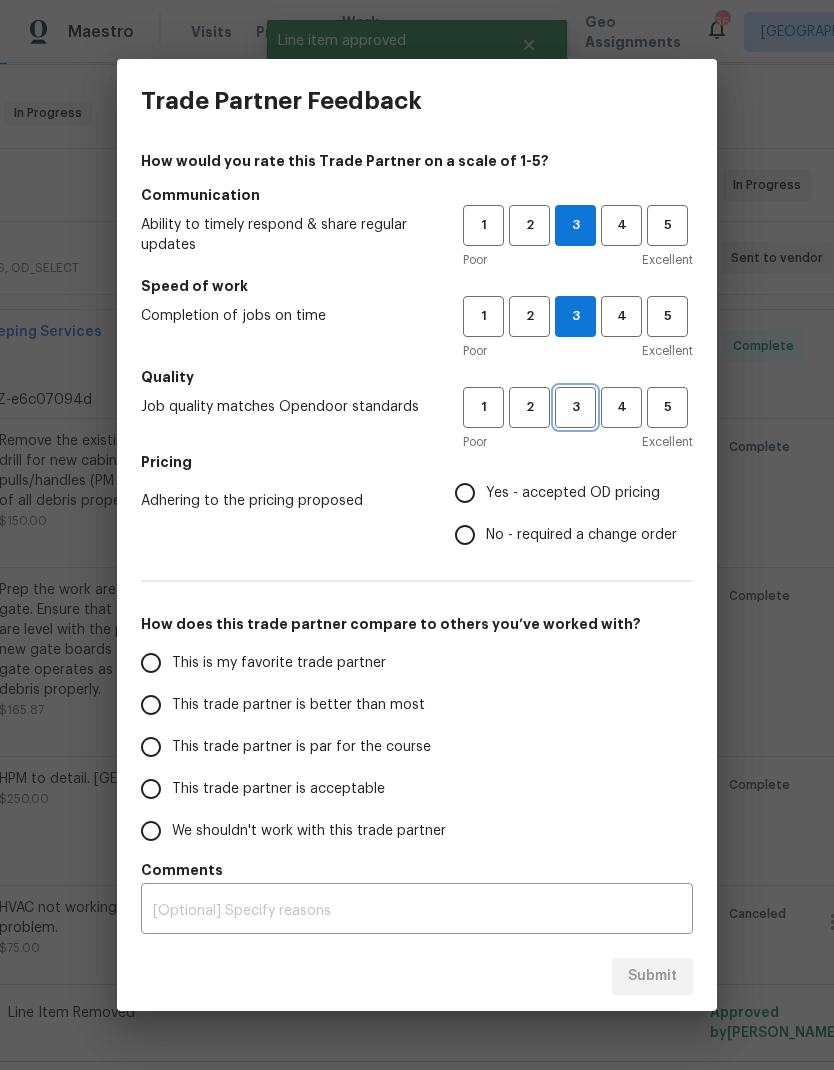 click on "3" at bounding box center (575, 407) 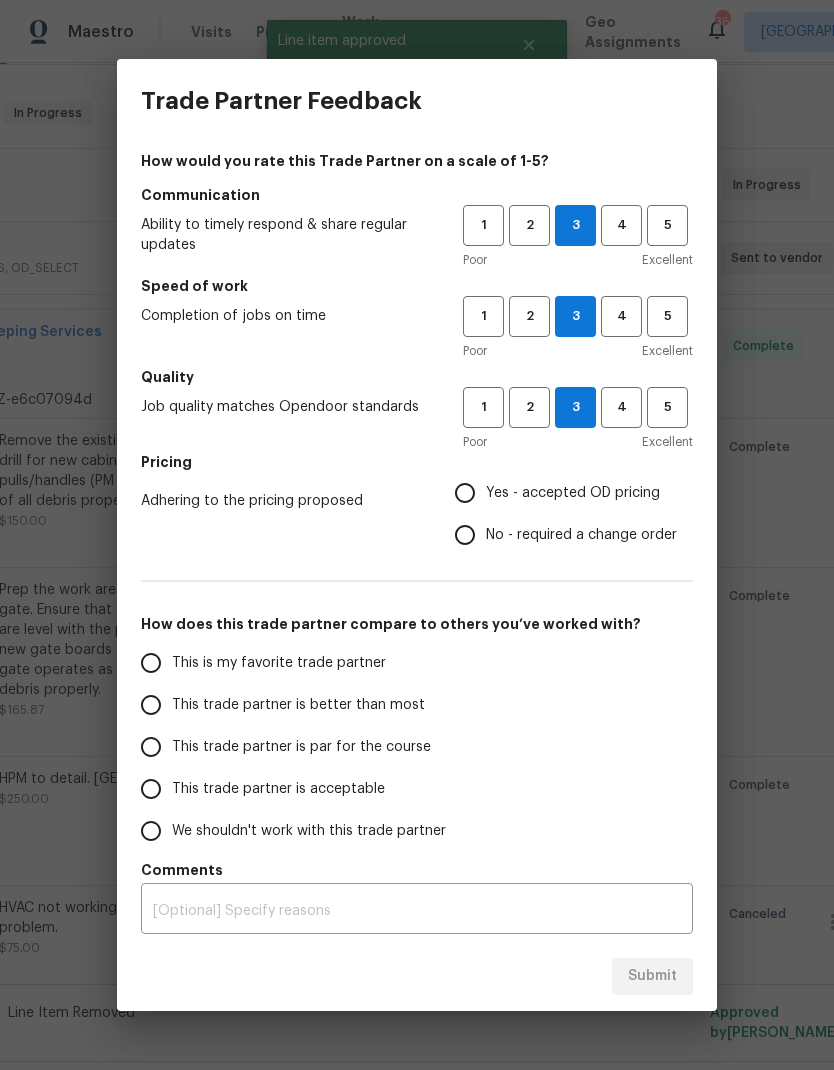 click on "Yes - accepted OD pricing" at bounding box center (465, 493) 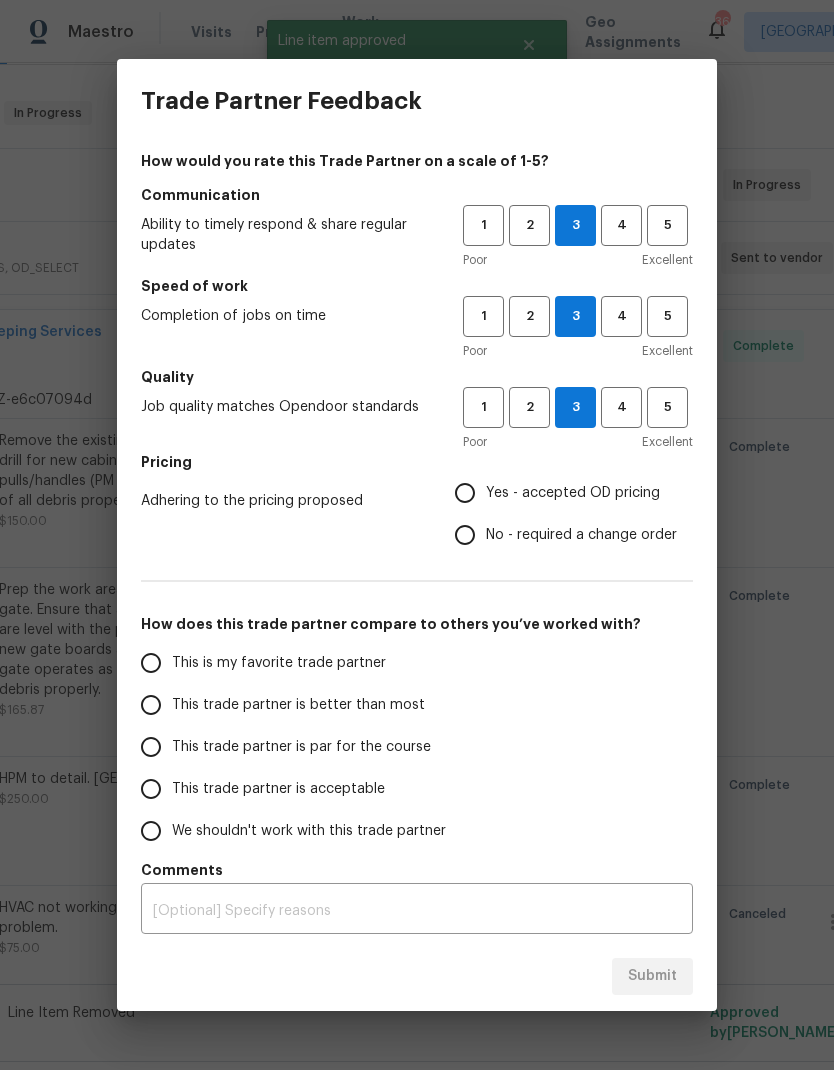 radio on "true" 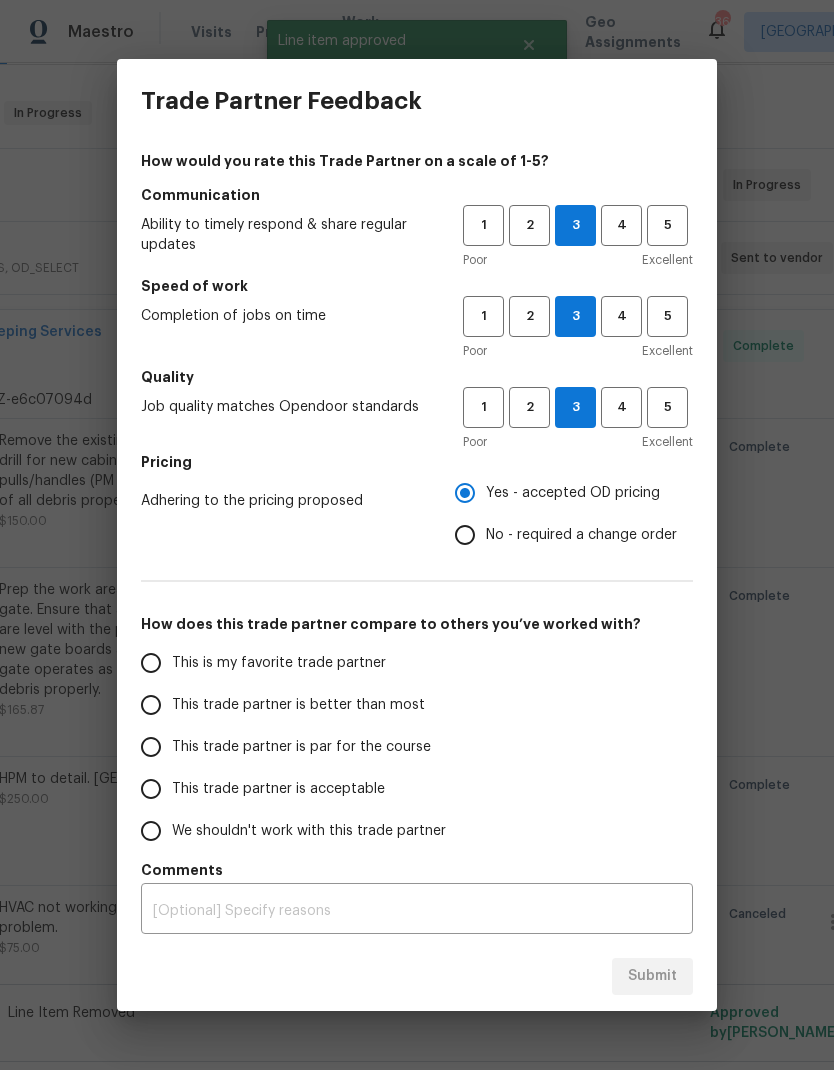 click on "This trade partner is par for the course" at bounding box center (151, 747) 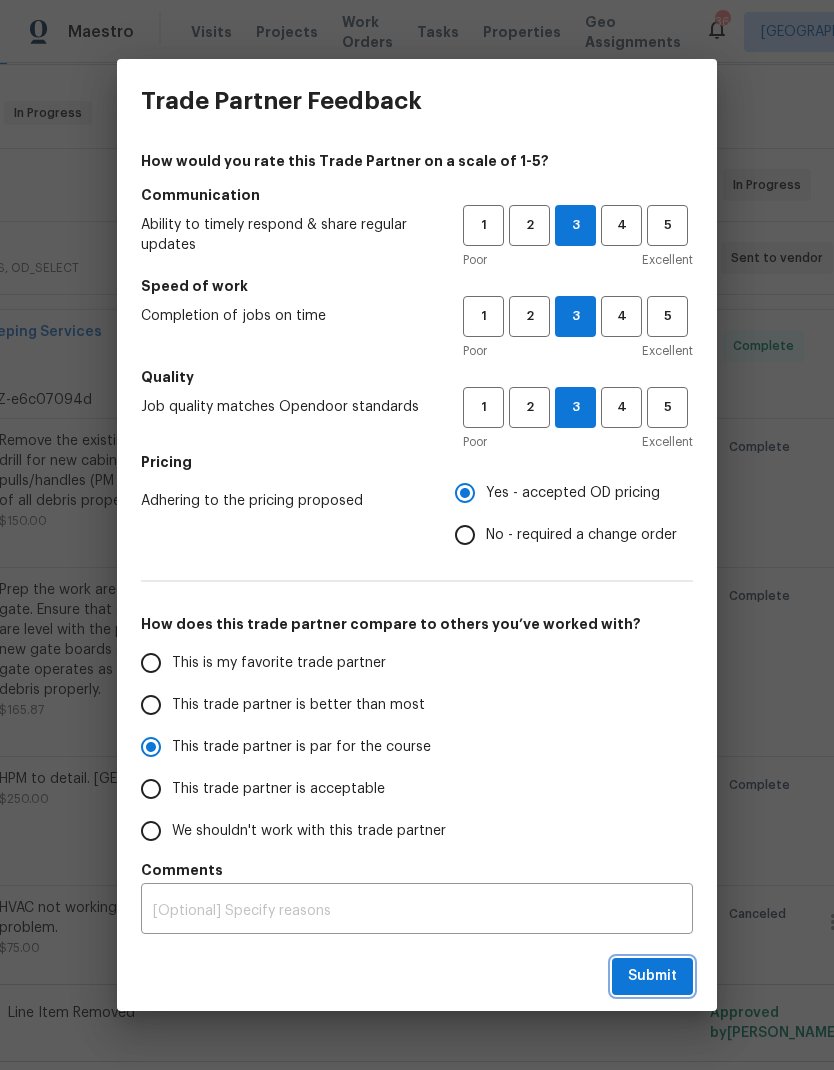 click on "Submit" at bounding box center (652, 976) 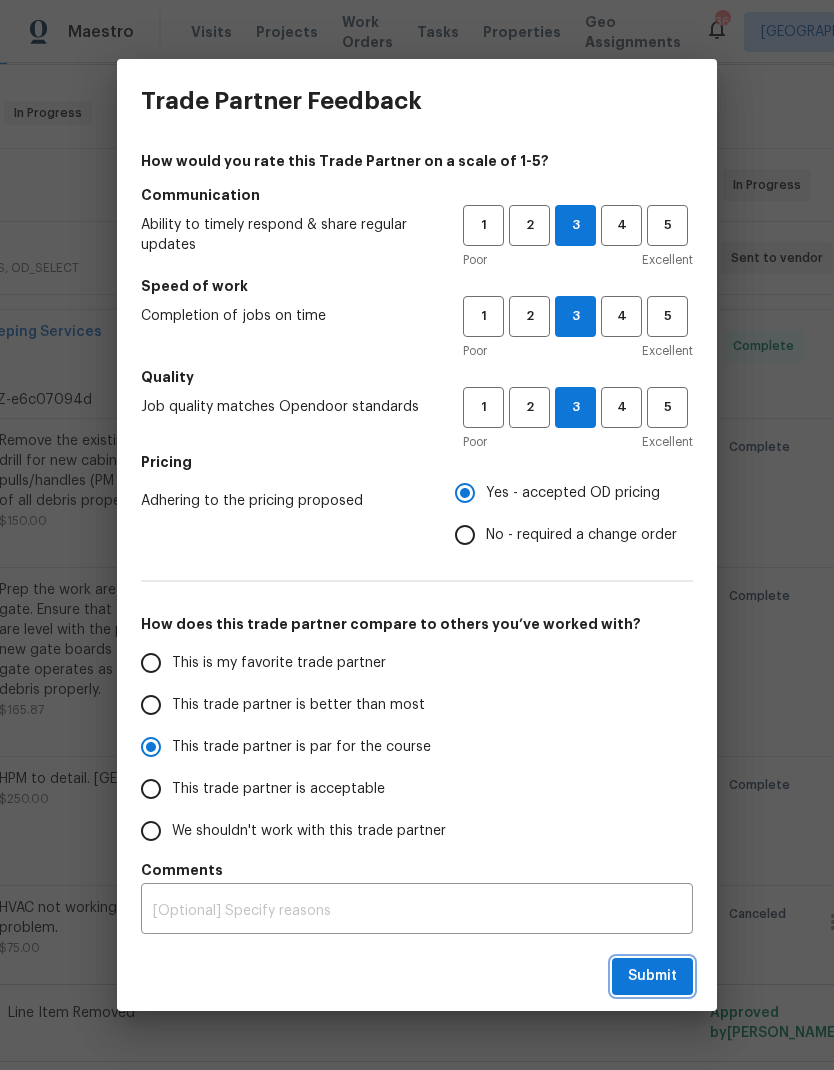 radio on "true" 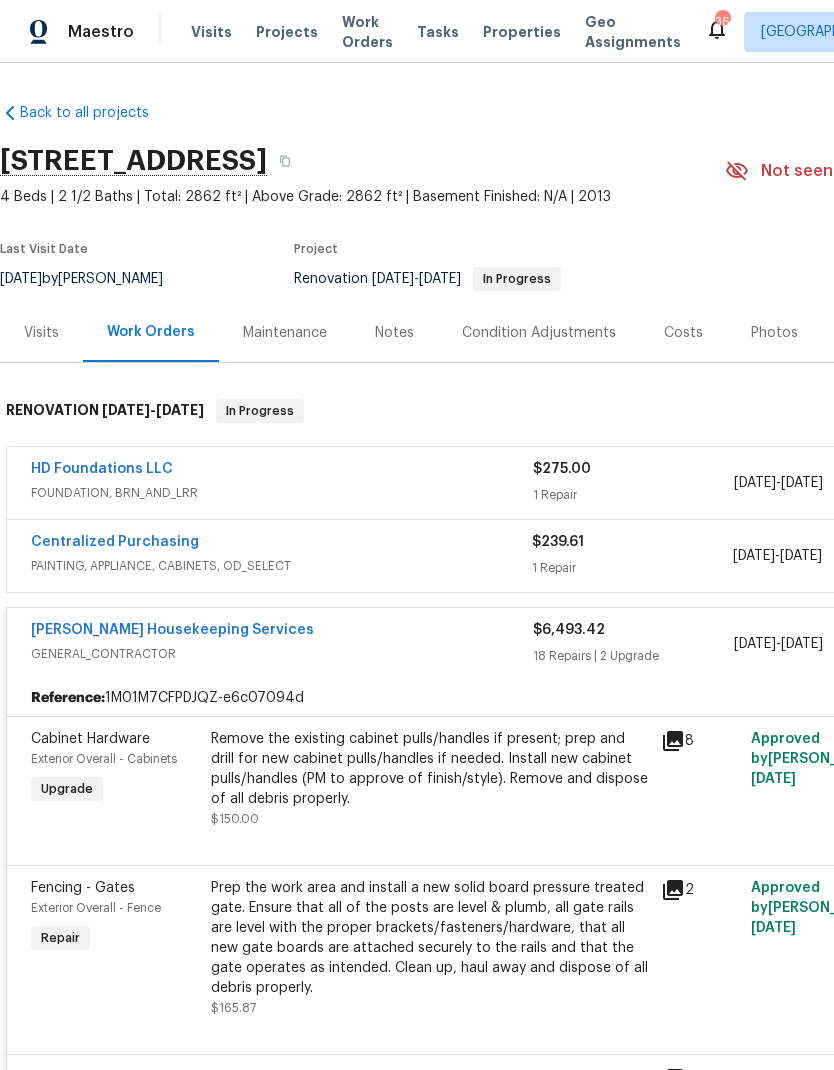 scroll, scrollTop: 0, scrollLeft: 0, axis: both 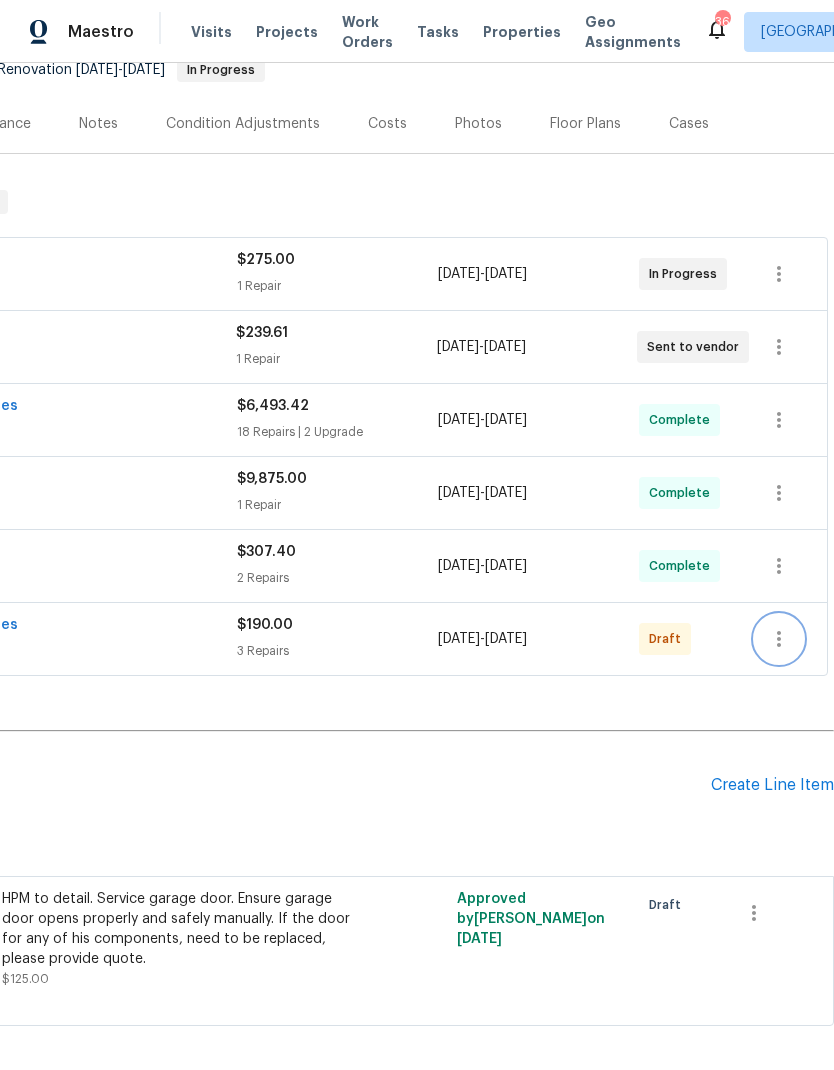 click at bounding box center (779, 639) 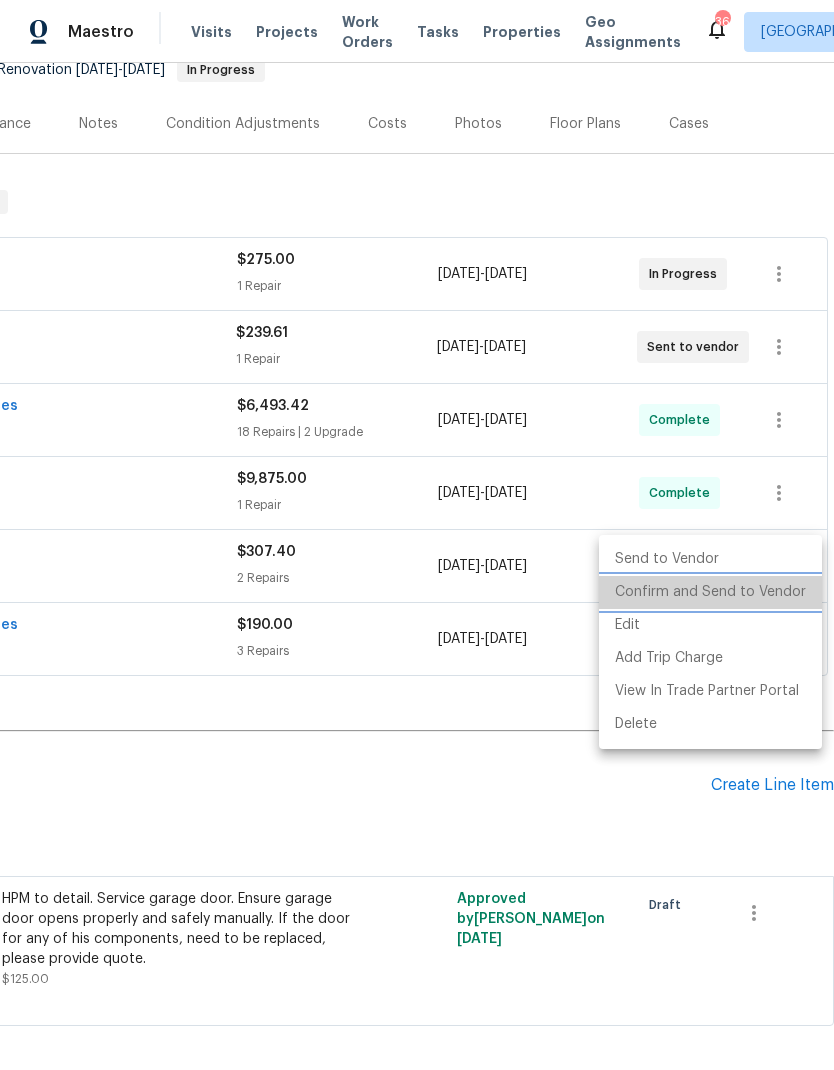 click on "Confirm and Send to Vendor" at bounding box center (710, 592) 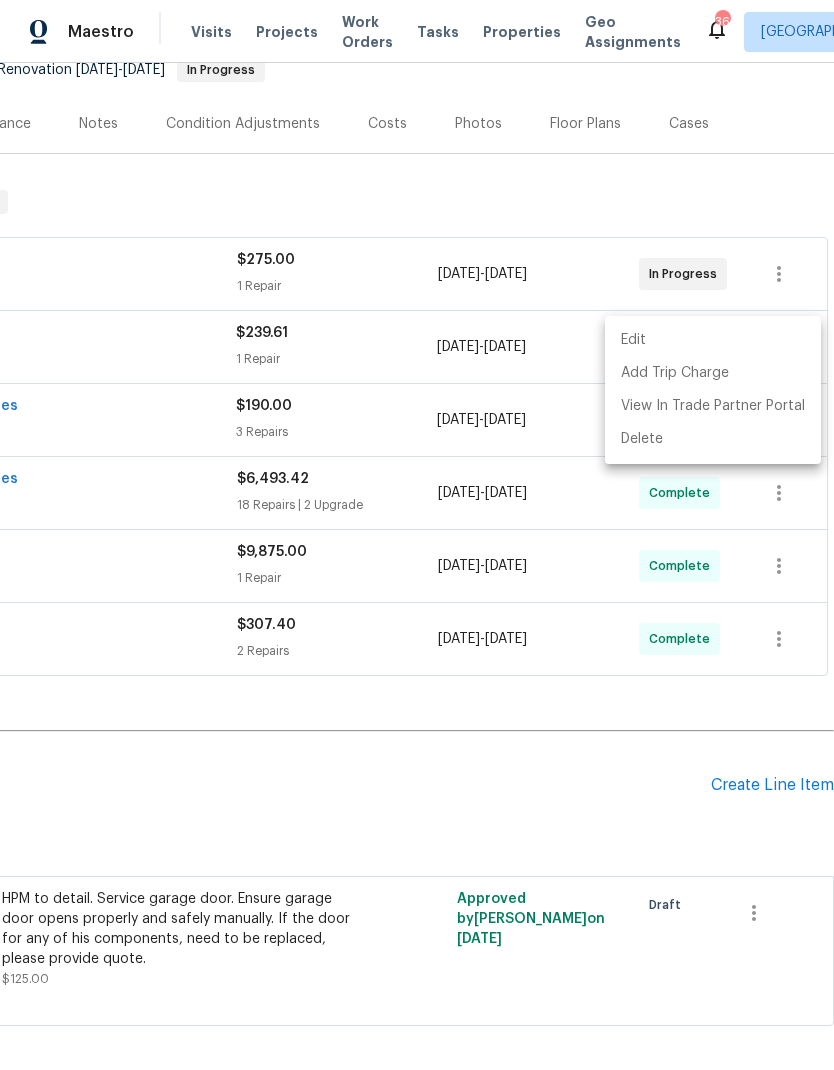 click at bounding box center (417, 535) 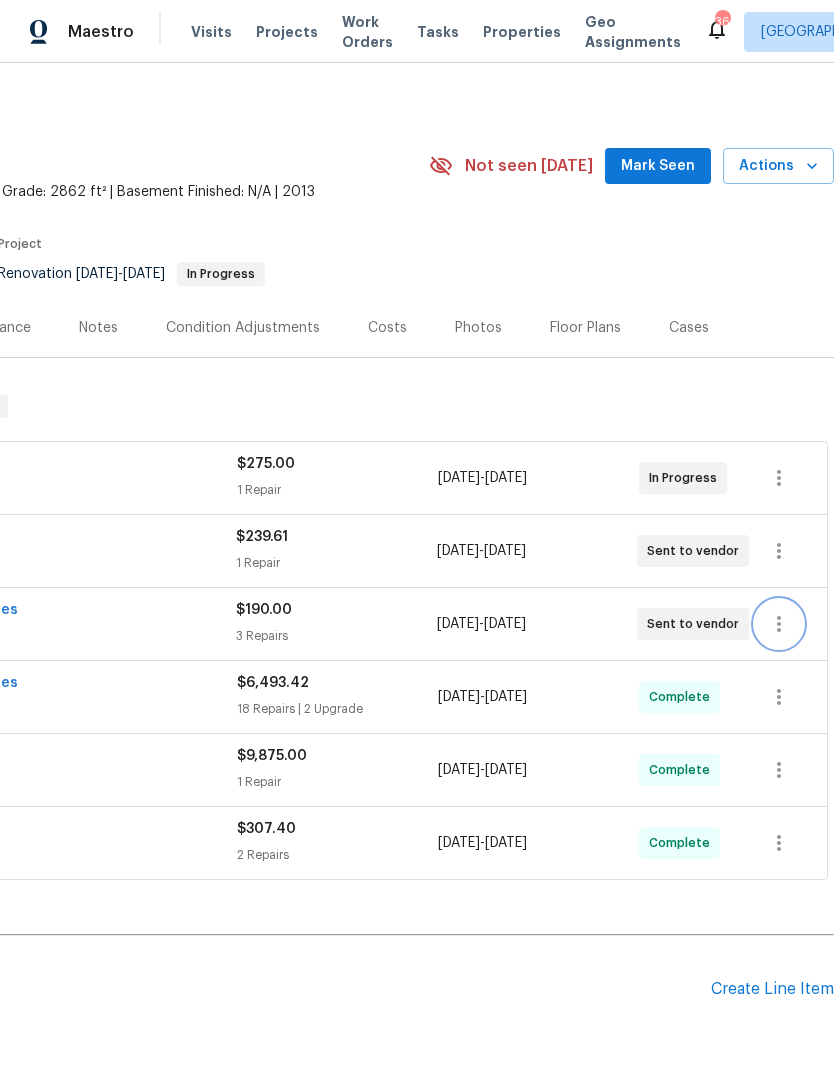 scroll, scrollTop: 5, scrollLeft: 296, axis: both 